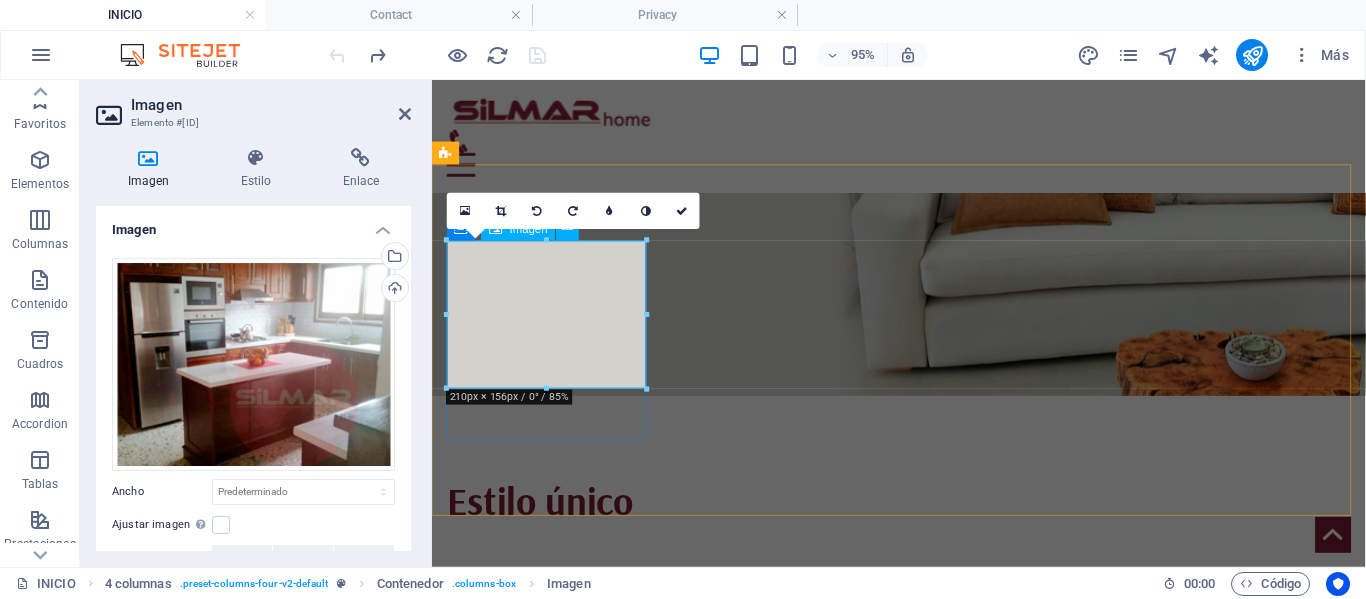 scroll, scrollTop: 200, scrollLeft: 0, axis: vertical 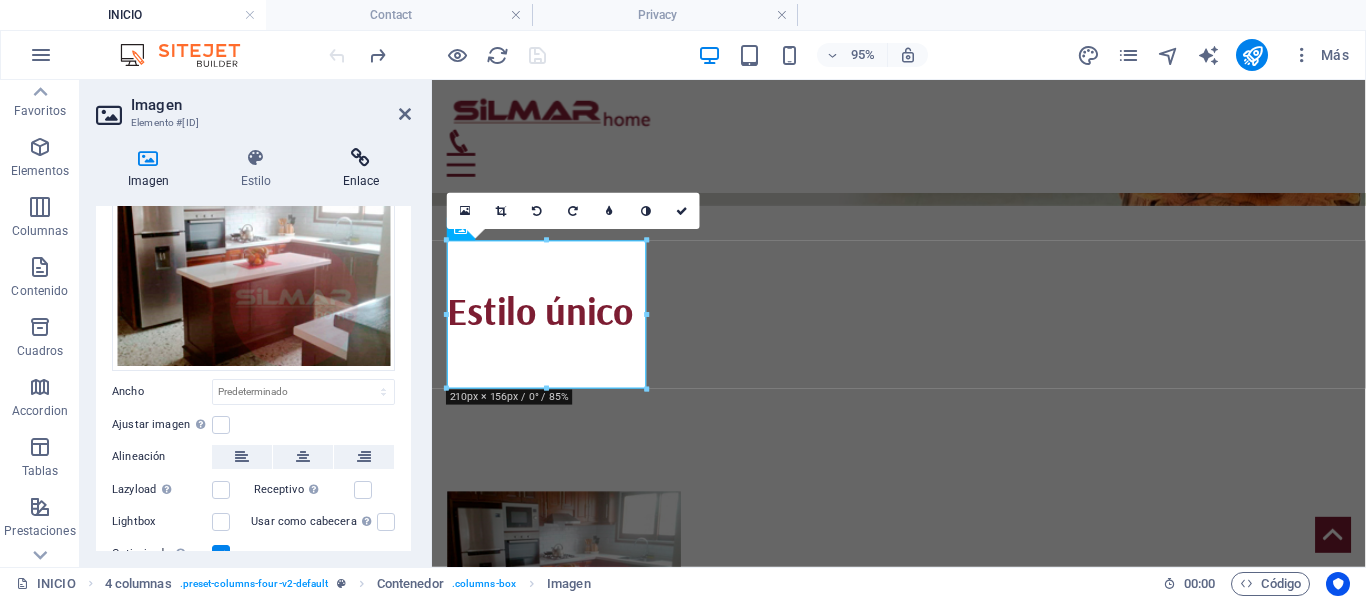 click at bounding box center (361, 158) 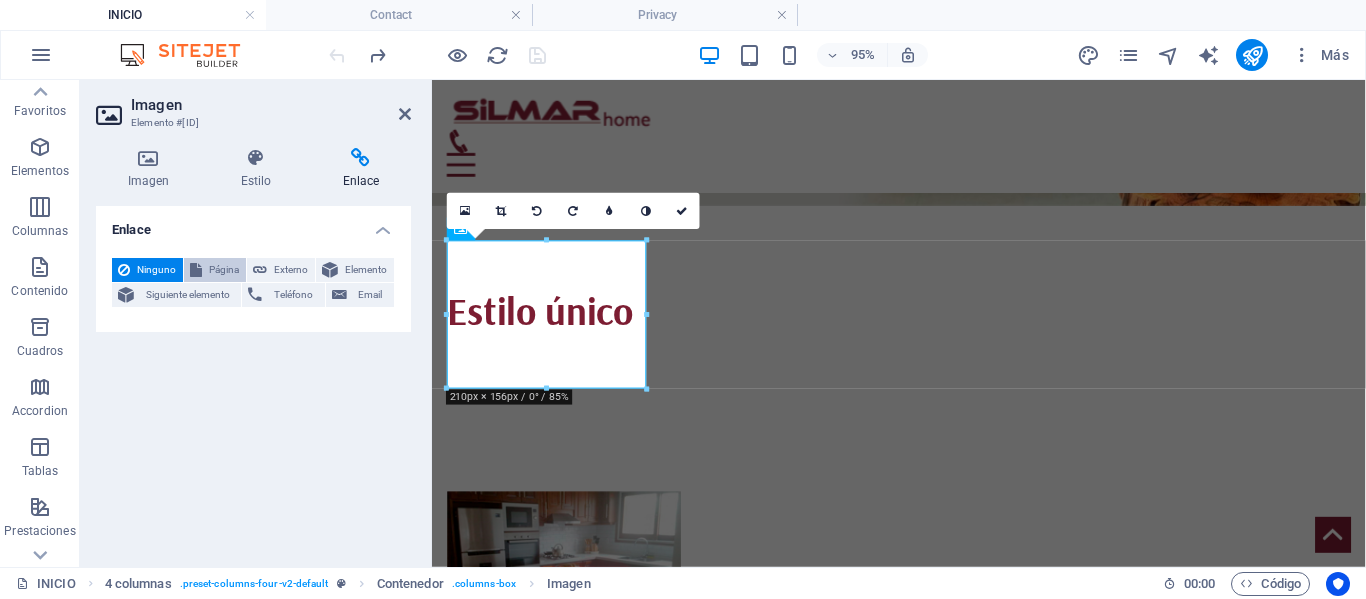 click on "Página" at bounding box center (215, 270) 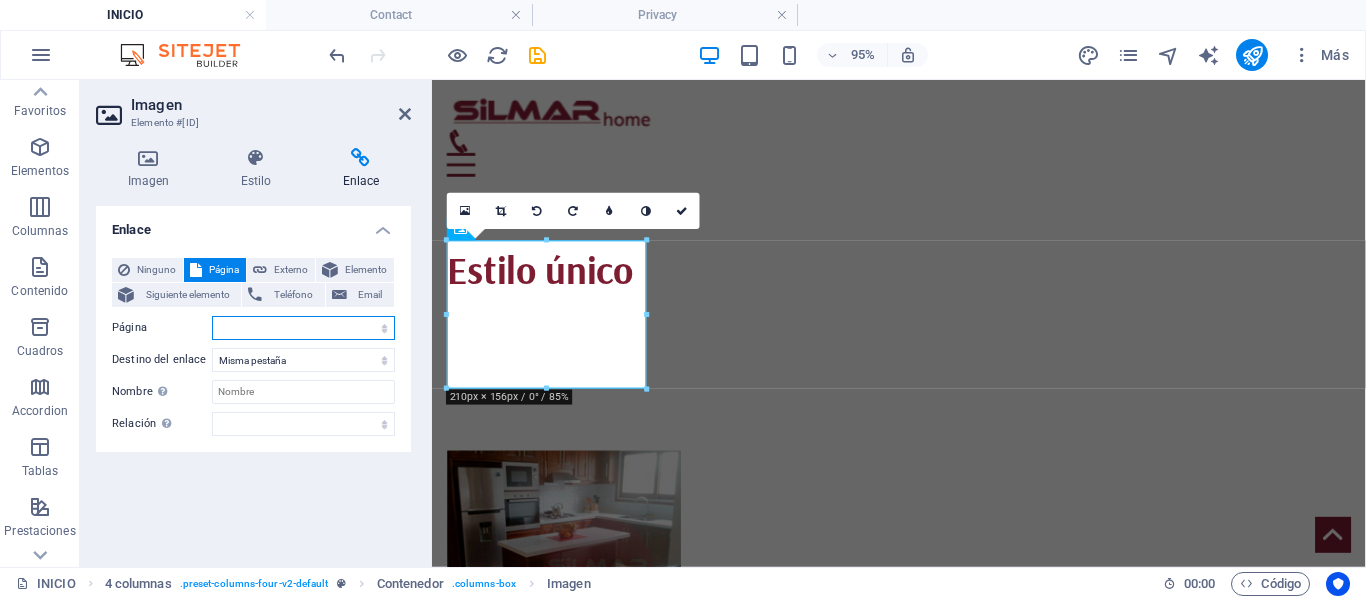 click on "INICIO Nuestros Productos Placares Collection Production FAQ Contact Legal Notice Privacy" at bounding box center [303, 328] 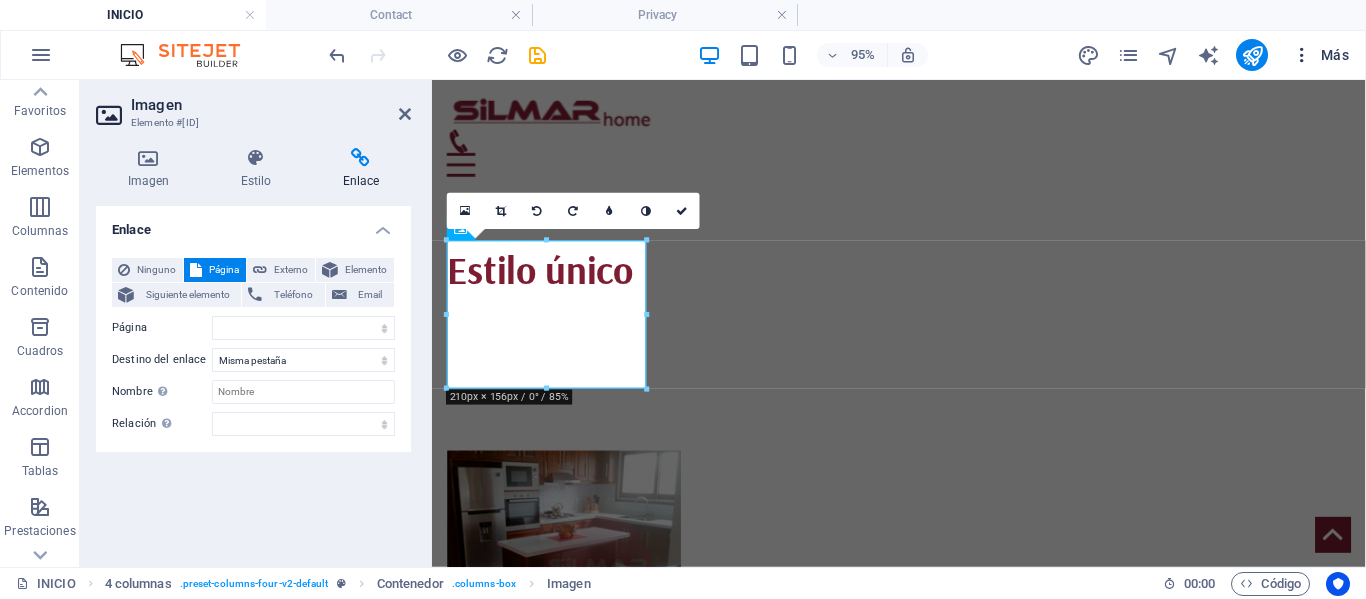 click at bounding box center (1302, 55) 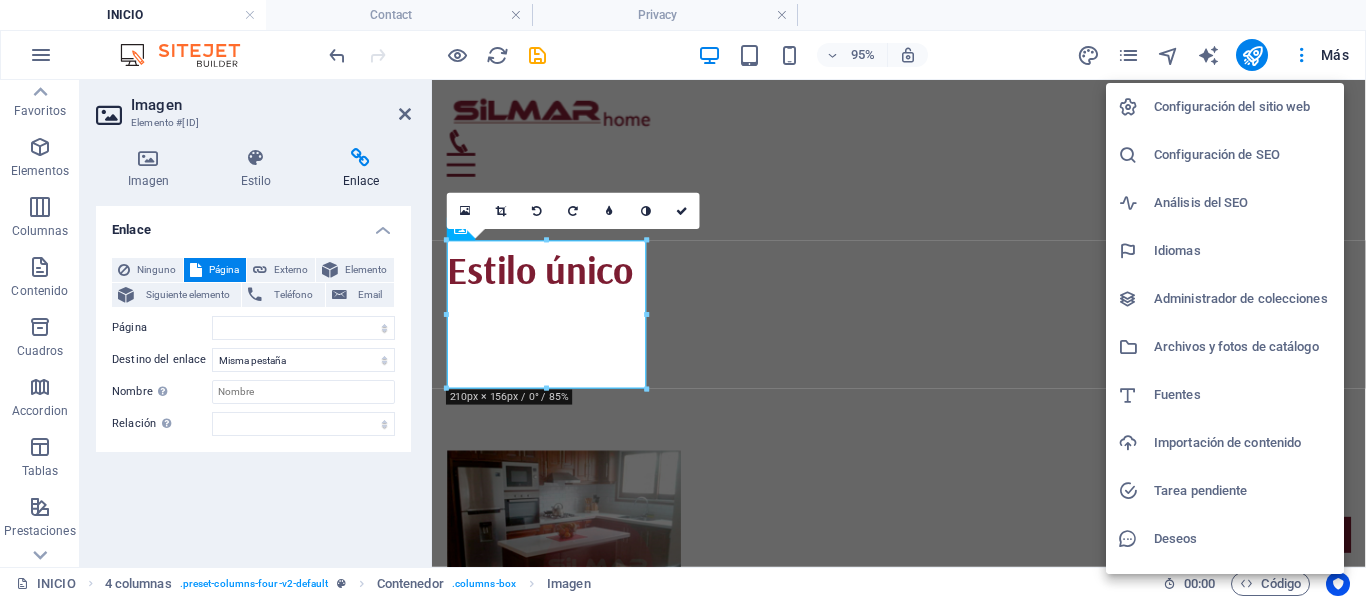 click at bounding box center [683, 299] 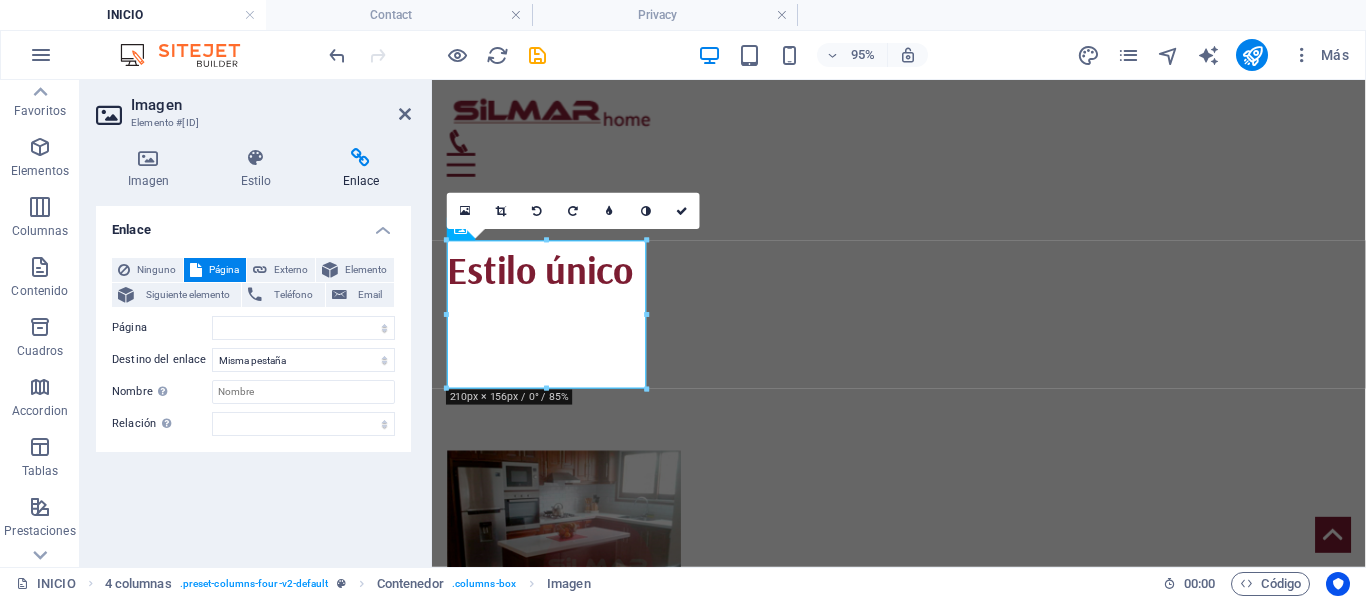 click on "INICIO Contact Privacy" at bounding box center [683, 15] 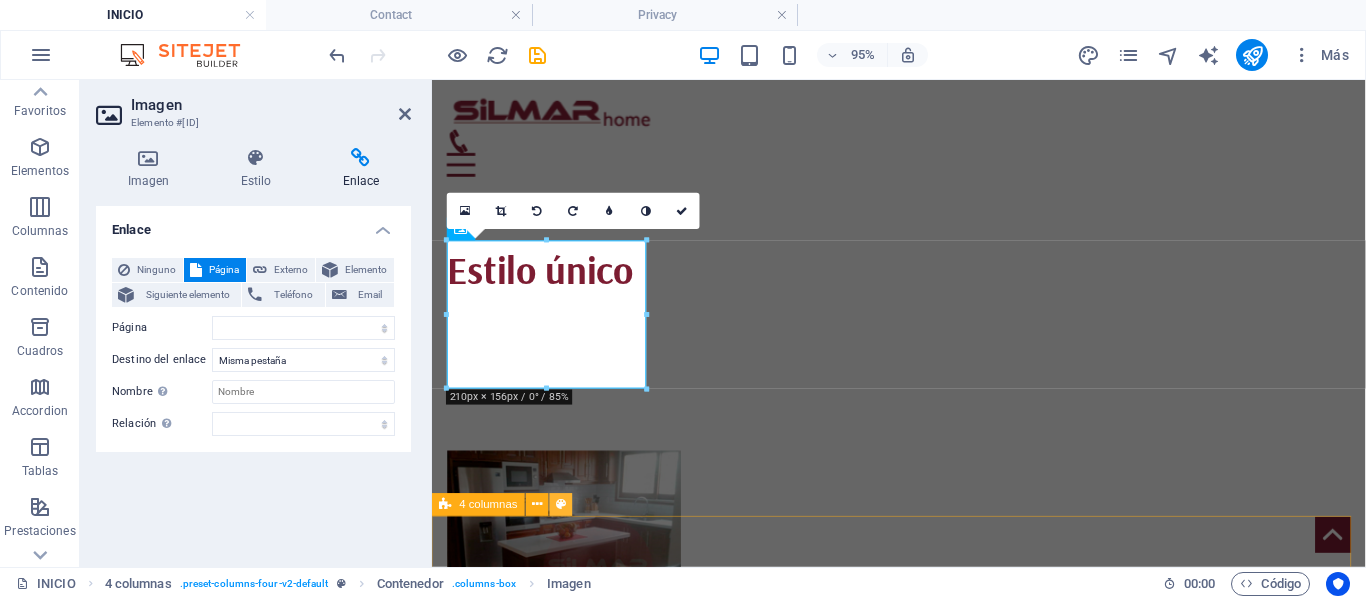 click at bounding box center [561, 505] 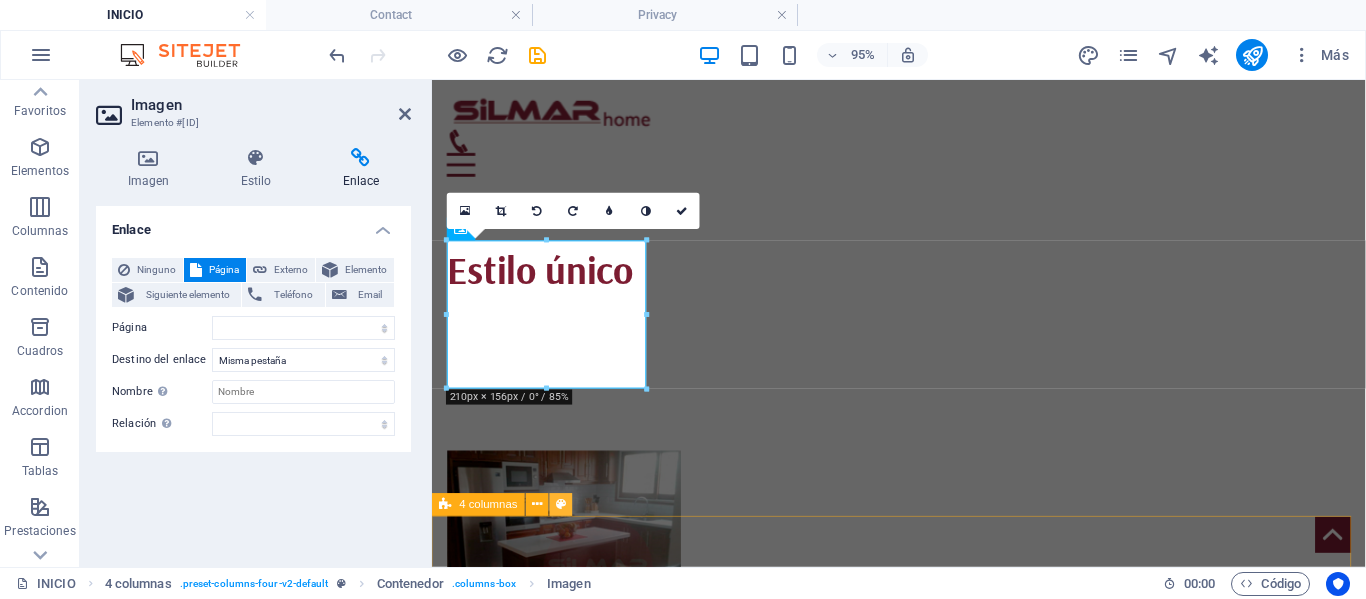 select on "rem" 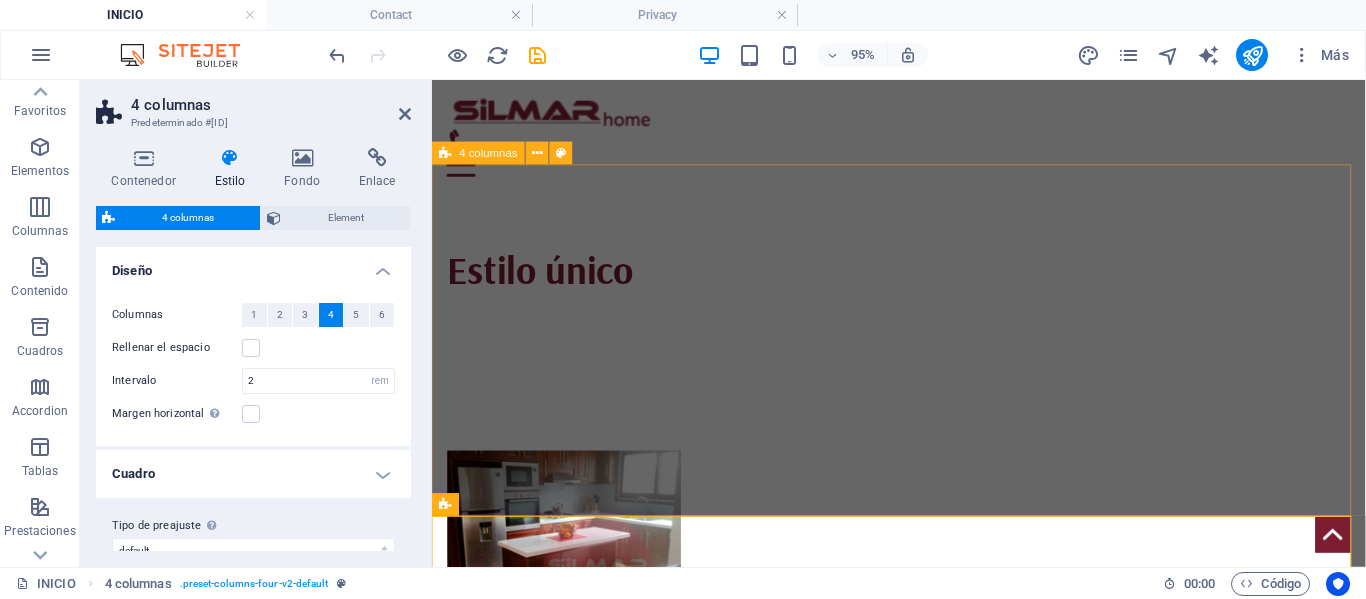 click on "COCINAS PLACARD SOFAS SOFA - CAMA" at bounding box center [923, 968] 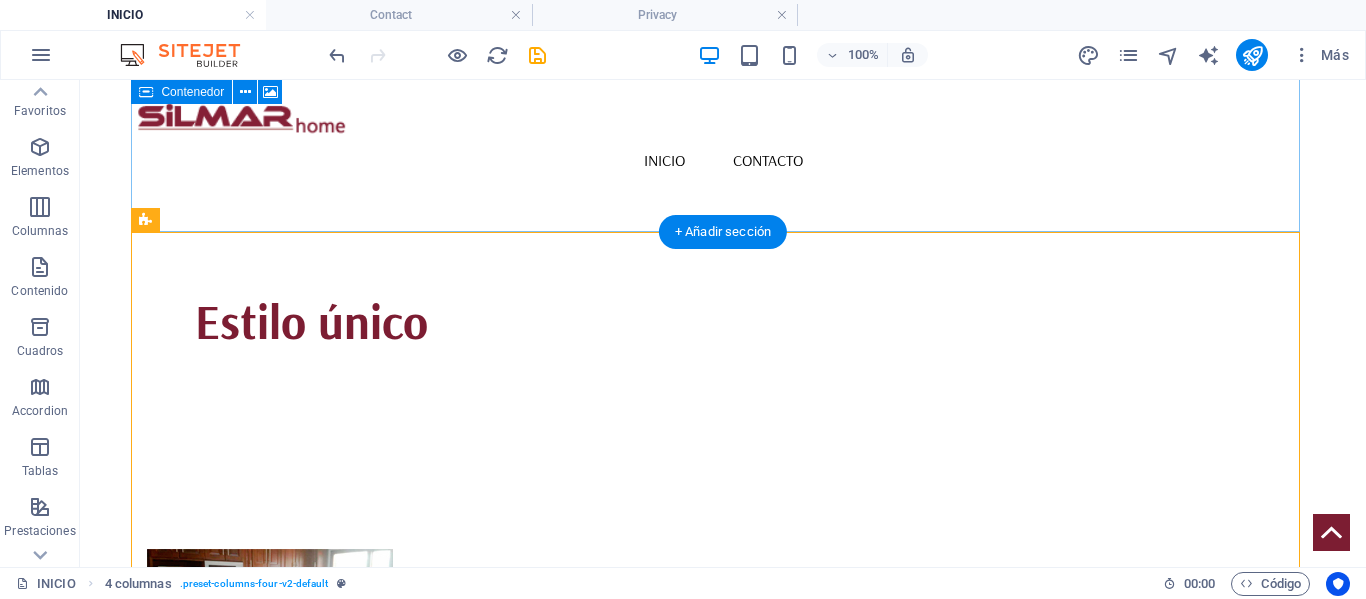 click on "Estilo único" at bounding box center [722, 210] 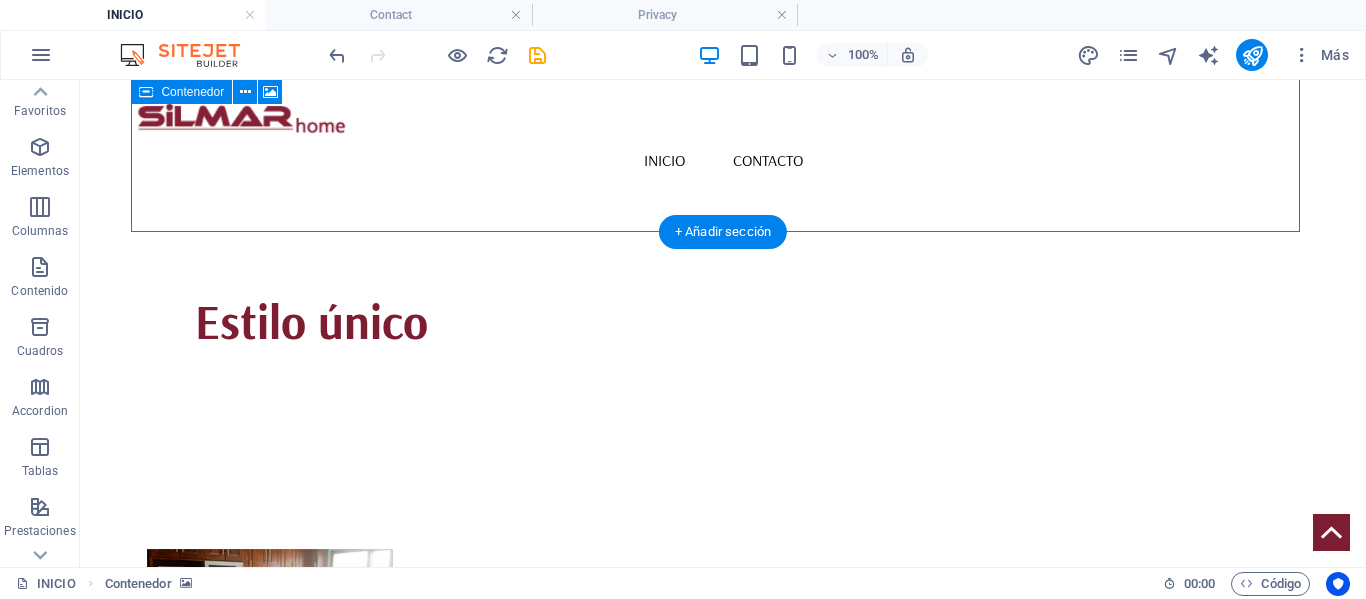 click on "Estilo único" at bounding box center (722, 210) 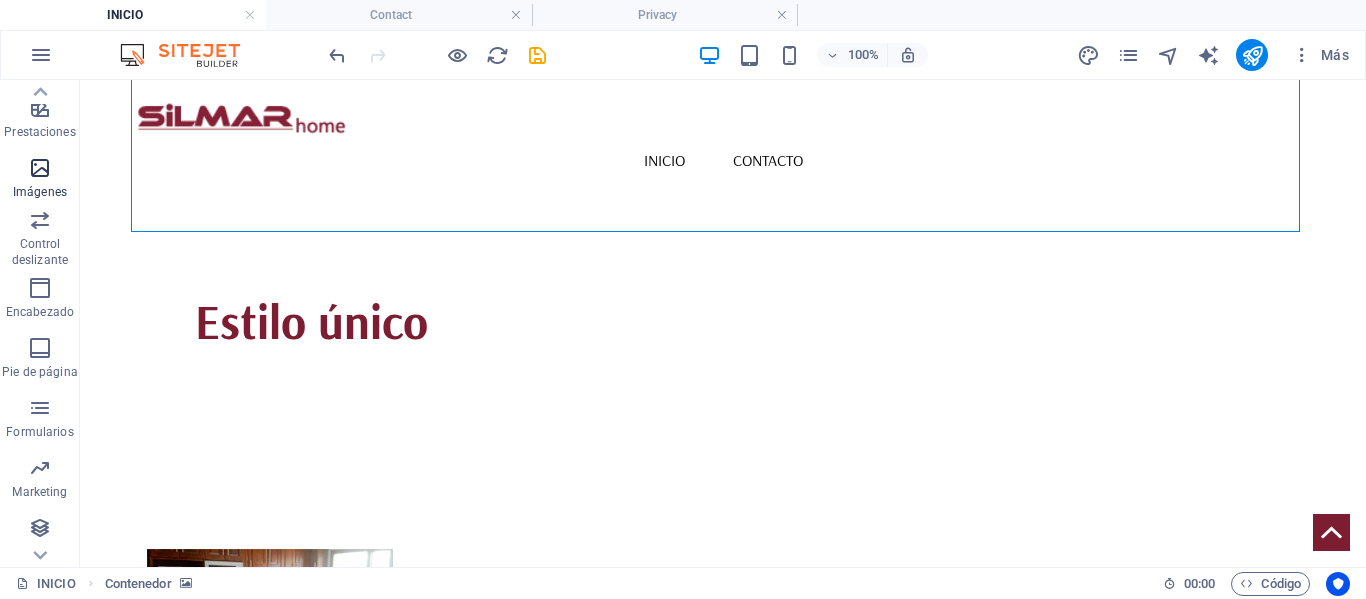 scroll, scrollTop: 413, scrollLeft: 0, axis: vertical 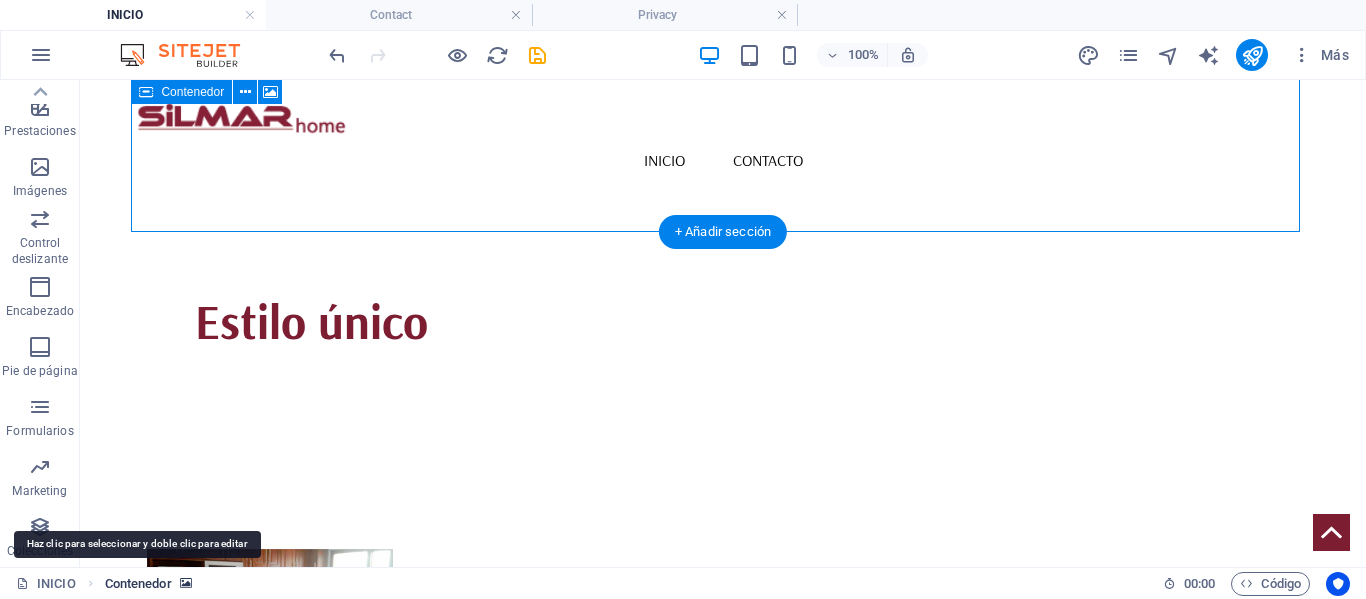 click on "Contenedor" at bounding box center (138, 584) 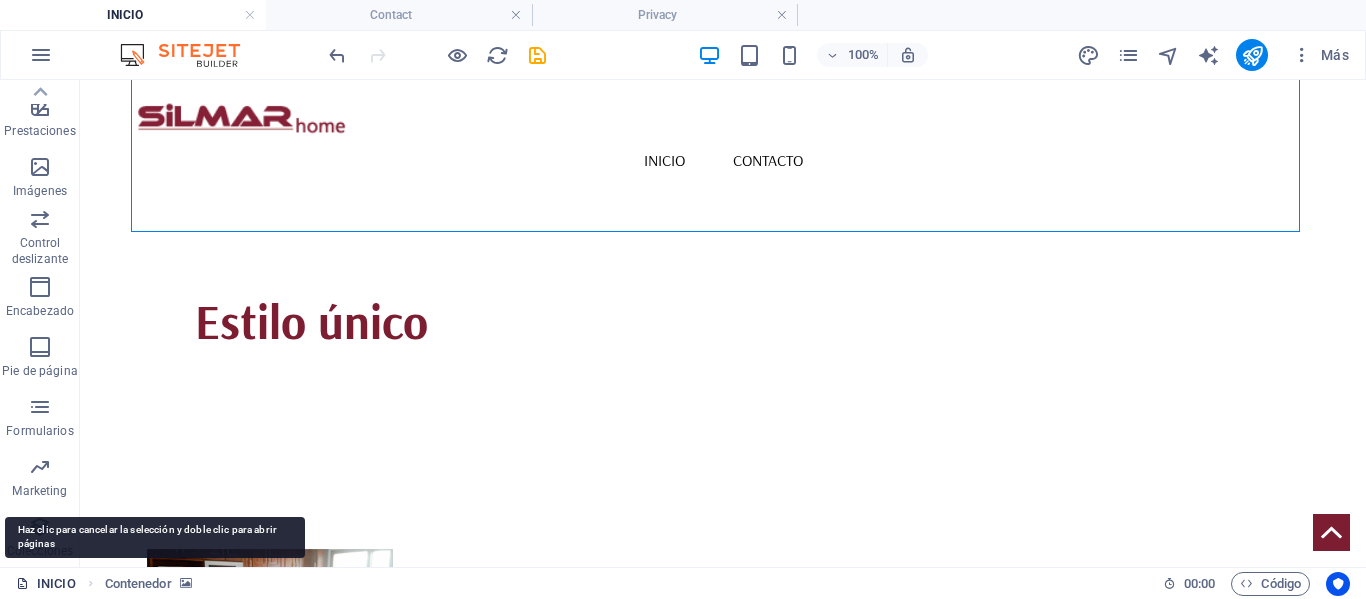 click on "INICIO" at bounding box center (46, 584) 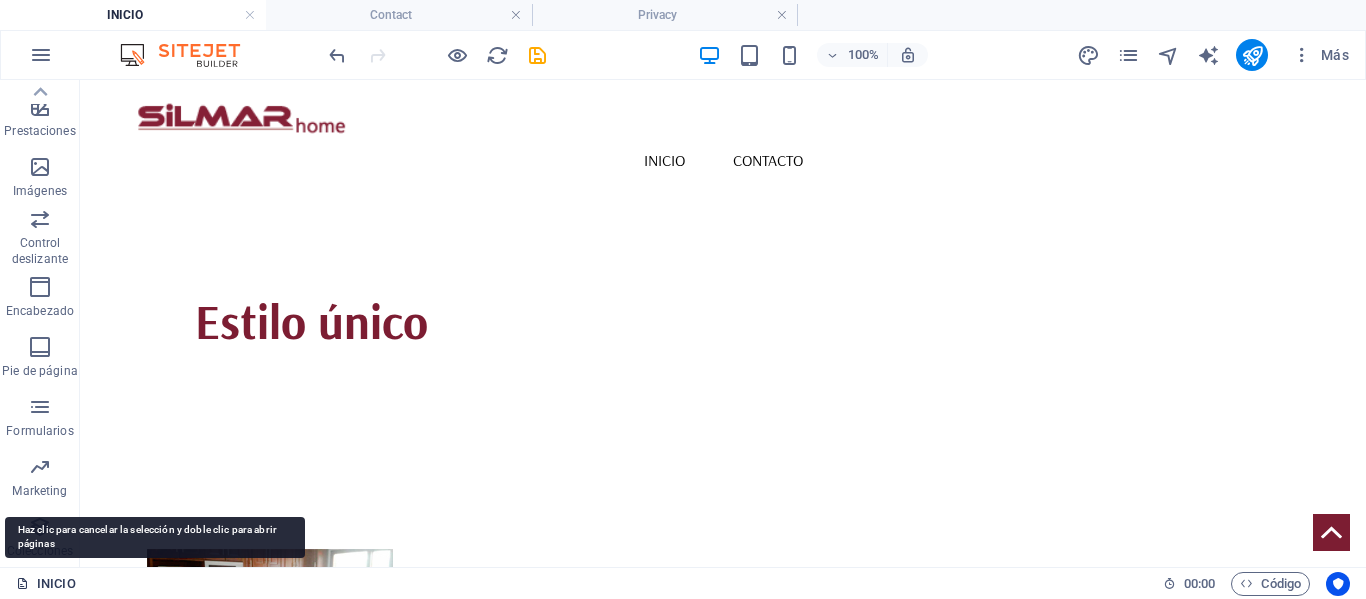 click on "INICIO" at bounding box center [46, 584] 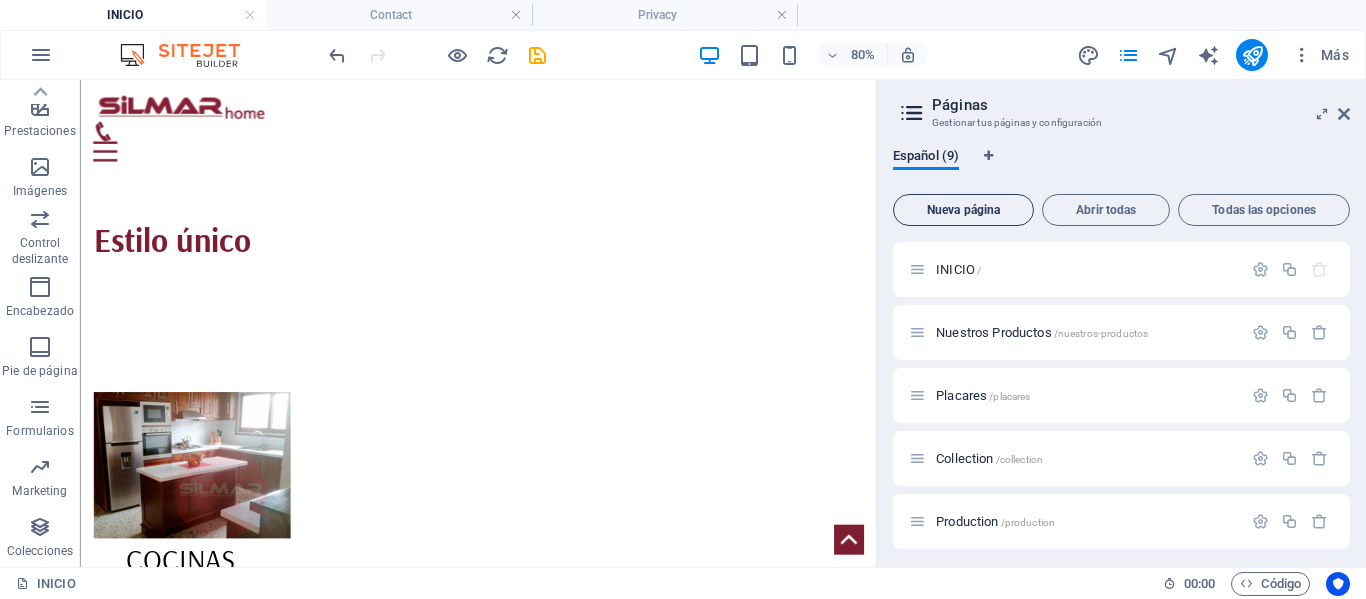 click on "Nueva página" at bounding box center [963, 210] 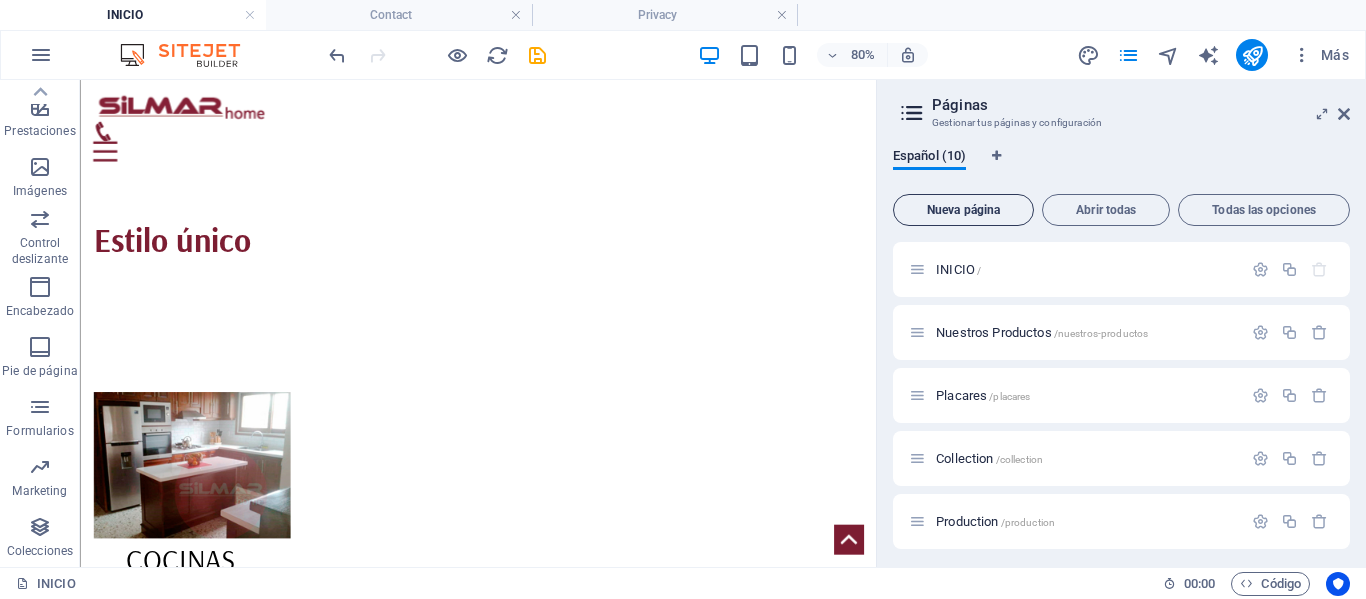 scroll, scrollTop: 516, scrollLeft: 0, axis: vertical 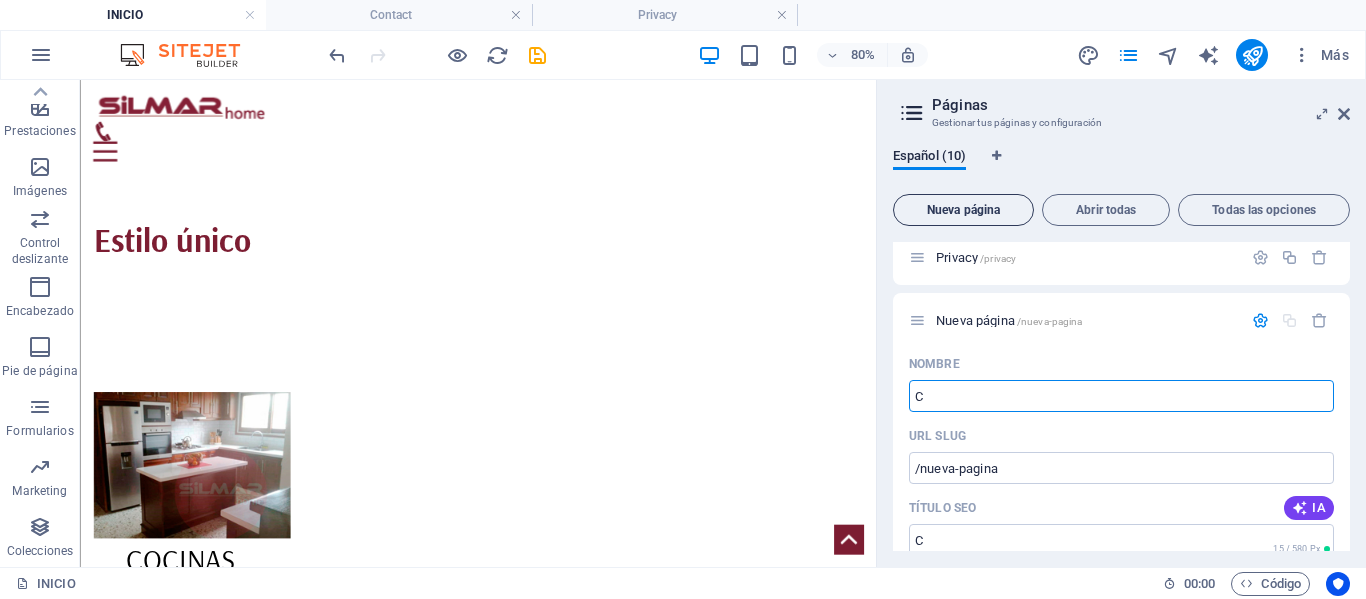 type on "CO" 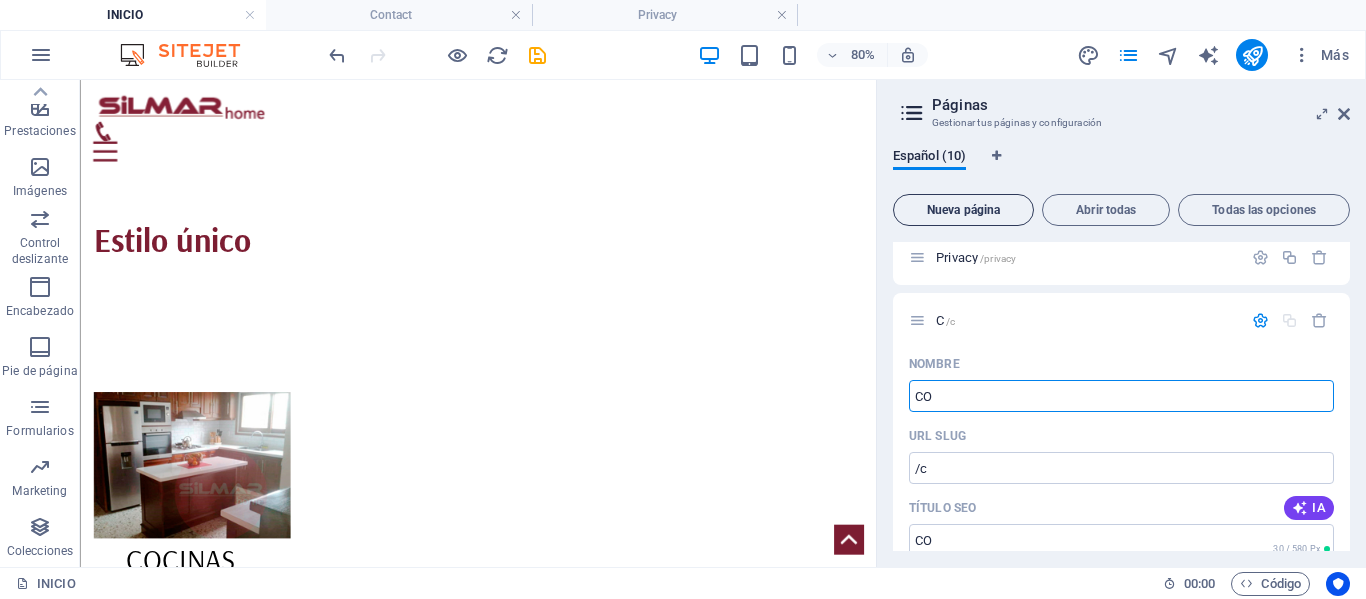 type on "/c" 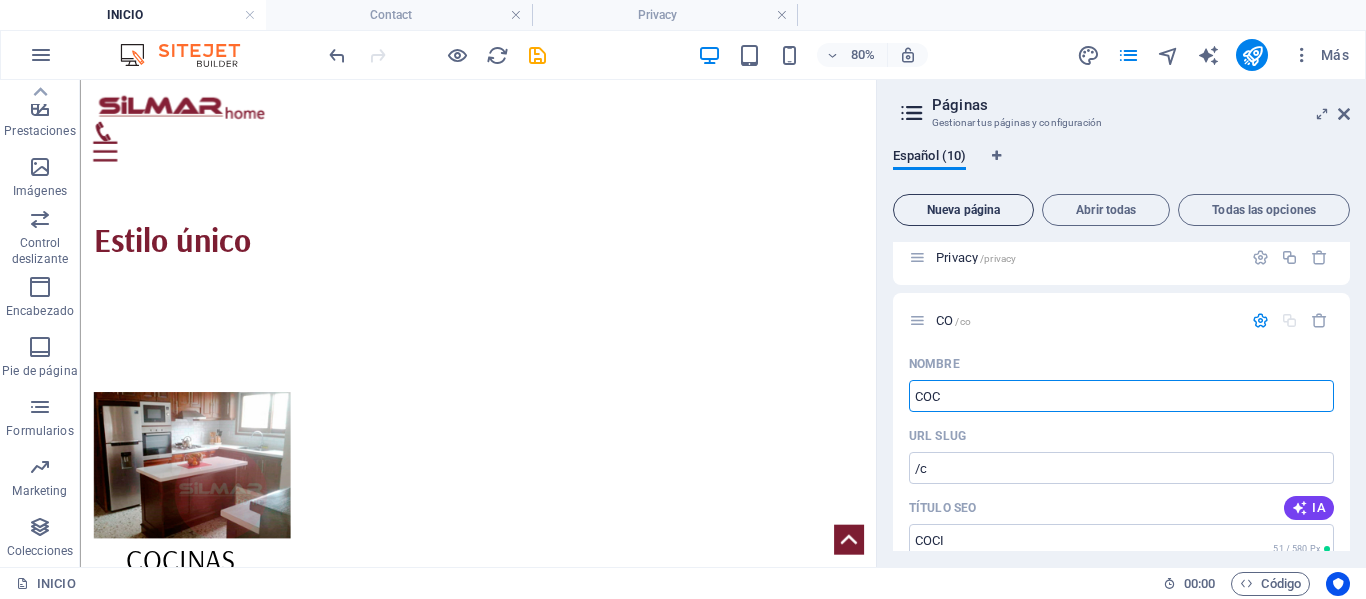 type on "COCI" 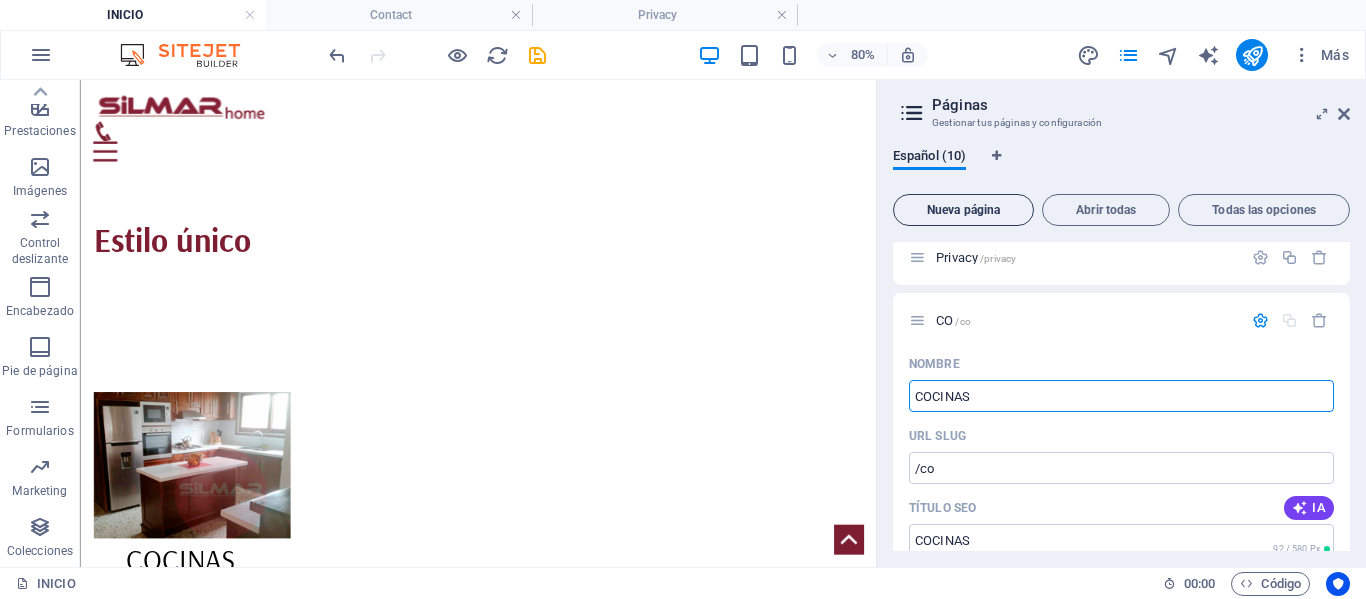 type on "COCINAS" 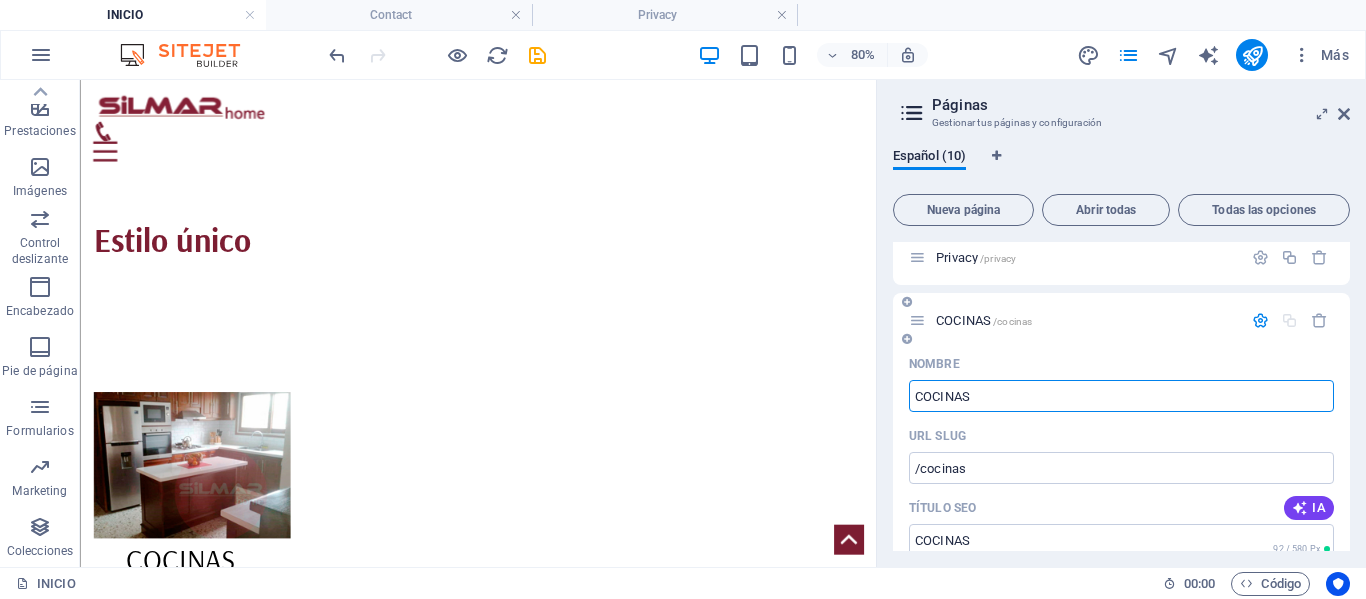 type on "COCINAS" 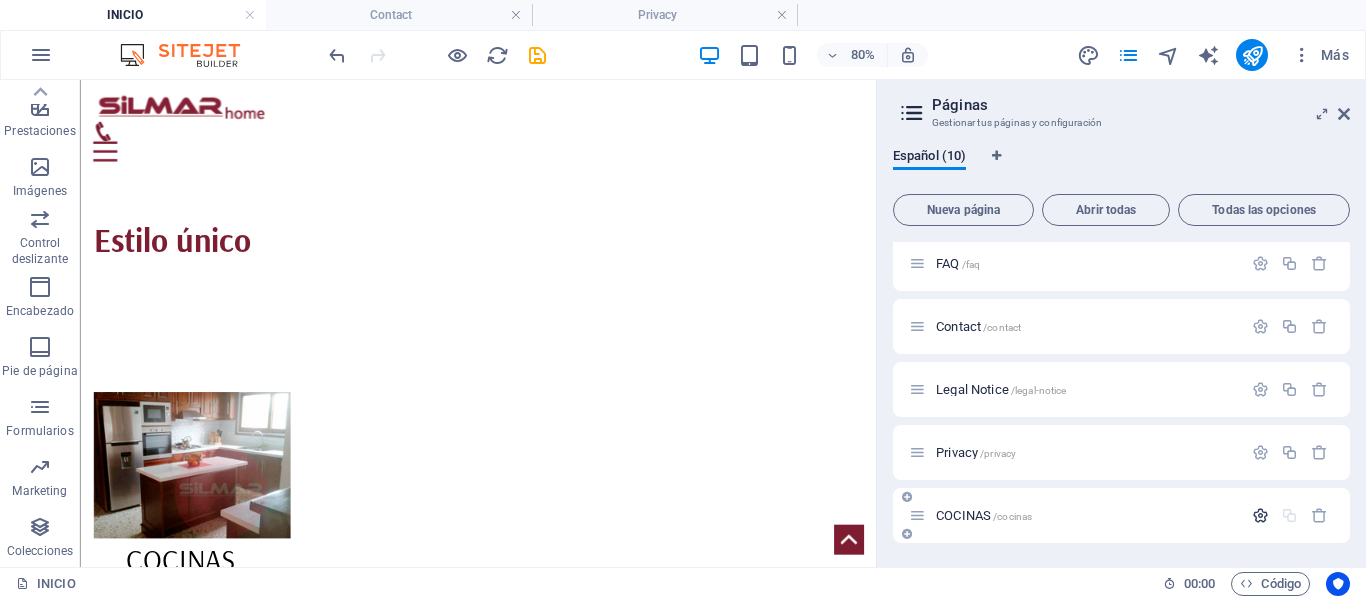 scroll, scrollTop: 321, scrollLeft: 0, axis: vertical 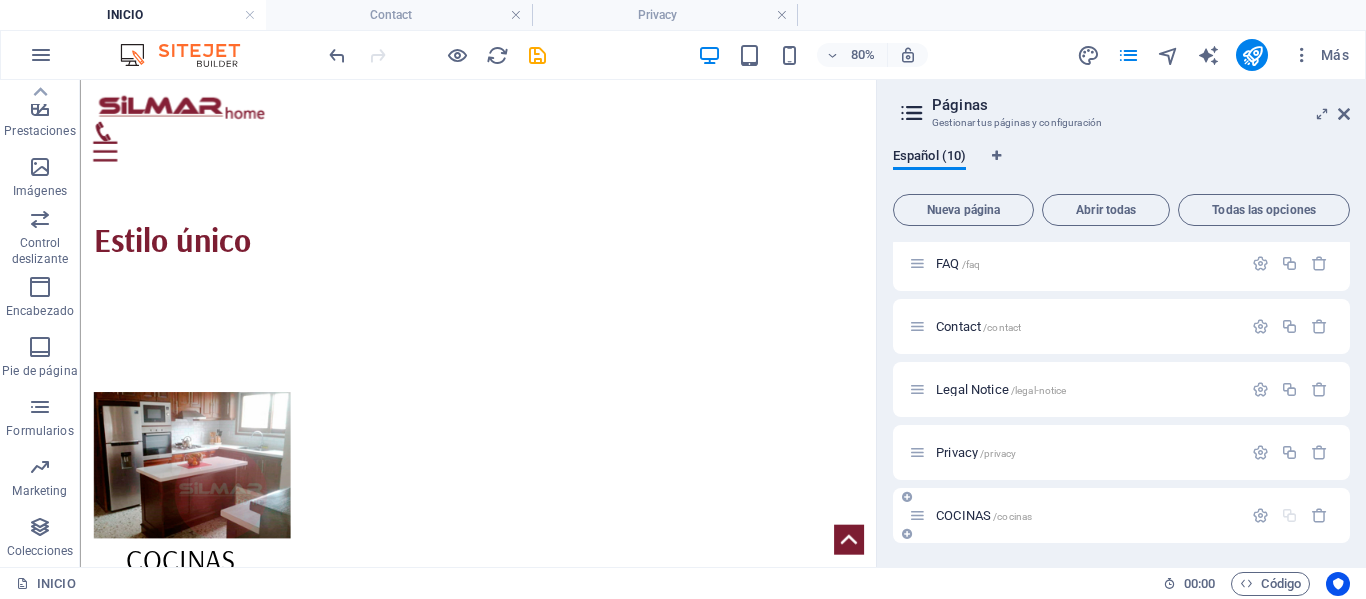 click on "COCINAS /cocinas" at bounding box center [1086, 515] 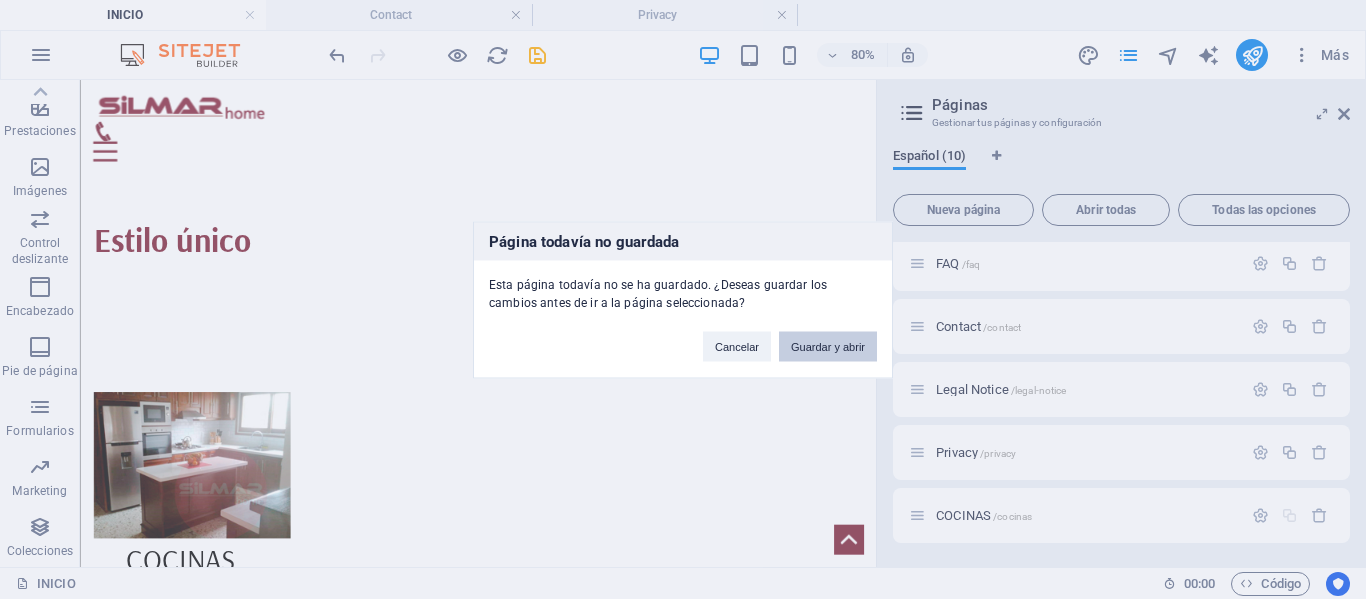 click on "Guardar y abrir" at bounding box center [828, 346] 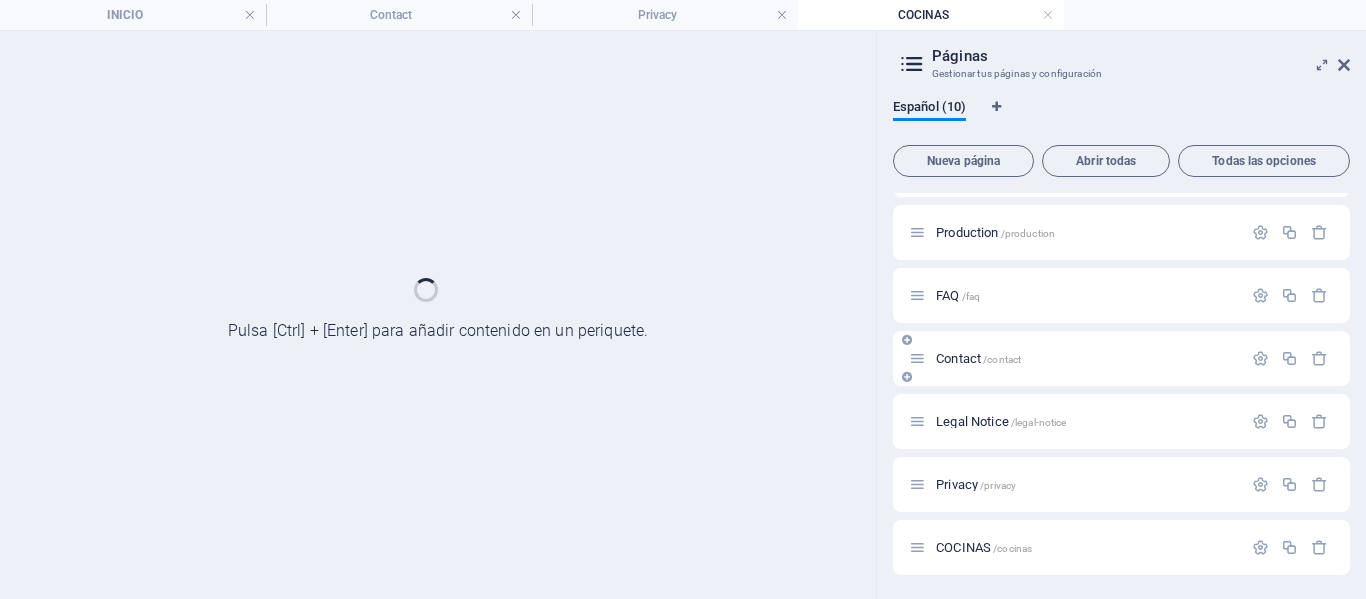 scroll, scrollTop: 0, scrollLeft: 0, axis: both 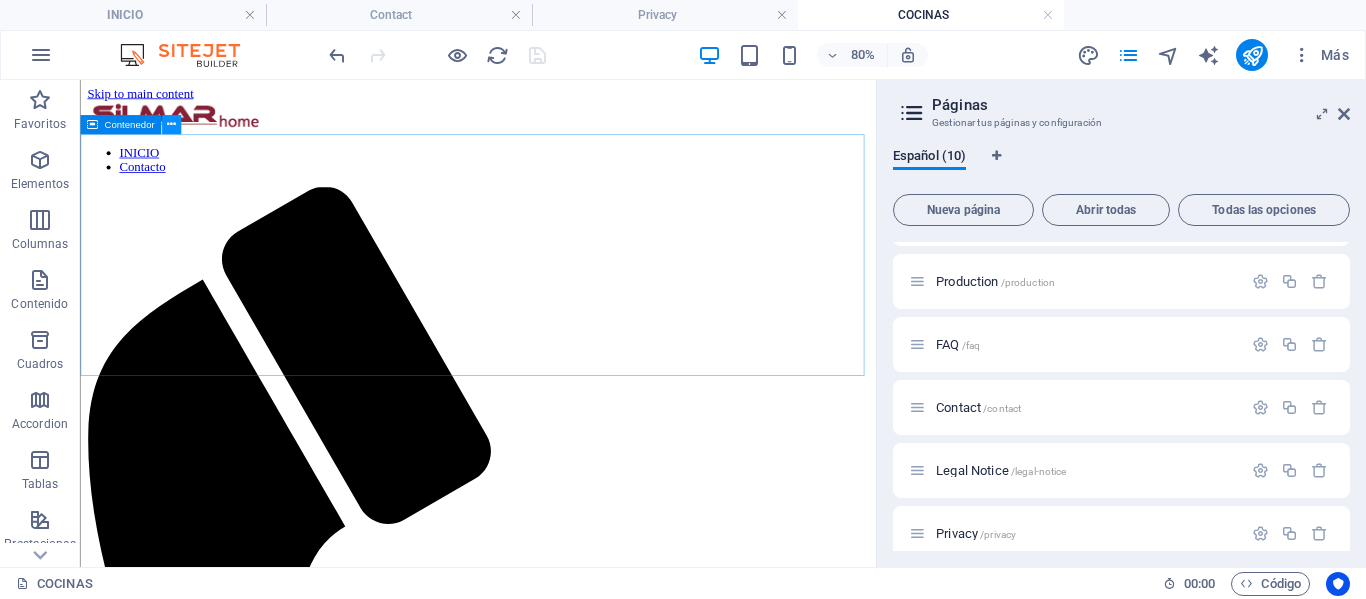 click at bounding box center [171, 124] 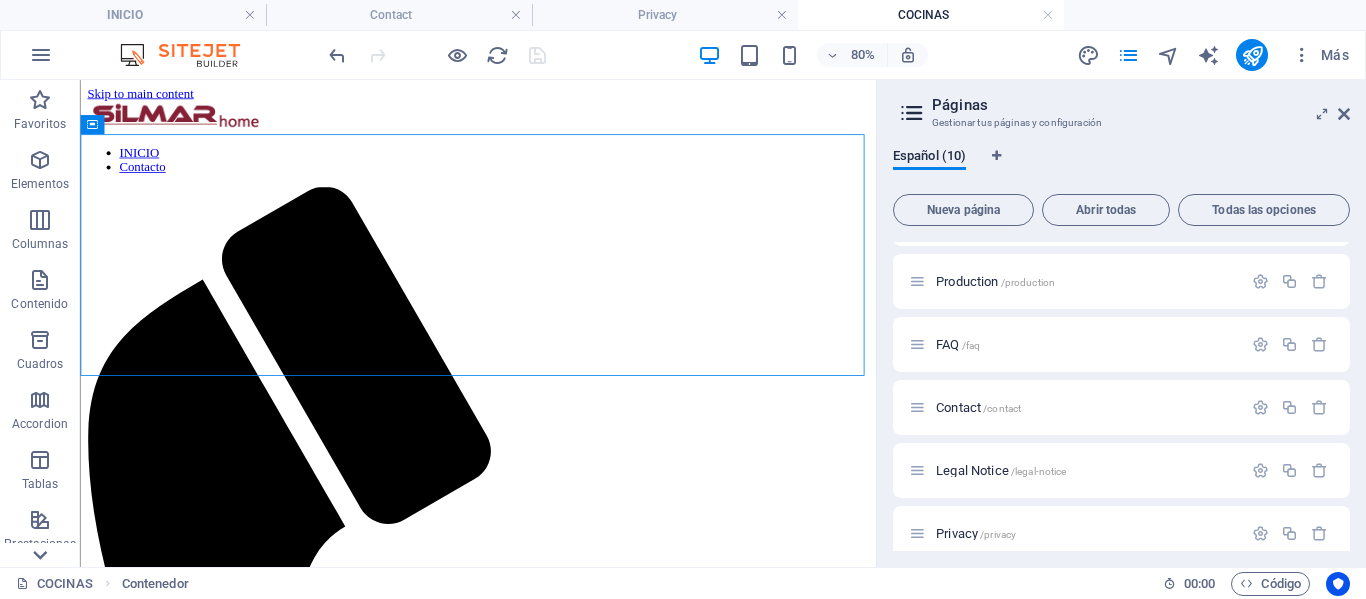 click 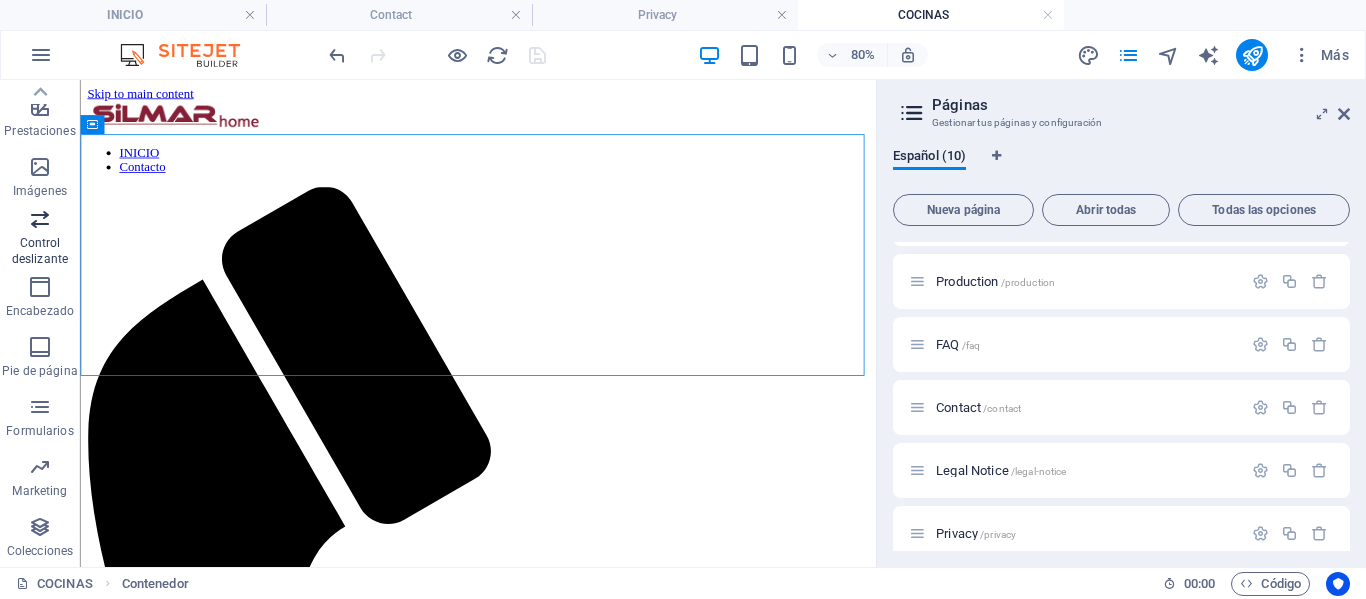 scroll, scrollTop: 213, scrollLeft: 0, axis: vertical 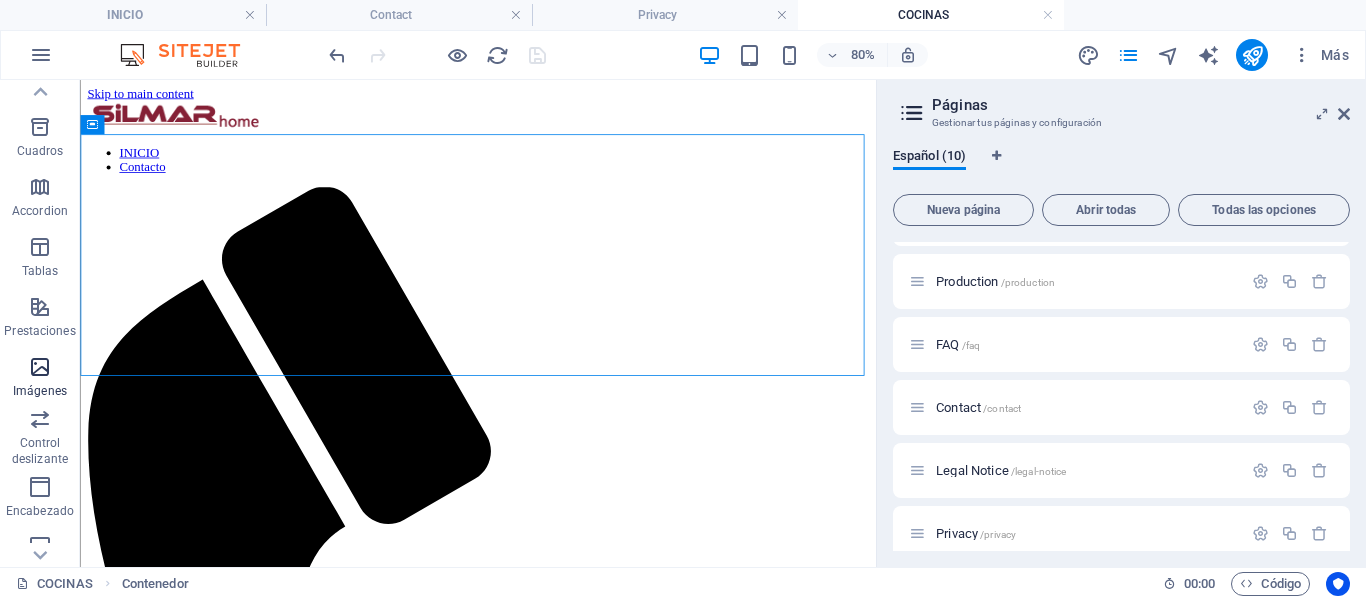 click at bounding box center (40, 367) 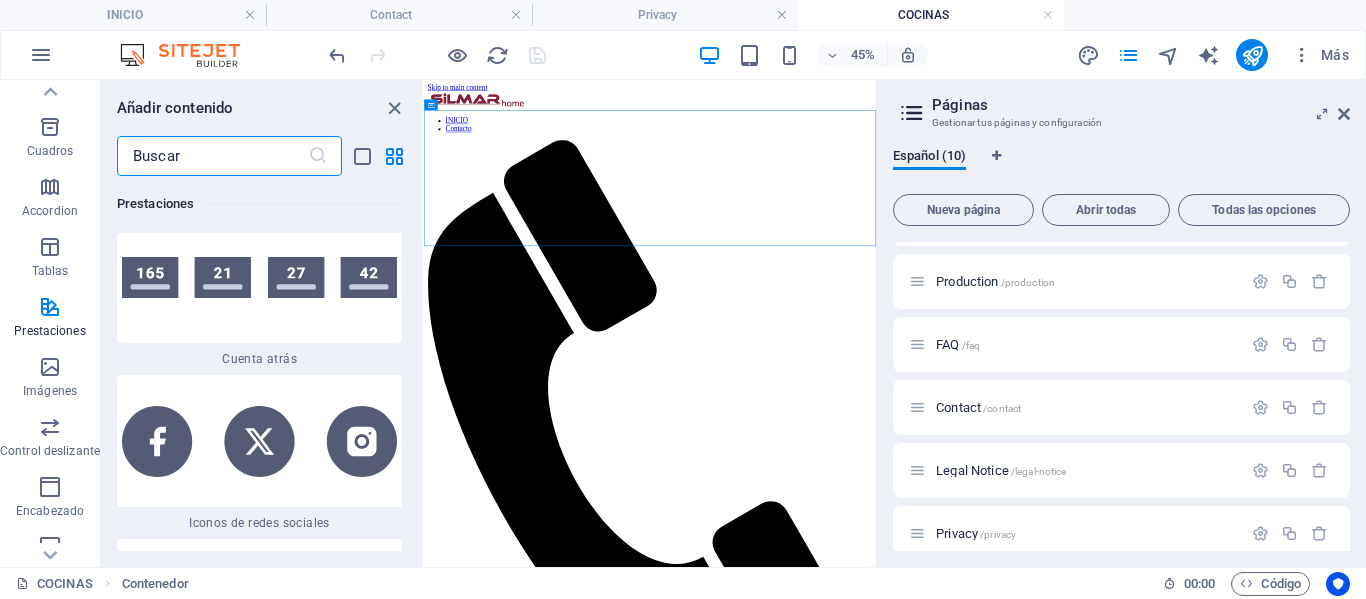 scroll, scrollTop: 17818, scrollLeft: 0, axis: vertical 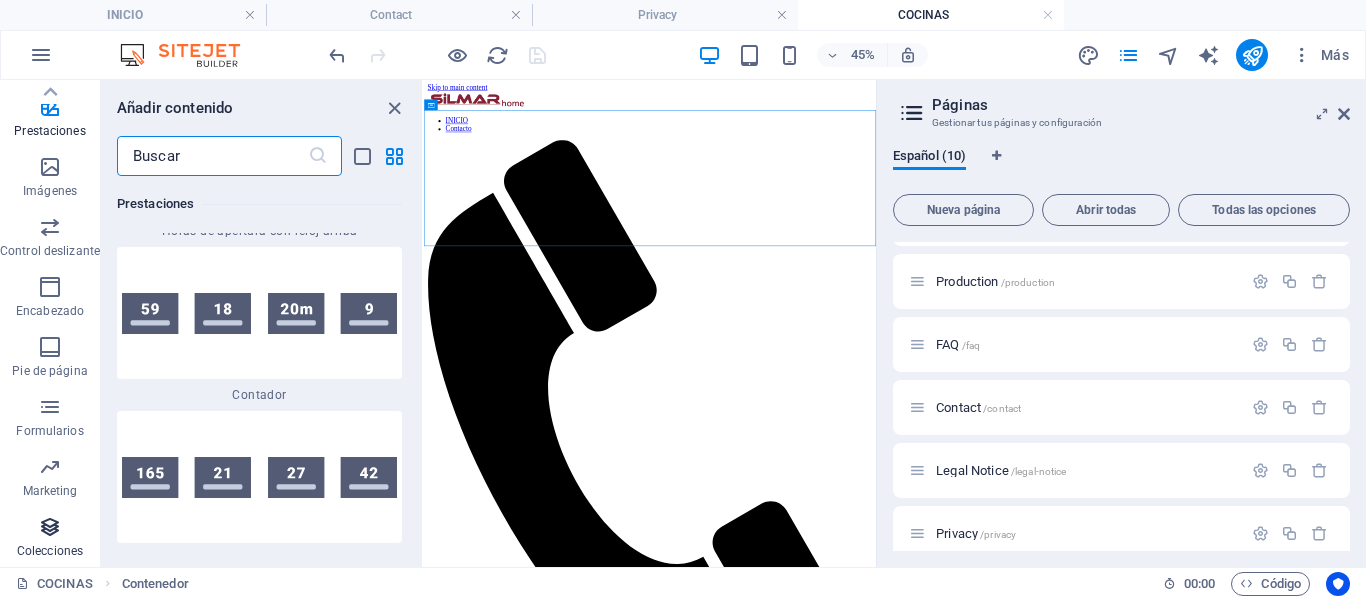 click at bounding box center [50, 527] 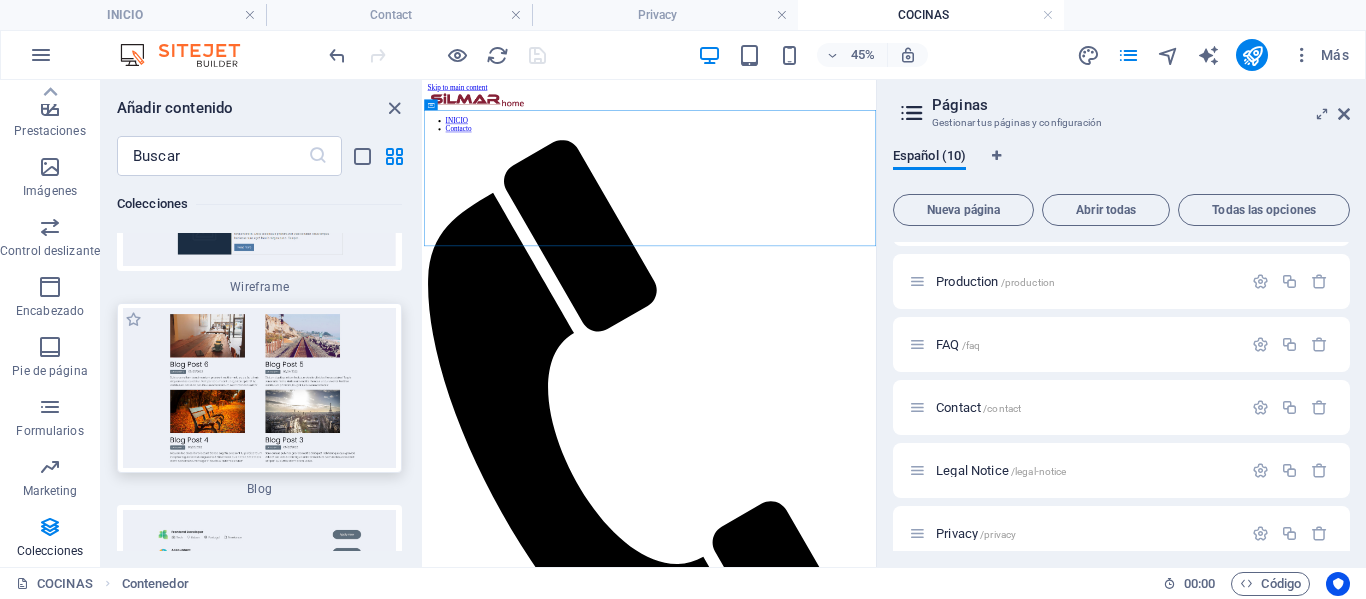 scroll, scrollTop: 37170, scrollLeft: 0, axis: vertical 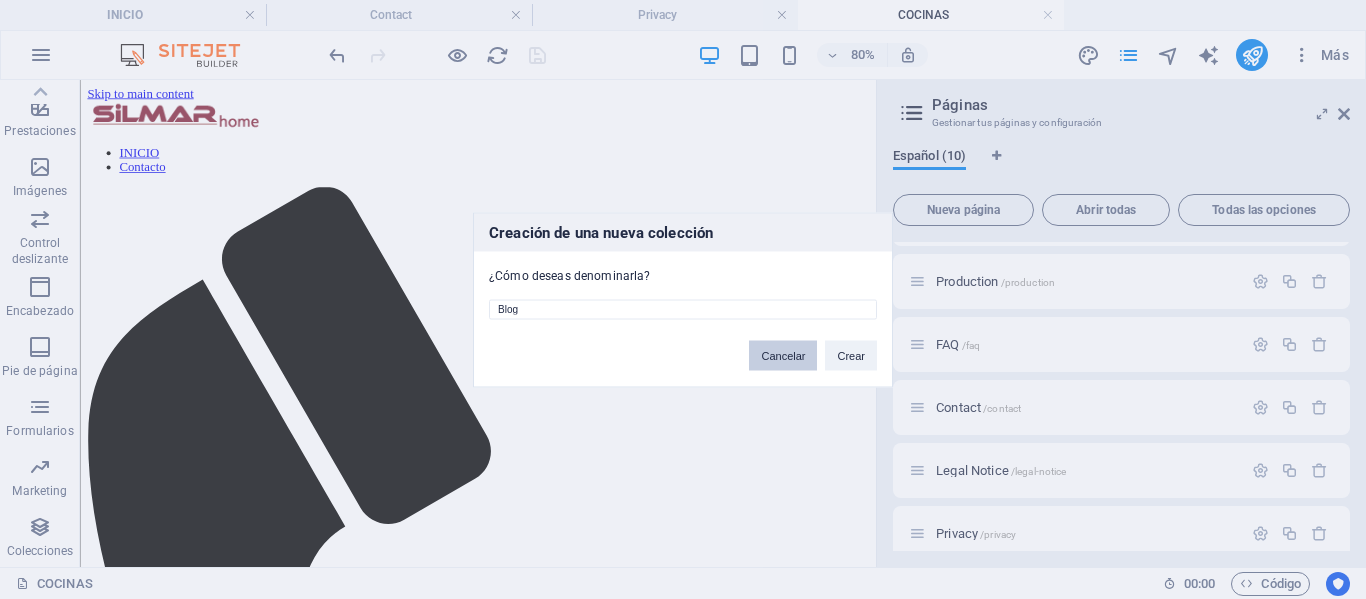 click on "Cancelar" at bounding box center (783, 355) 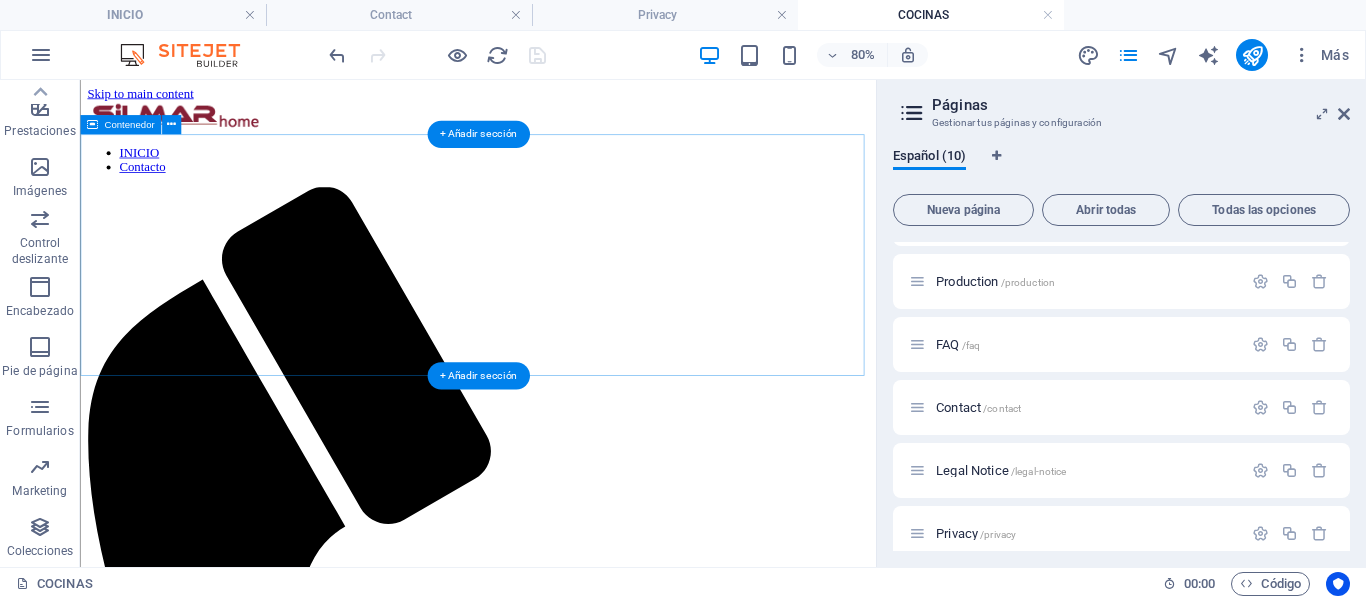 click on "Suelta el contenido aquí o  Añadir elementos  Pegar portapapeles" at bounding box center (577, 1567) 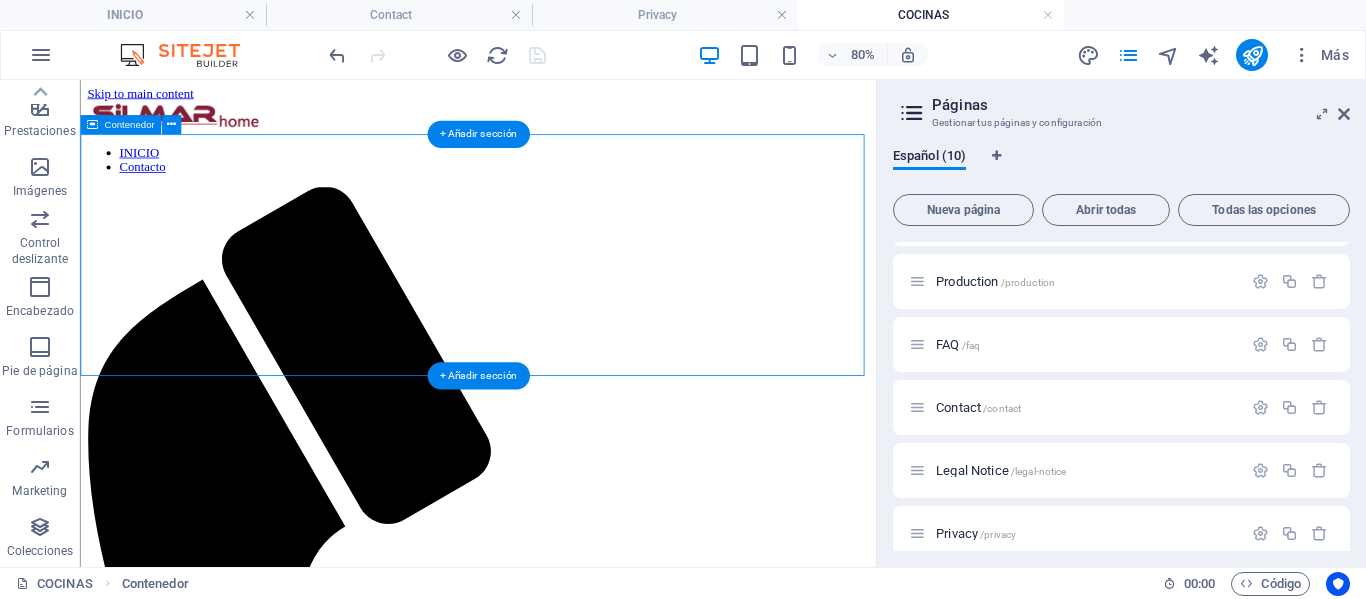 click on "Suelta el contenido aquí o  Añadir elementos  Pegar portapapeles" at bounding box center (577, 1567) 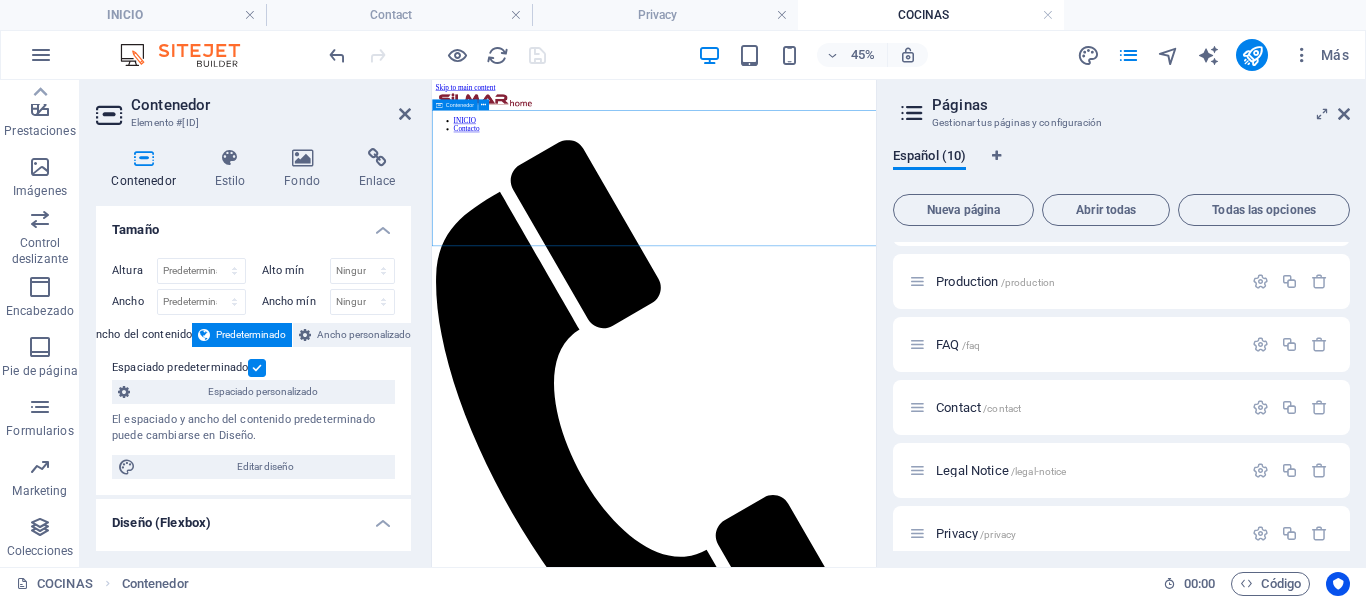 click on "Suelta el contenido aquí o  Añadir elementos  Pegar portapapeles" at bounding box center [925, 1557] 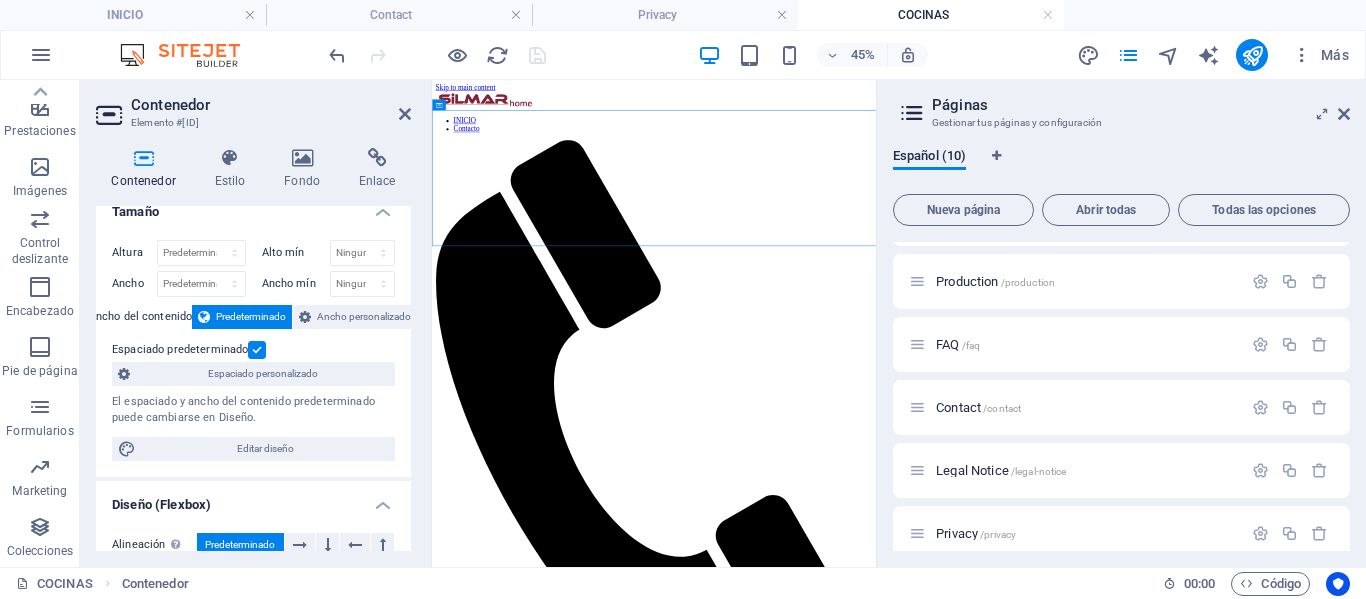 scroll, scrollTop: 0, scrollLeft: 0, axis: both 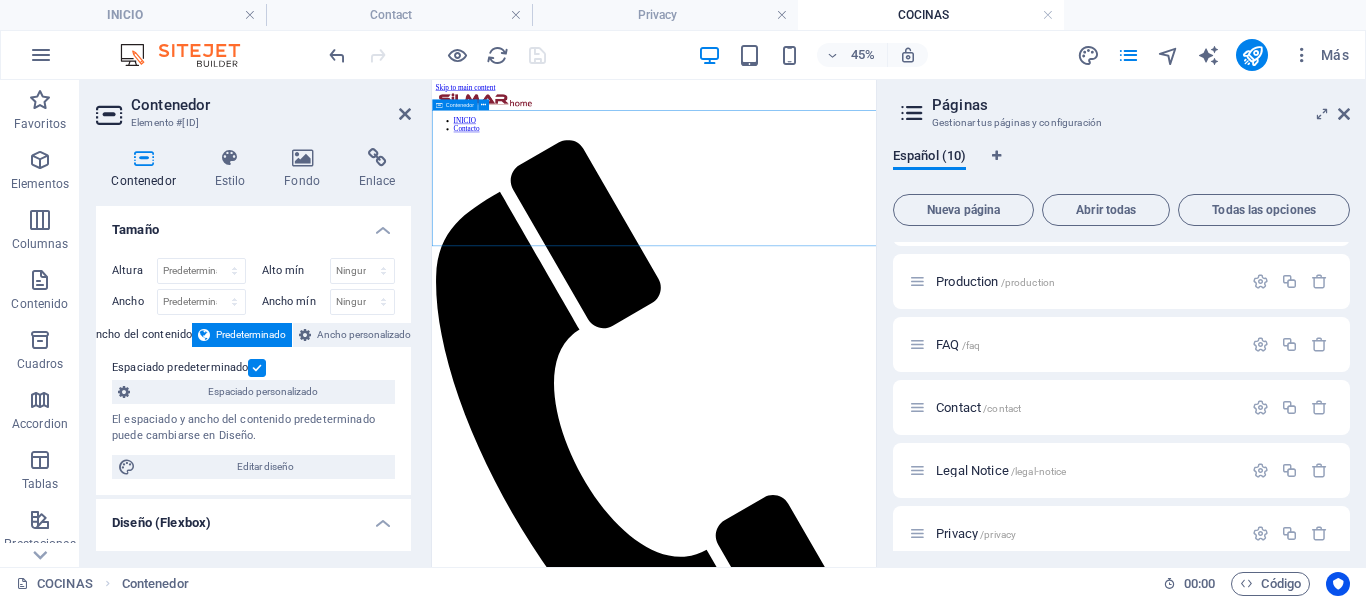 click on "Suelta el contenido aquí o  Añadir elementos  Pegar portapapeles" at bounding box center (925, 1557) 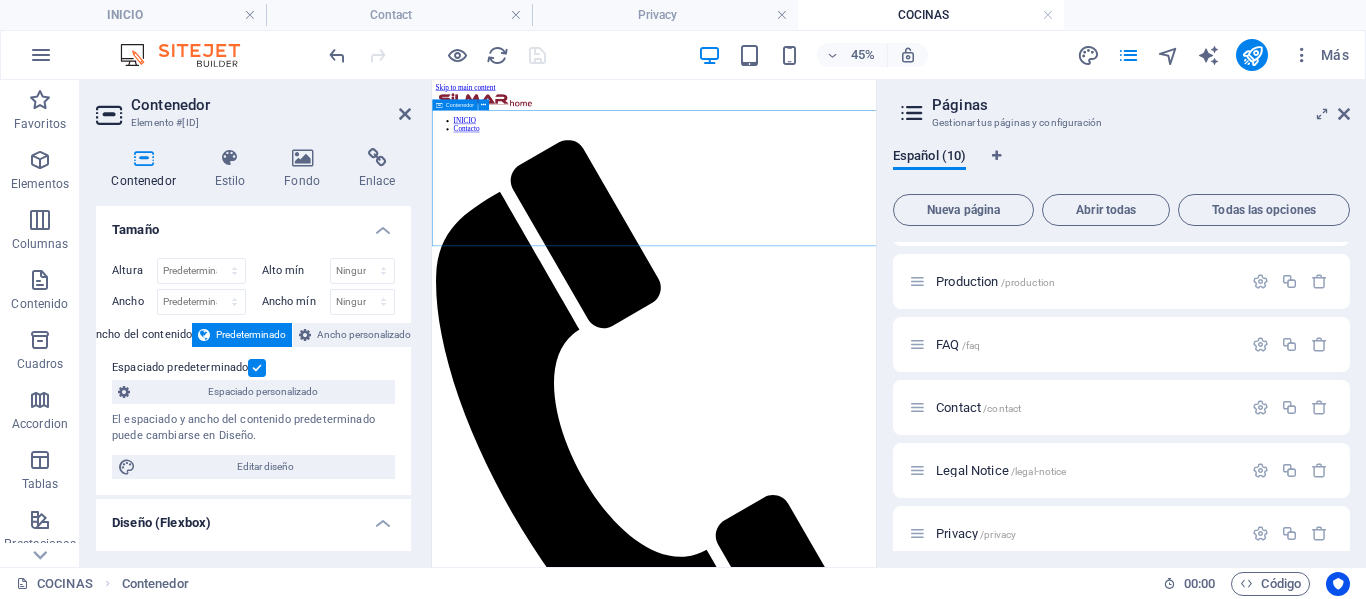drag, startPoint x: 472, startPoint y: 301, endPoint x: 643, endPoint y: 308, distance: 171.14322 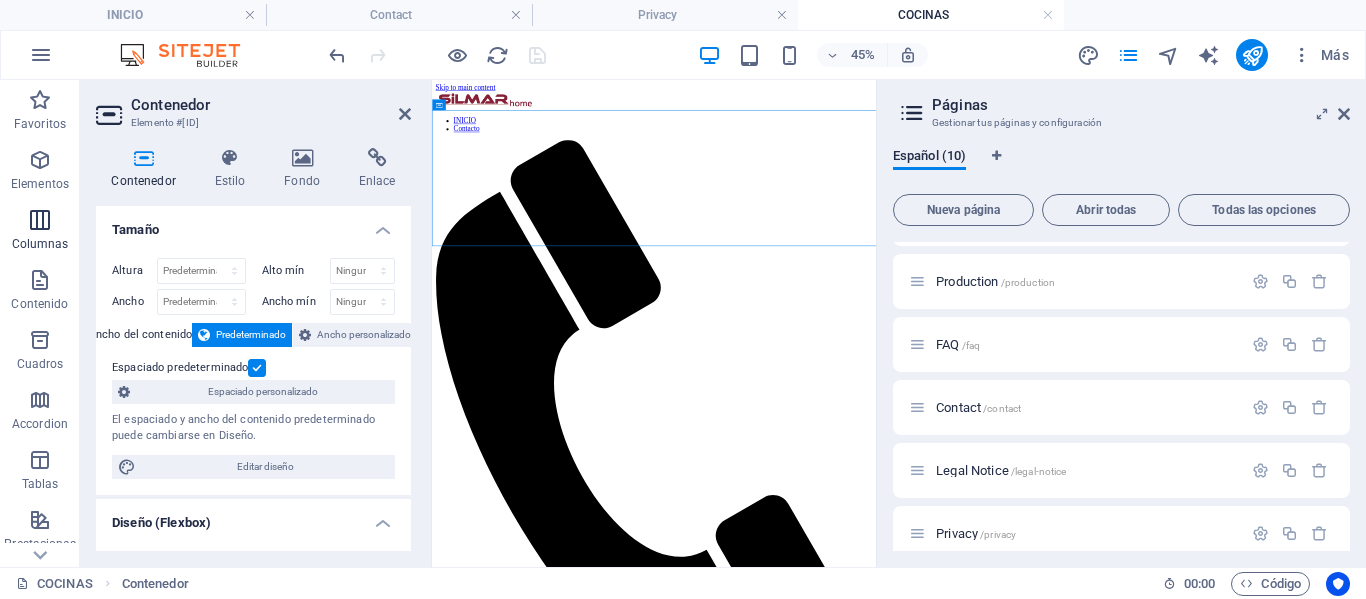 click at bounding box center [40, 220] 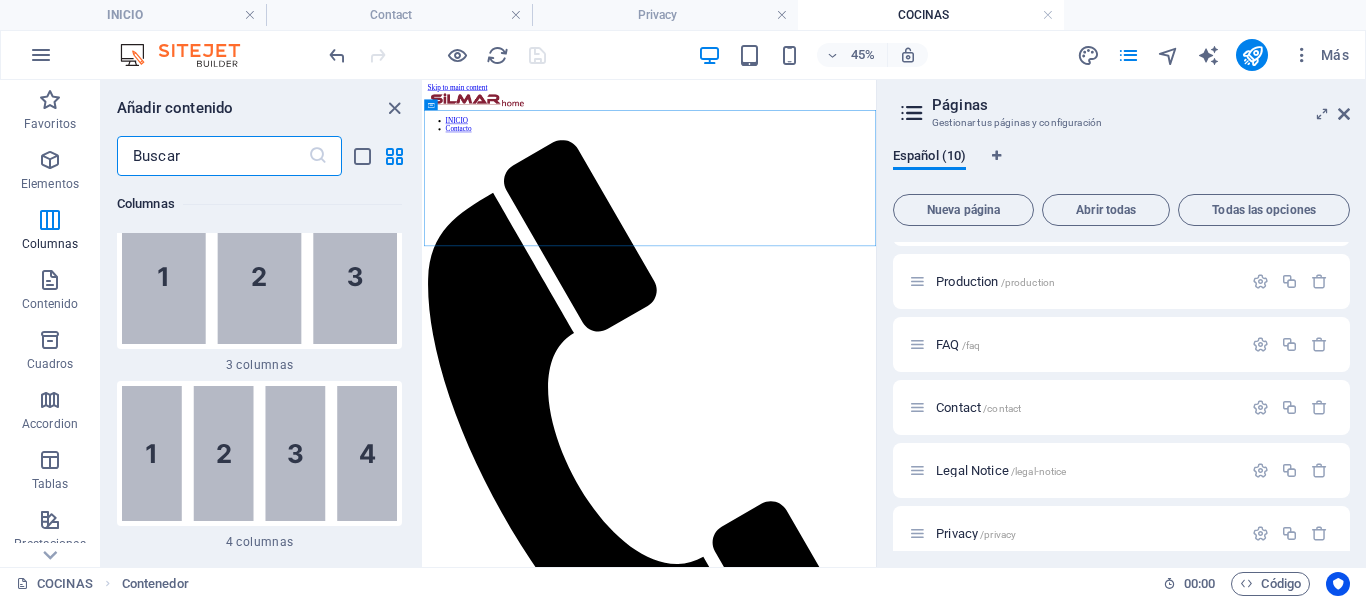 scroll, scrollTop: 1554, scrollLeft: 0, axis: vertical 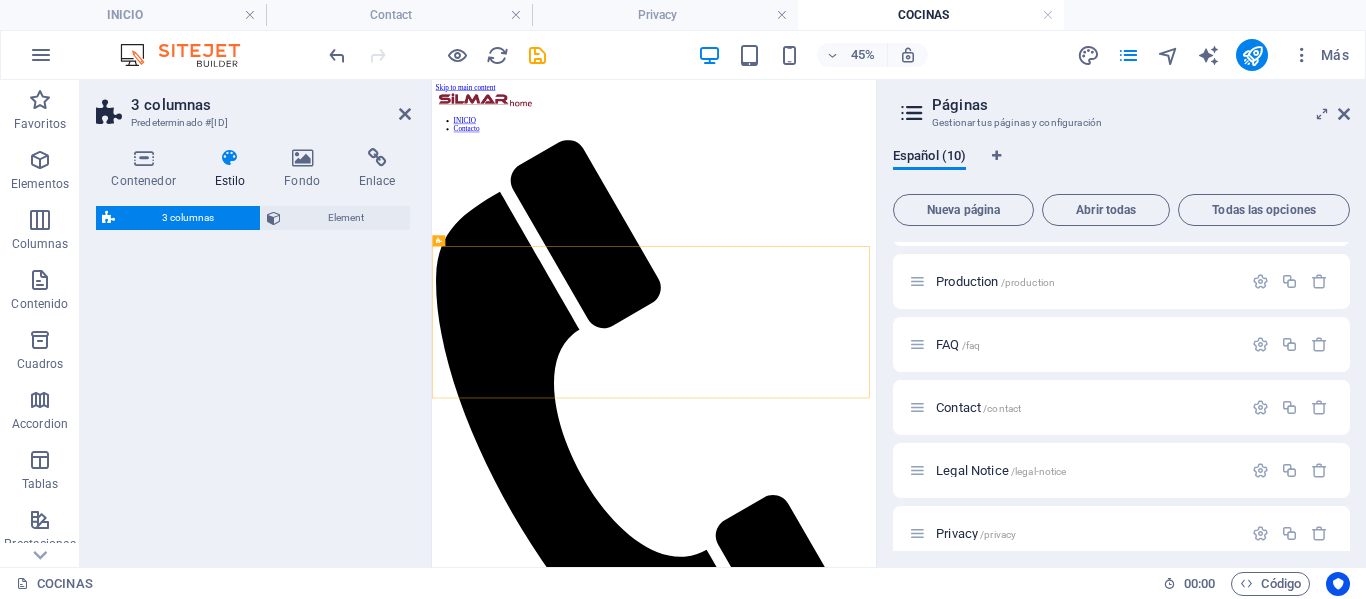 select on "rem" 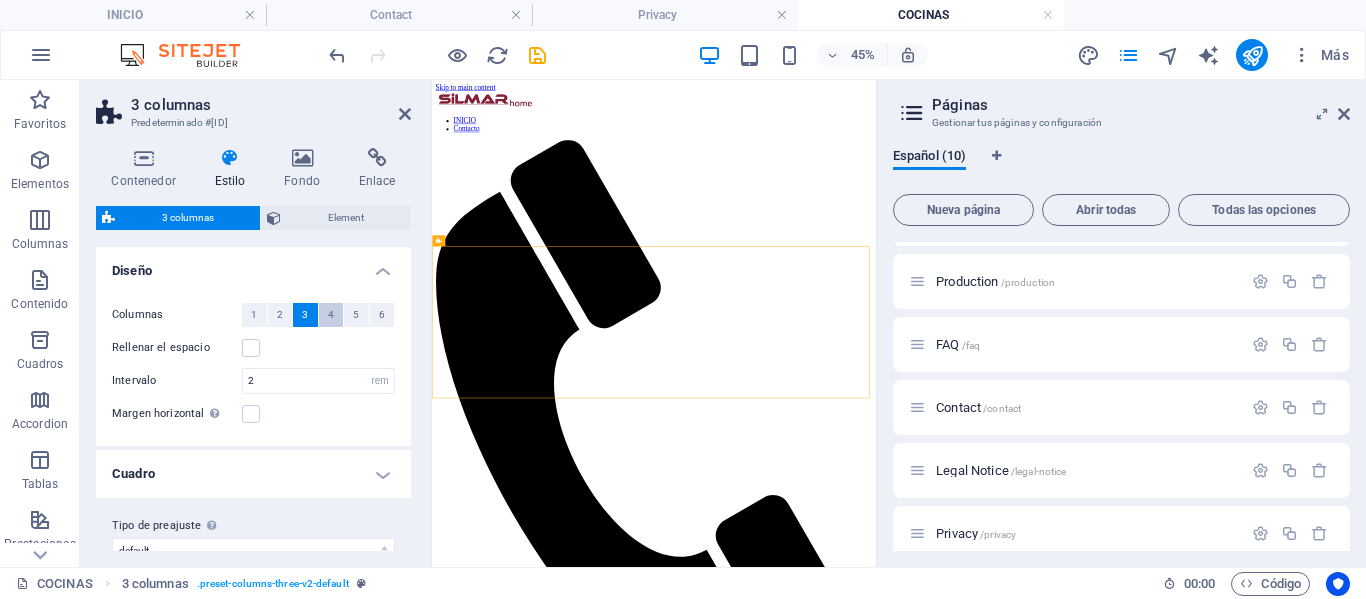 click on "4" at bounding box center (331, 315) 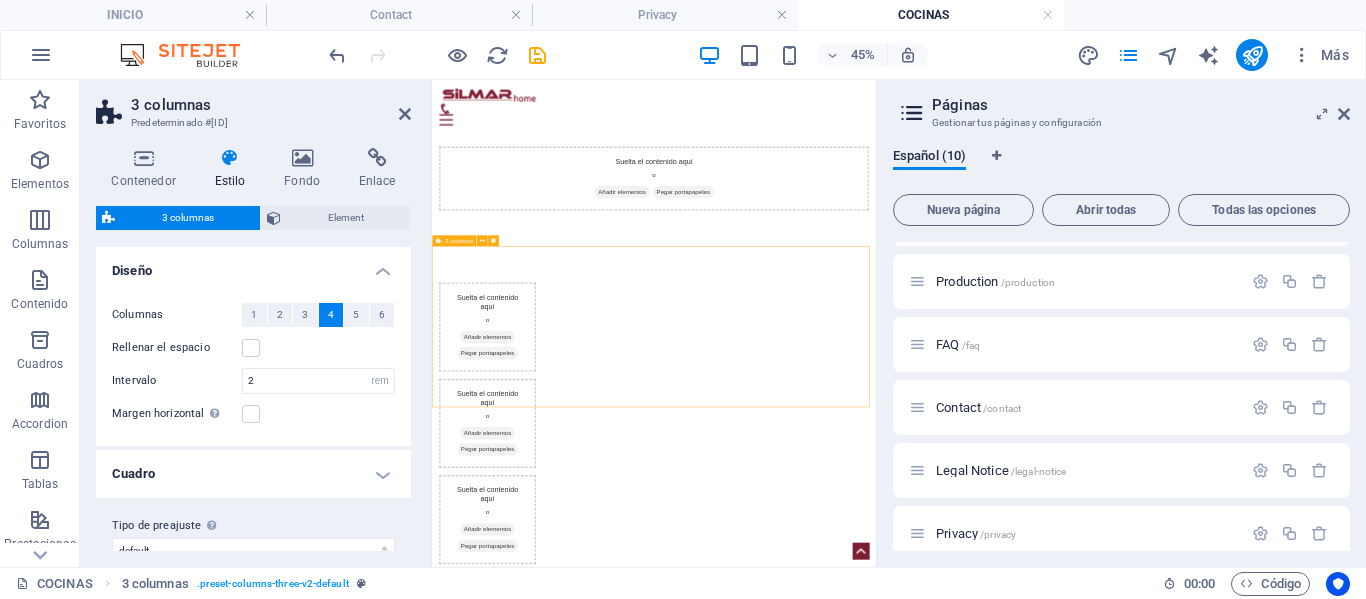 click on "Suelta el contenido aquí o  Añadir elementos  Pegar portapapeles Suelta el contenido aquí o  Añadir elementos  Pegar portapapeles Suelta el contenido aquí o  Añadir elementos  Pegar portapapeles" at bounding box center [925, 843] 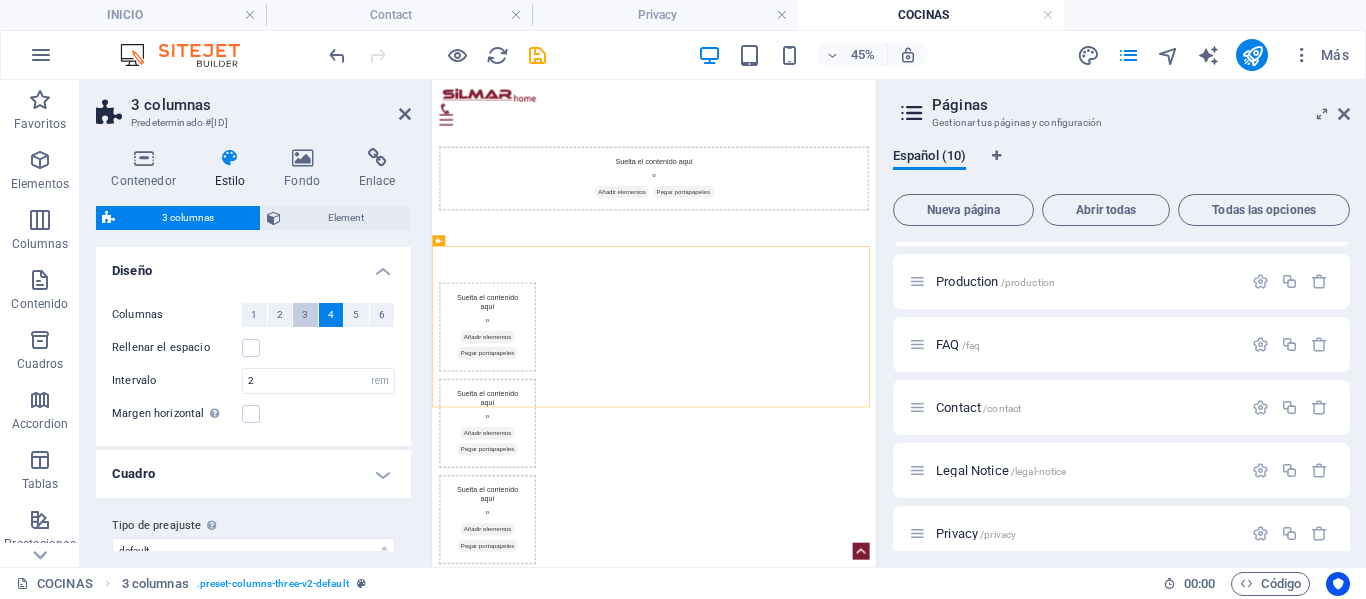 click on "3" at bounding box center (305, 315) 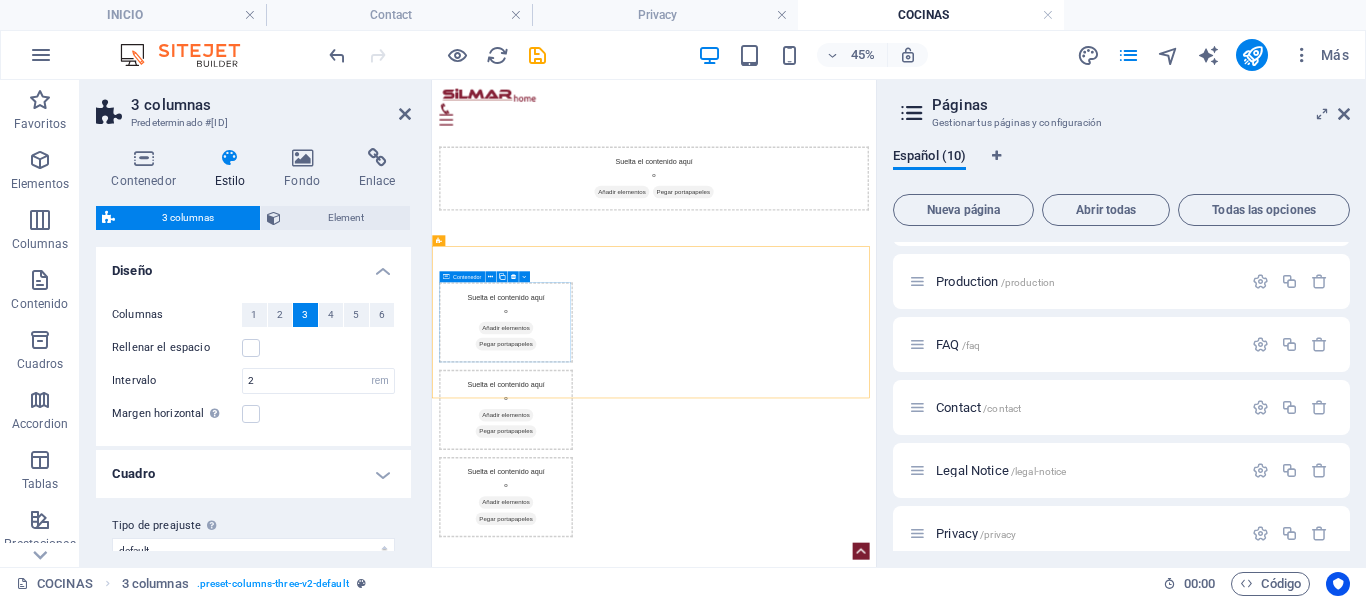 click on "Añadir elementos" at bounding box center (597, 631) 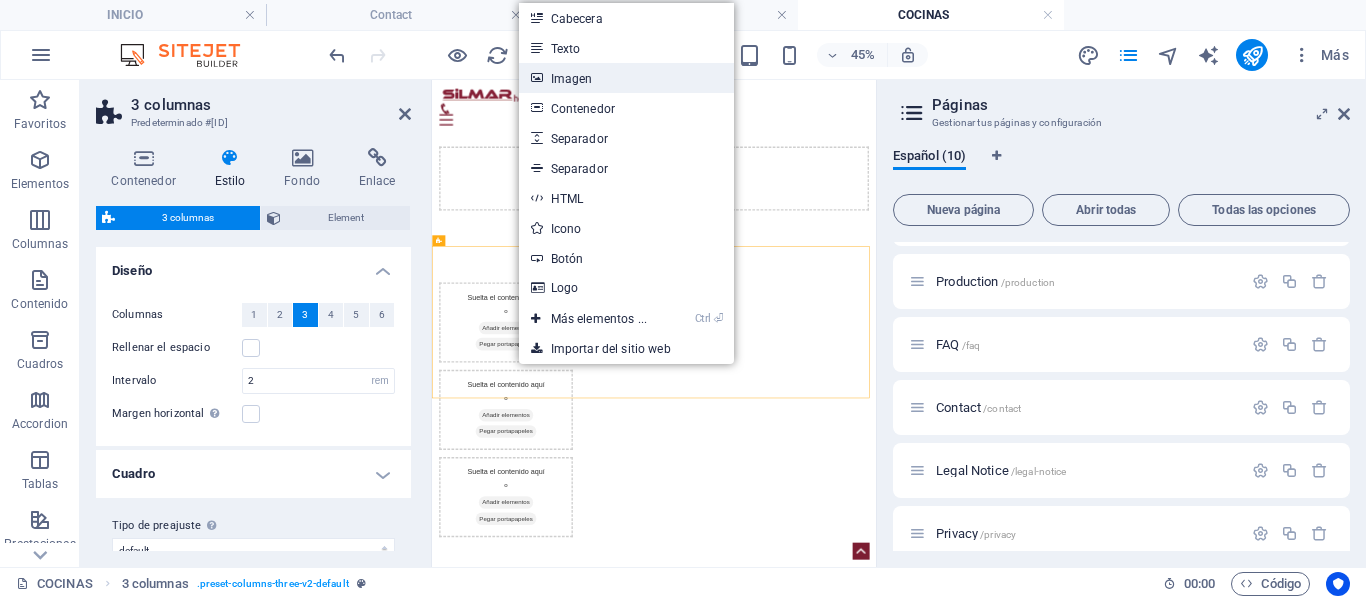 click on "Imagen" at bounding box center (626, 78) 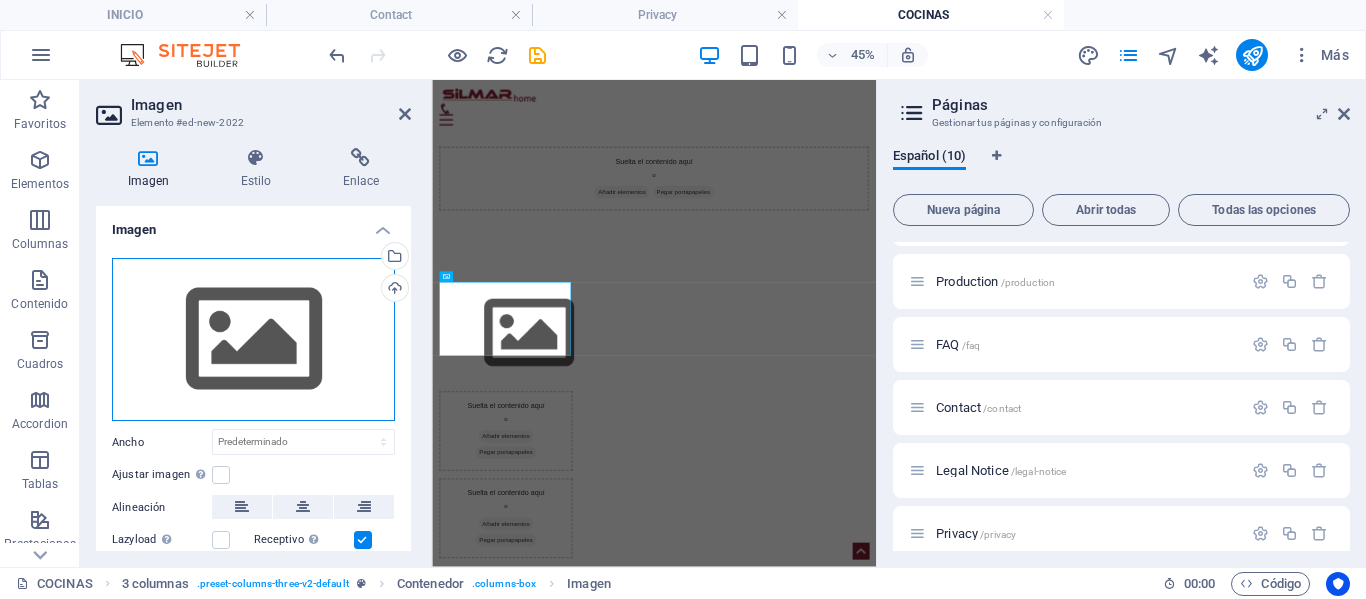 click on "Arrastra archivos aquí, haz clic para escoger archivos o  selecciona archivos de Archivos o de nuestra galería gratuita de fotos y vídeos" at bounding box center (253, 340) 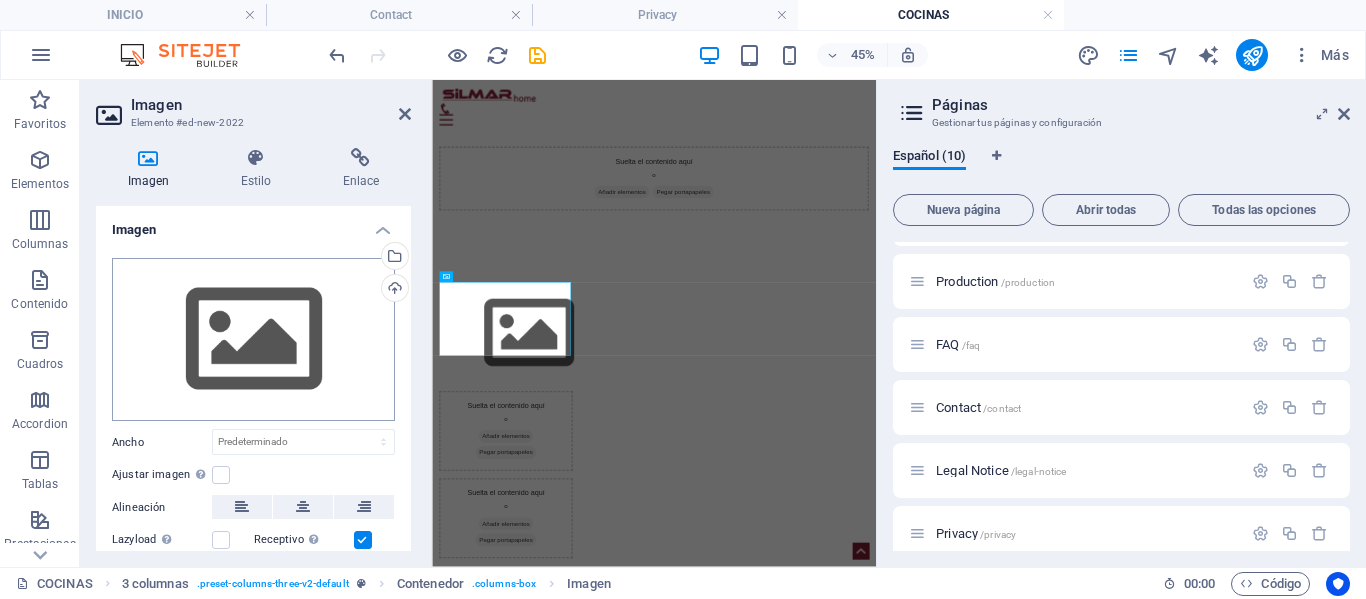 click on "CMS - [DOMAIN] INICIO Contact Privacy COCINAS Favoritos Elementos Columnas Contenido Cuadros Accordion Tablas Prestaciones Imágenes Control deslizante Encabezado Pie de página Formularios Marketing Colecciones
Arrastra aquí para reemplazar el contenido existente. Si quieres crear un elemento nuevo, pulsa “Ctrl”.
H2   Contenedor   4 columnas   Contenedor   Imagen   Contenedor   Barra de menús   Menú   Contenedor   Imagen   Contenedor   Imagen   Contenedor   Imagen   Contenedor   Texto   4 columnas   Contenedor   Imagen   Contenedor   Icono   HTML   Contenedor   Imagen   Contenedor   Texto 80% Más INICIO 3 columnas . preset-columns-three-v2-default Contenedor . columns-box Imagen 00 : 00 Código Favoritos Elementos Columnas Contenido Cuadros Accordion Tablas Prestaciones Imágenes Control deslizante Encabezado Pie de página Formularios Marketing Colecciones
H3   Banner   Banner" at bounding box center [683, 299] 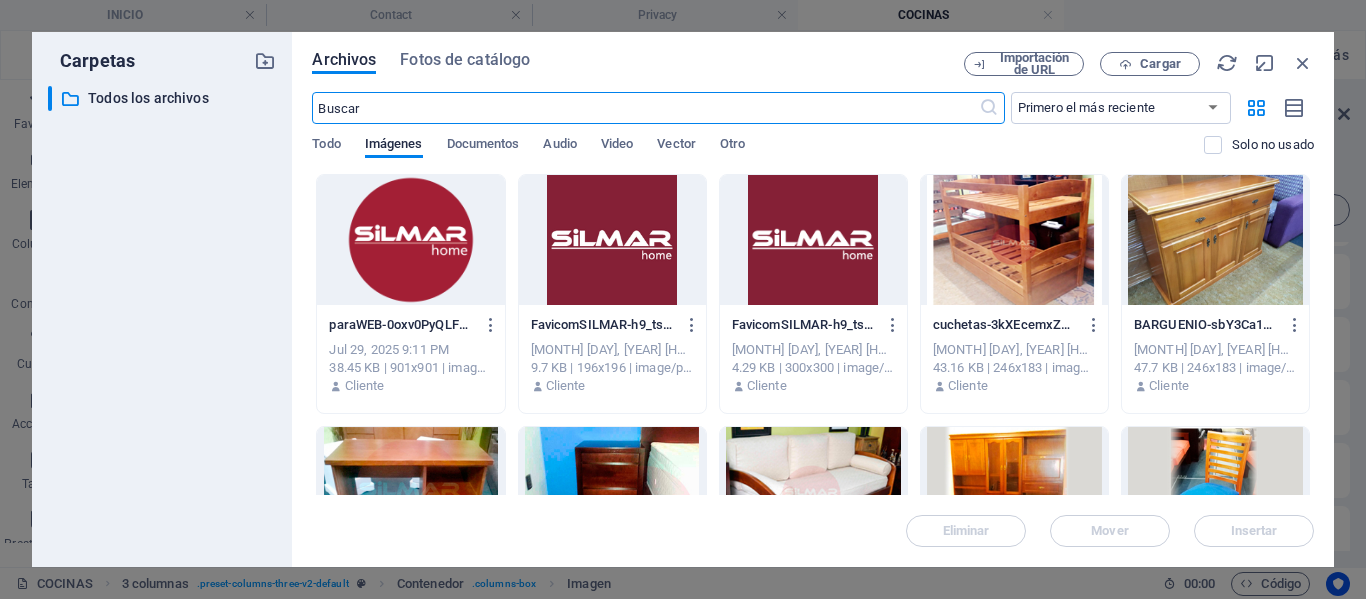 scroll, scrollTop: 372, scrollLeft: 0, axis: vertical 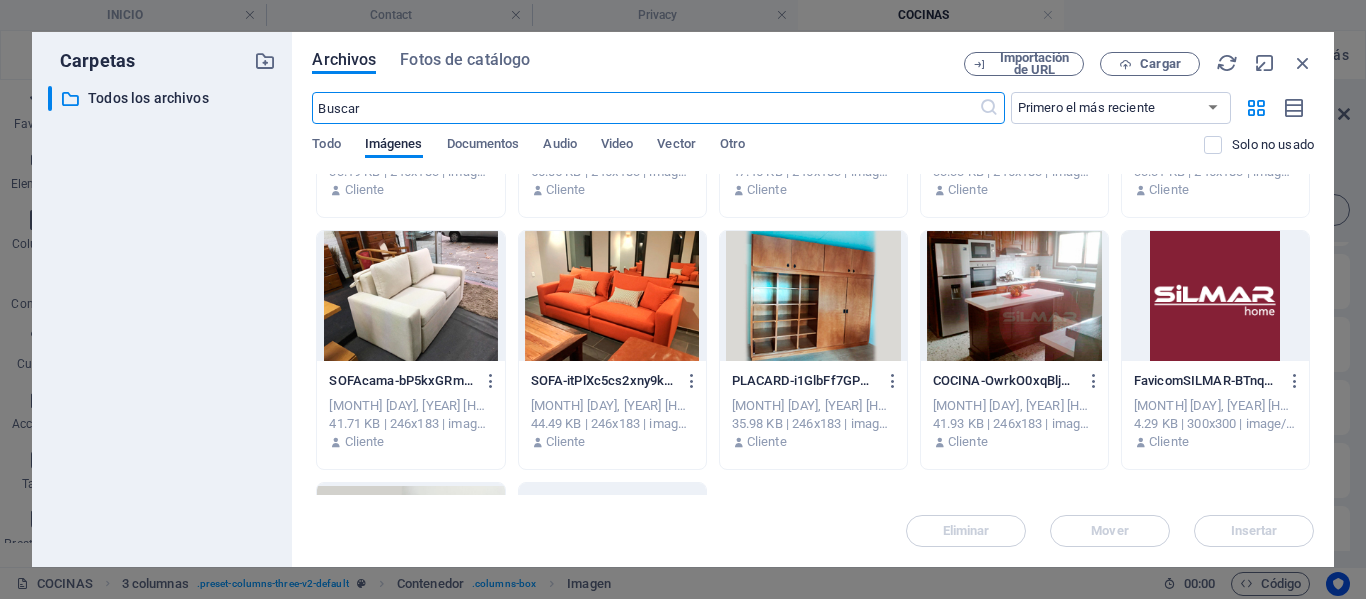click at bounding box center [1014, 296] 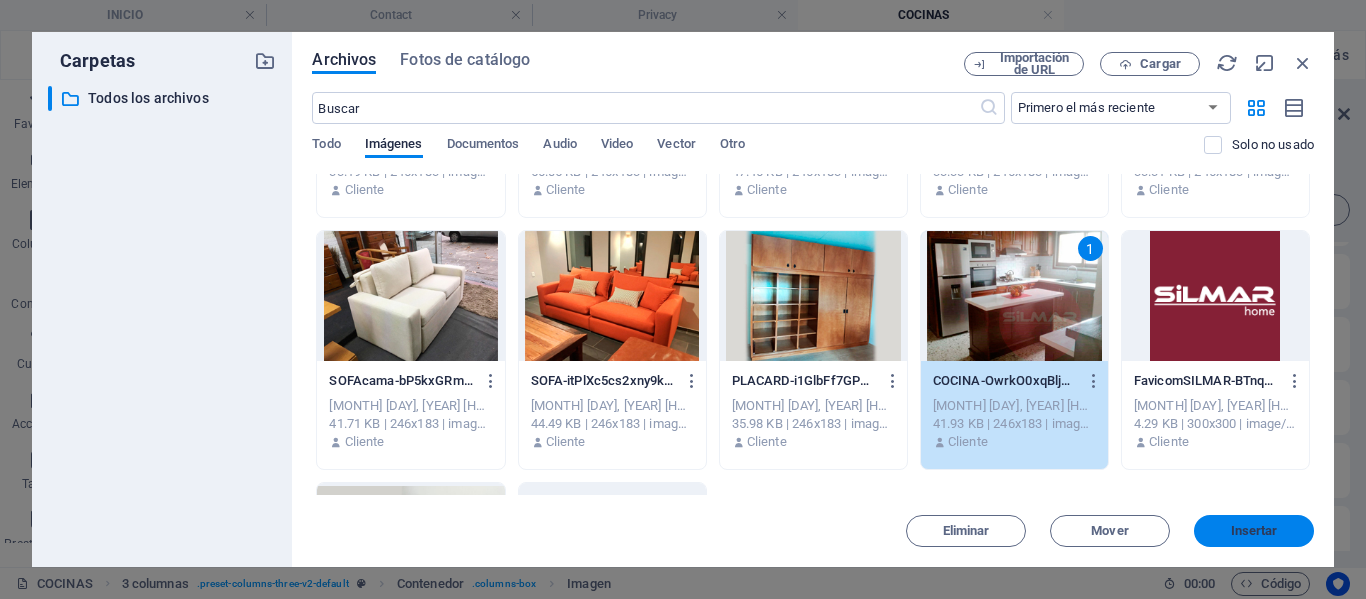 click on "Insertar" at bounding box center [1254, 531] 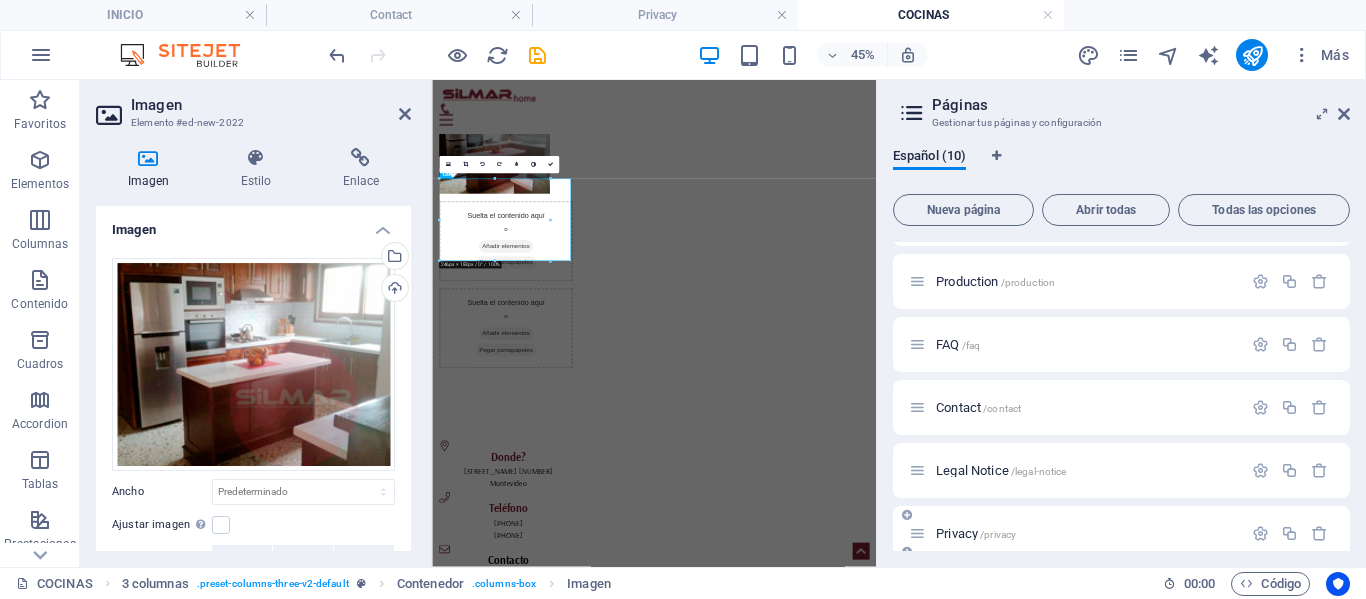 scroll, scrollTop: 223, scrollLeft: 0, axis: vertical 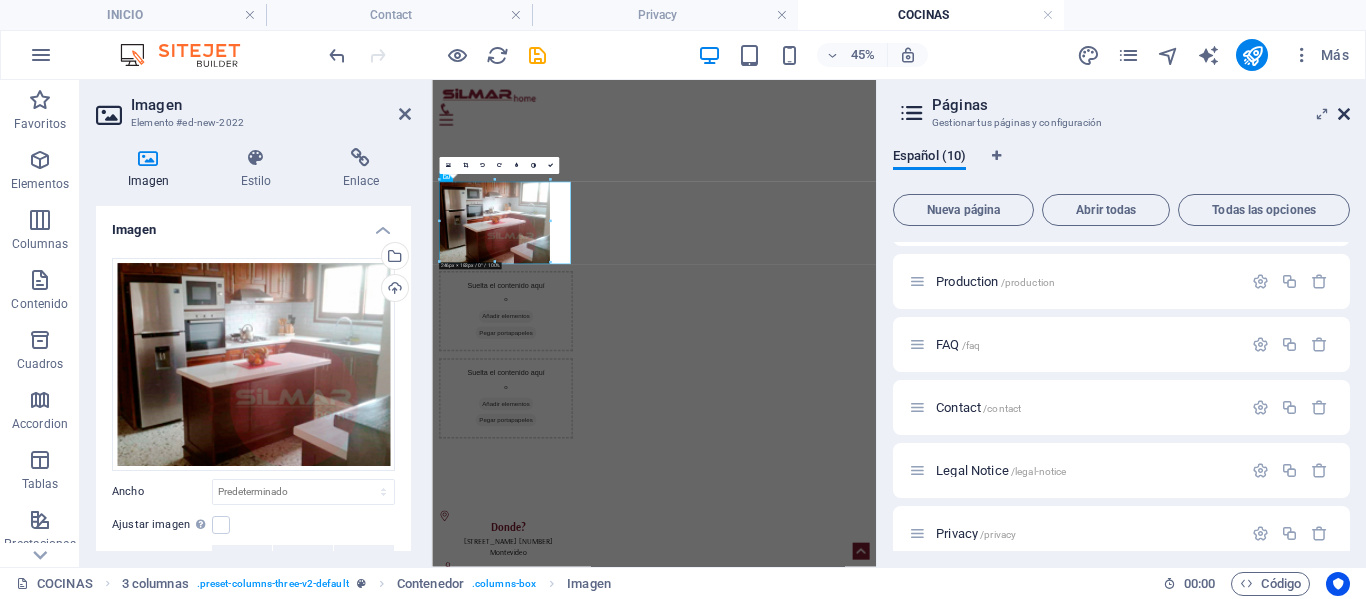 click at bounding box center [1344, 114] 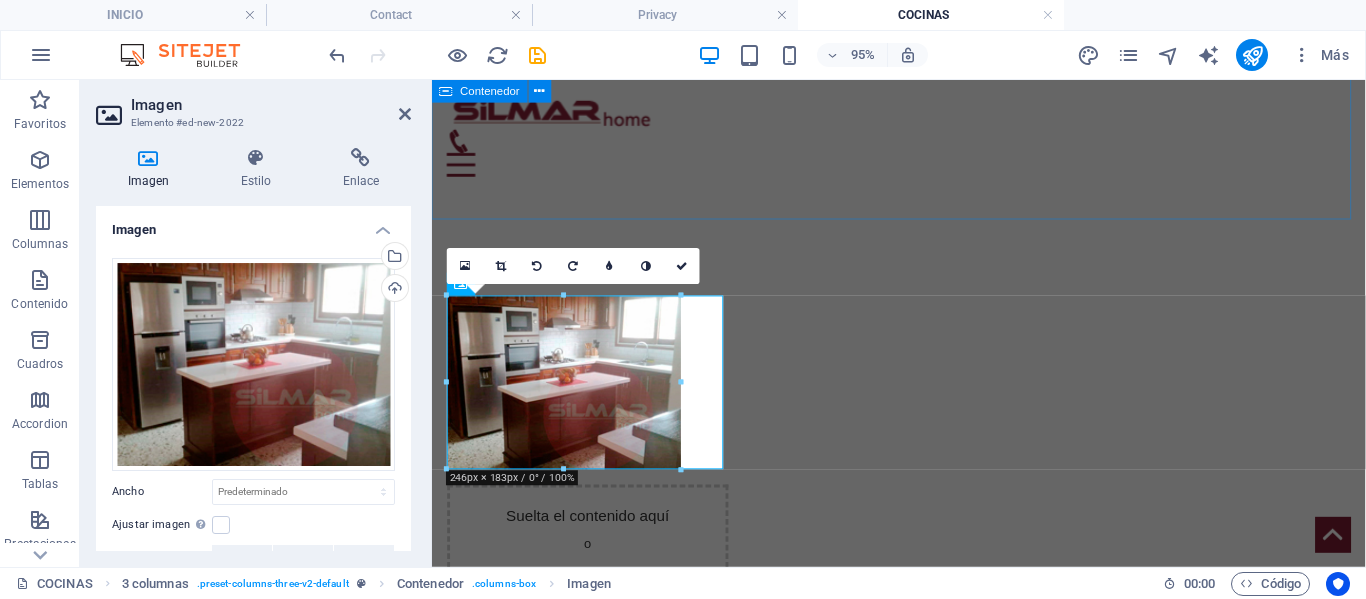 click on "Suelta el contenido aquí o  Añadir elementos  Pegar portapapeles" at bounding box center [923, 76] 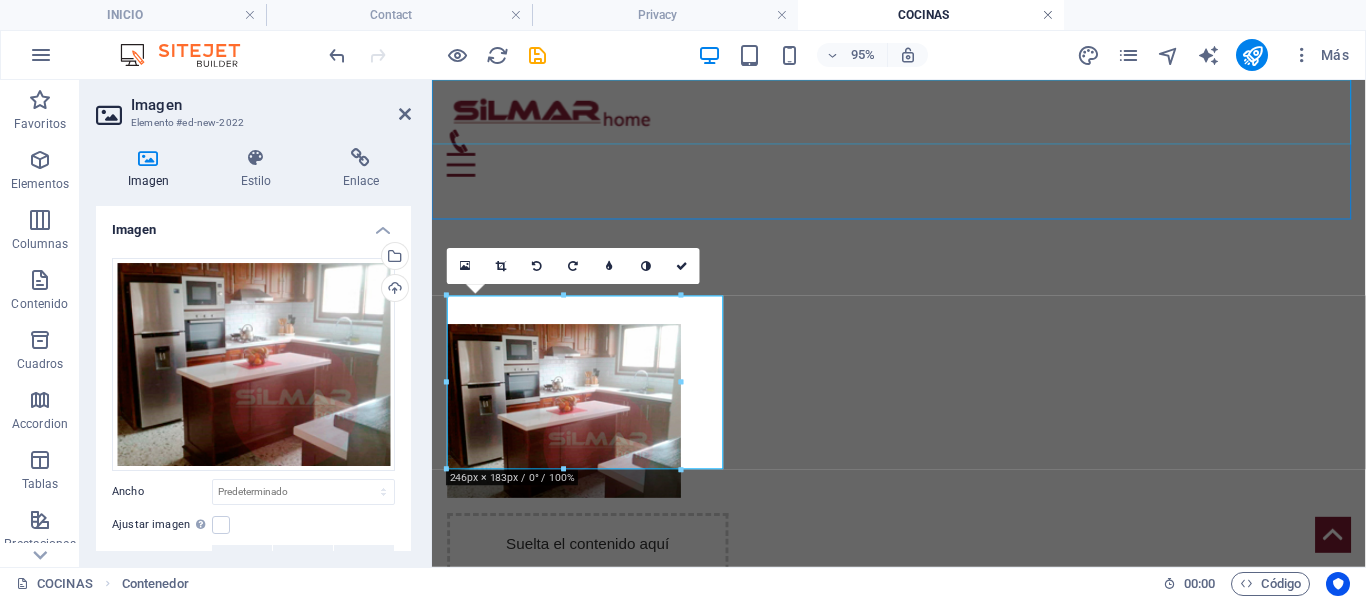 scroll, scrollTop: 0, scrollLeft: 0, axis: both 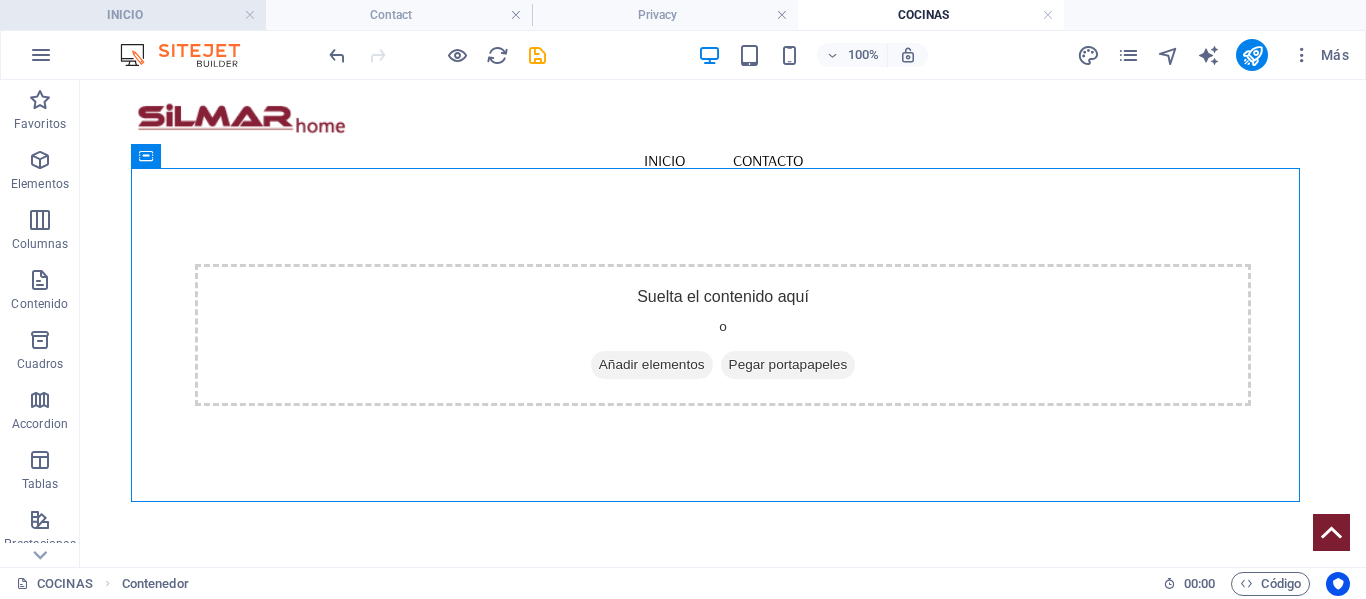 click on "INICIO" at bounding box center (133, 15) 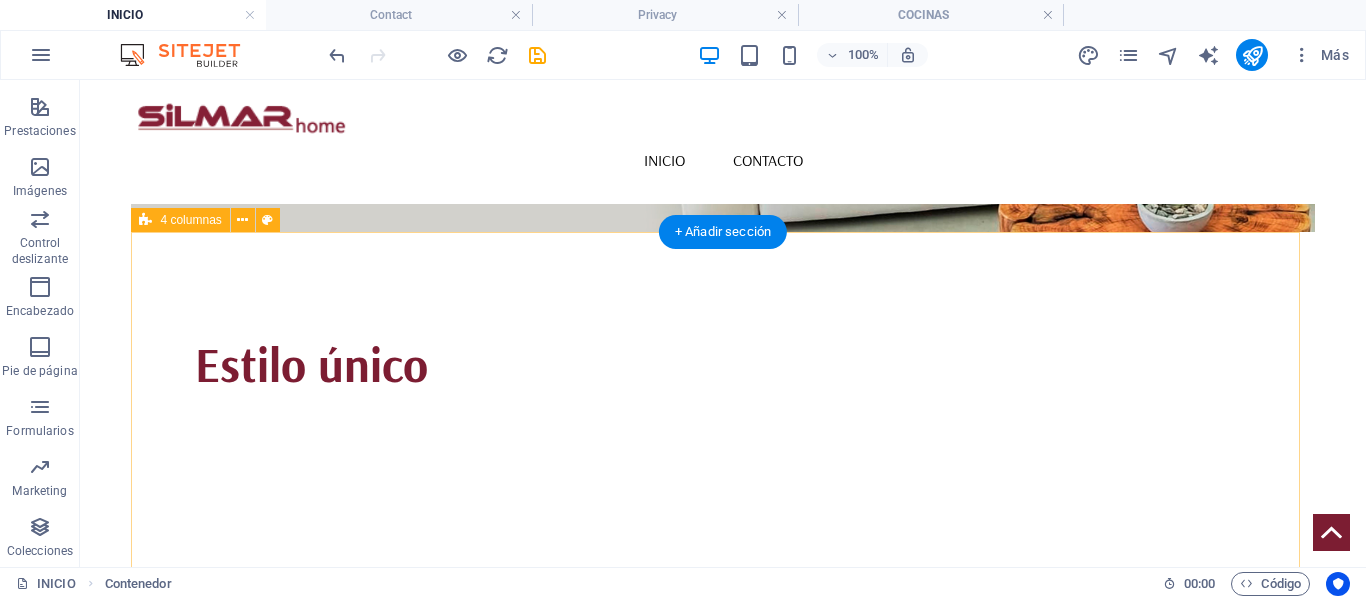 scroll, scrollTop: 300, scrollLeft: 0, axis: vertical 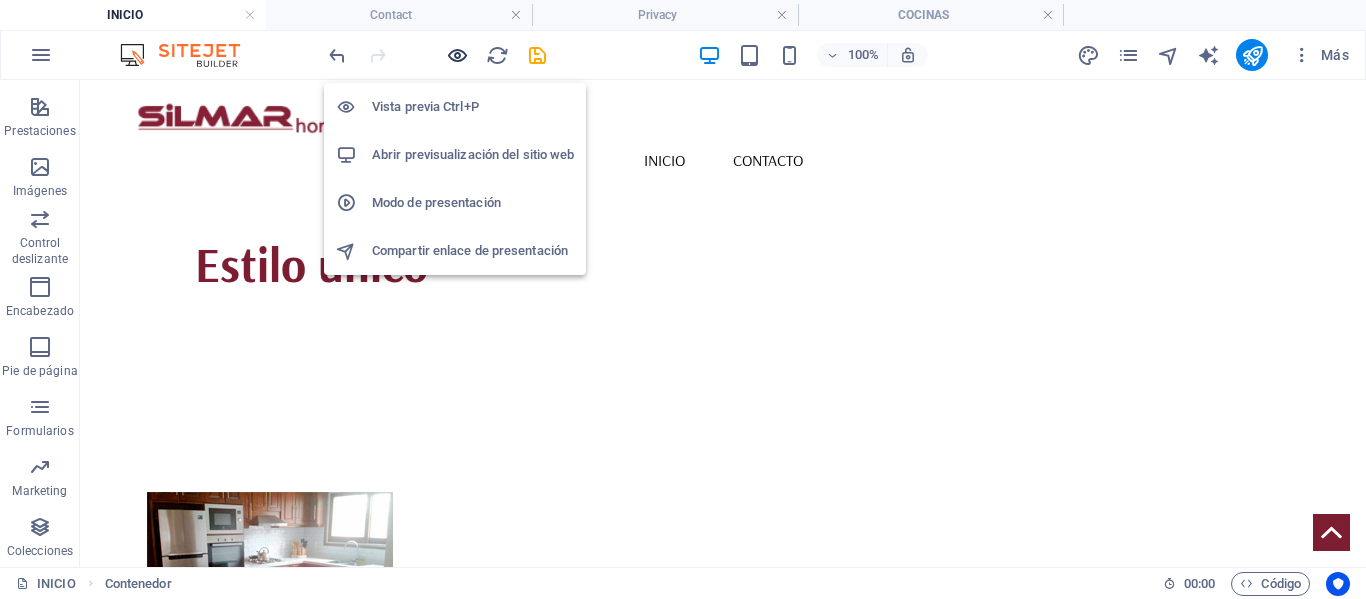 click at bounding box center [457, 55] 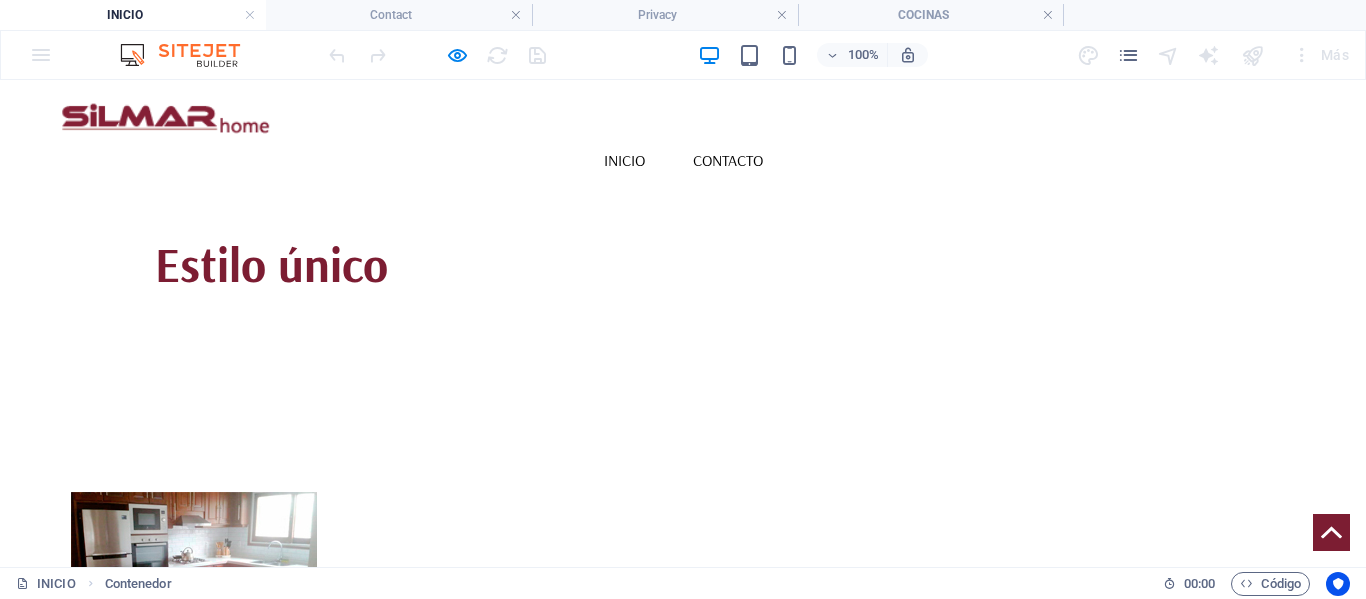 click at bounding box center [194, 583] 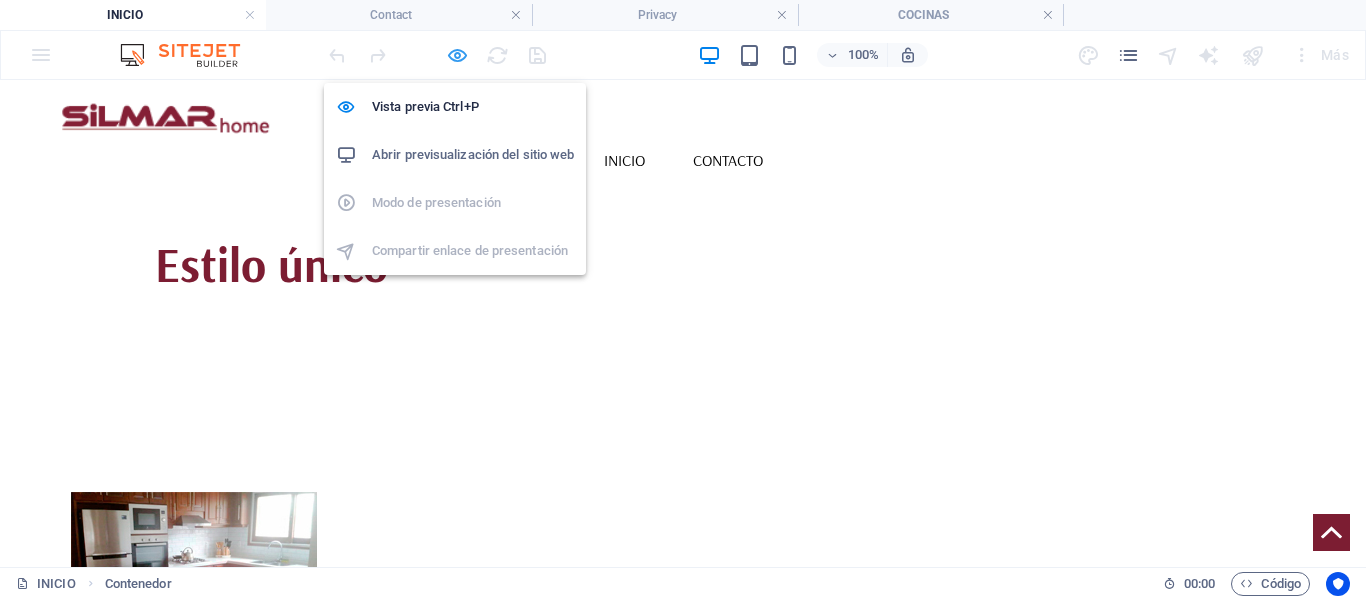 click at bounding box center [457, 55] 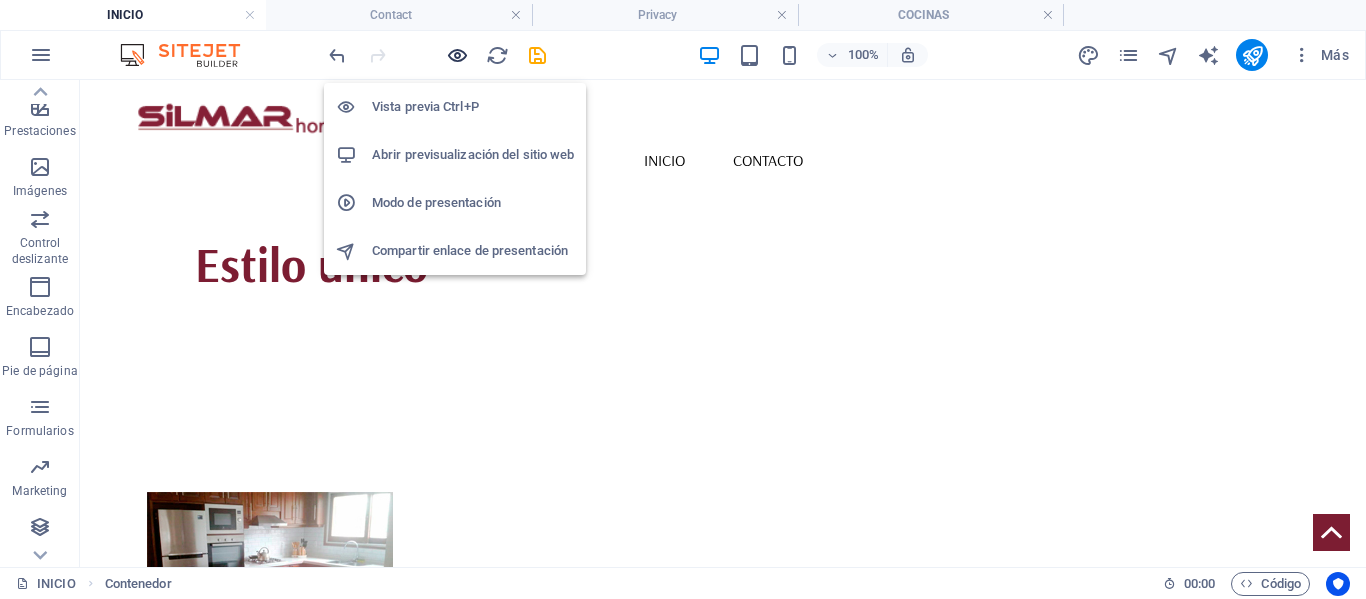 click at bounding box center (457, 55) 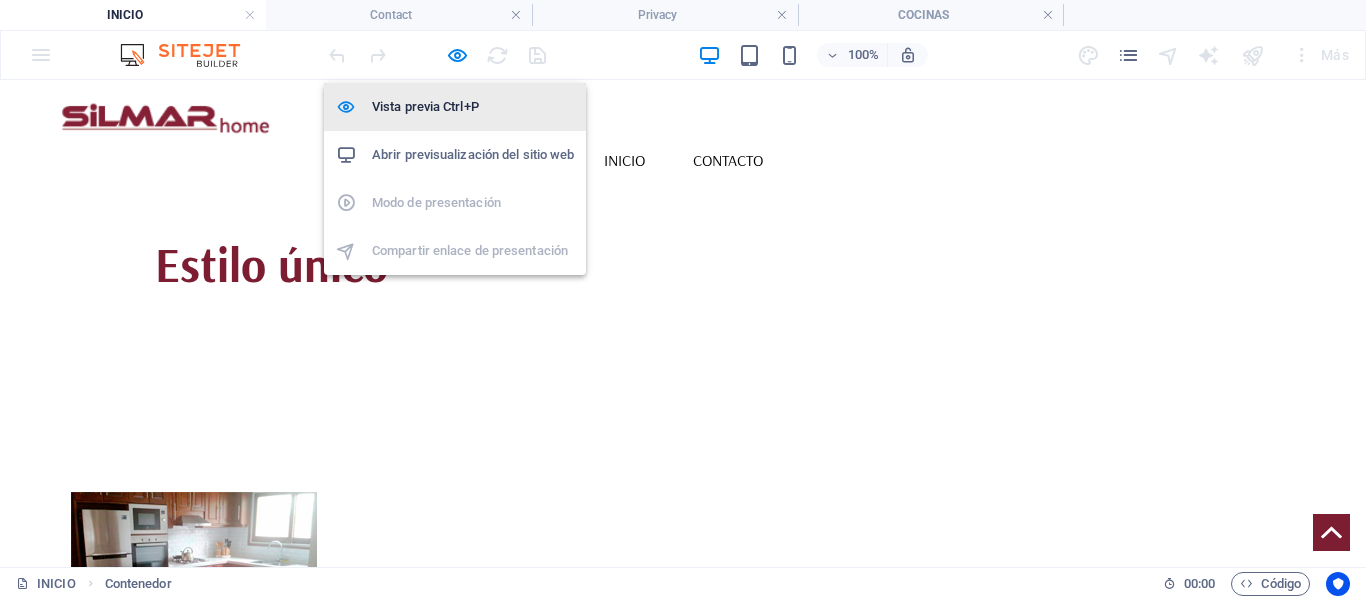 click on "Vista previa Ctrl+P" at bounding box center [473, 107] 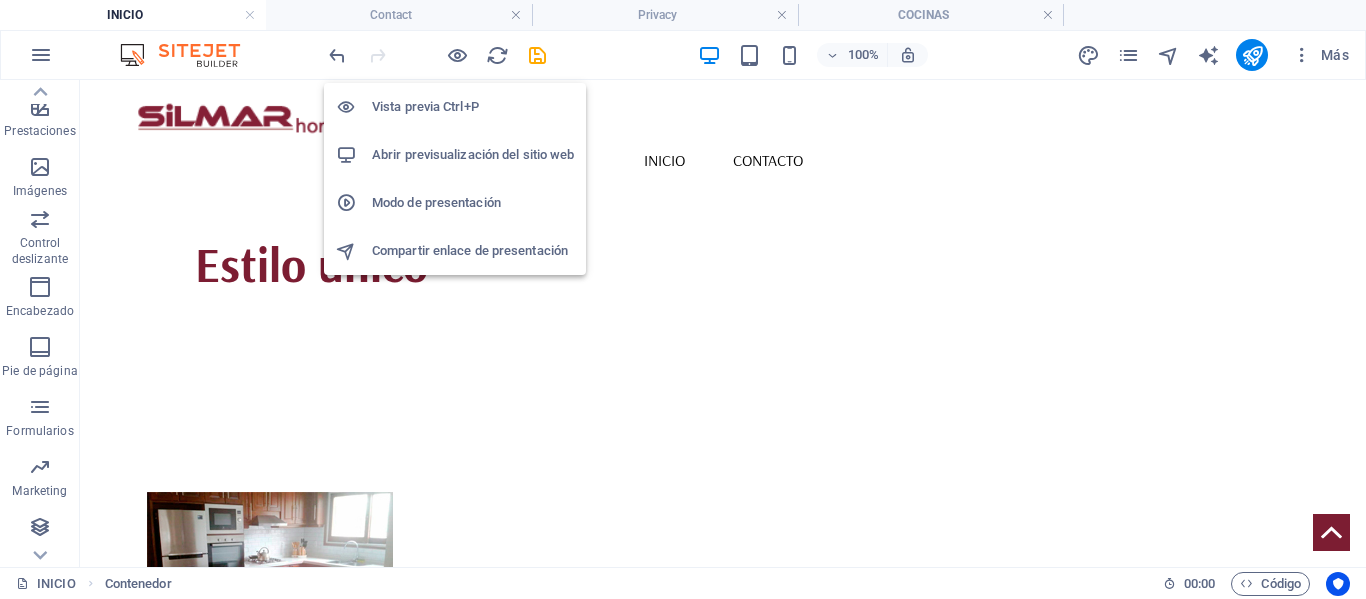 click on "Vista previa Ctrl+P" at bounding box center (473, 107) 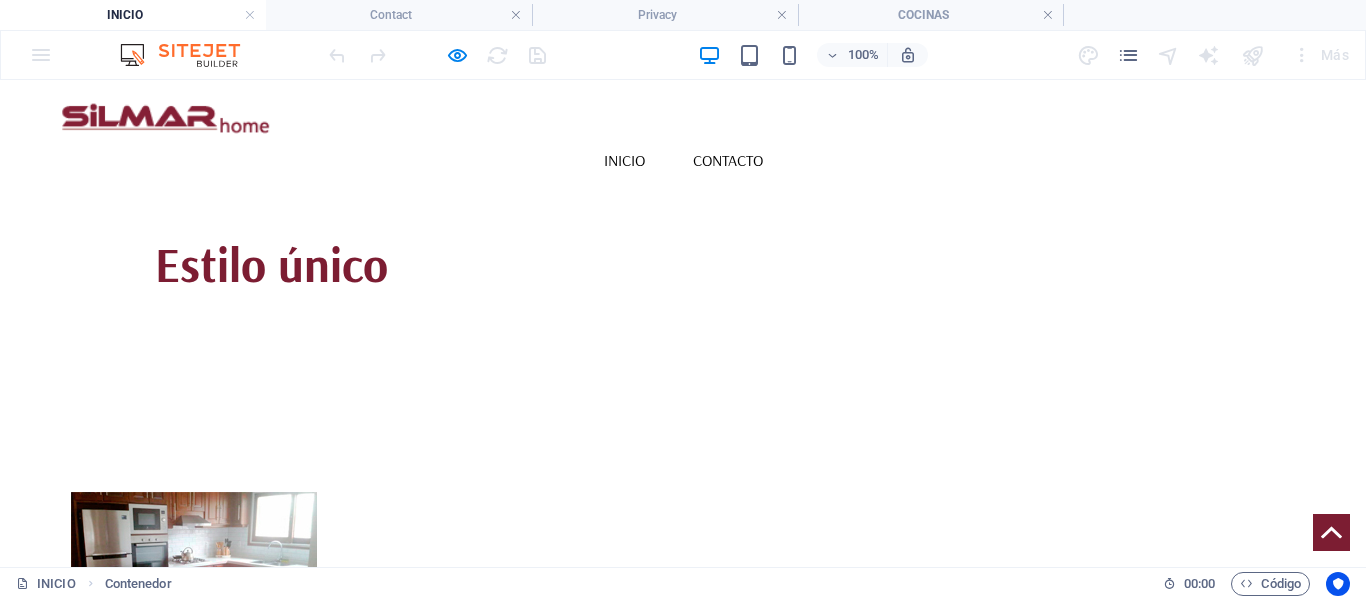 click at bounding box center (194, 583) 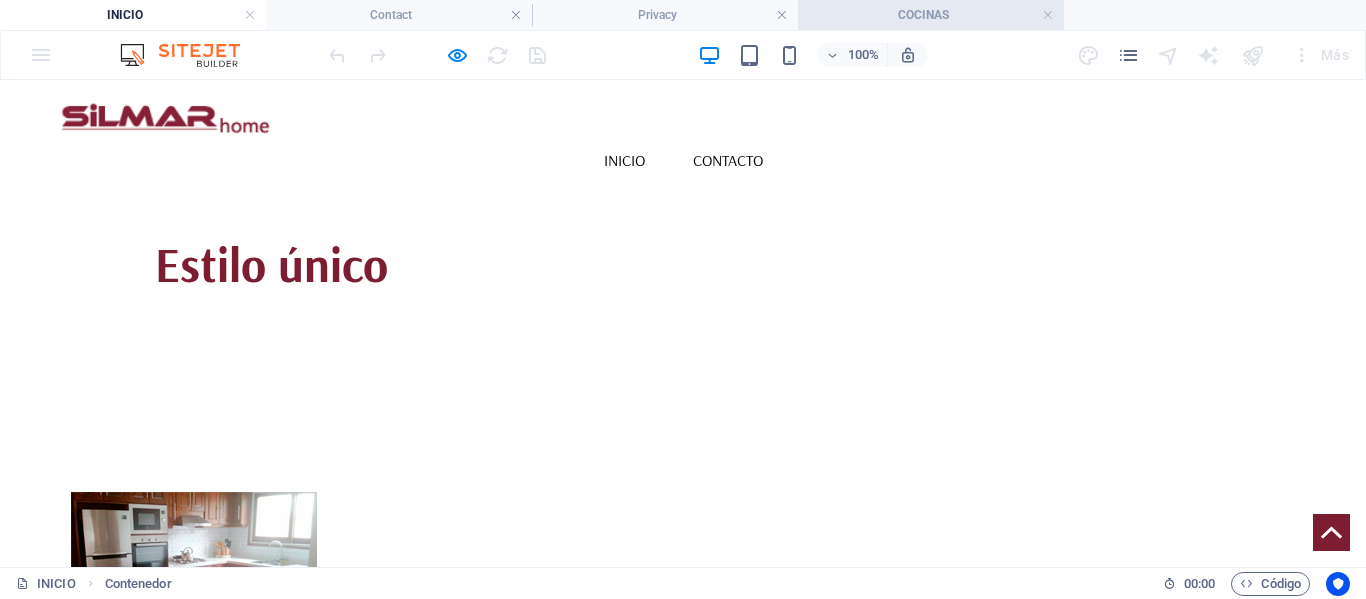 click on "COCINAS" at bounding box center (931, 15) 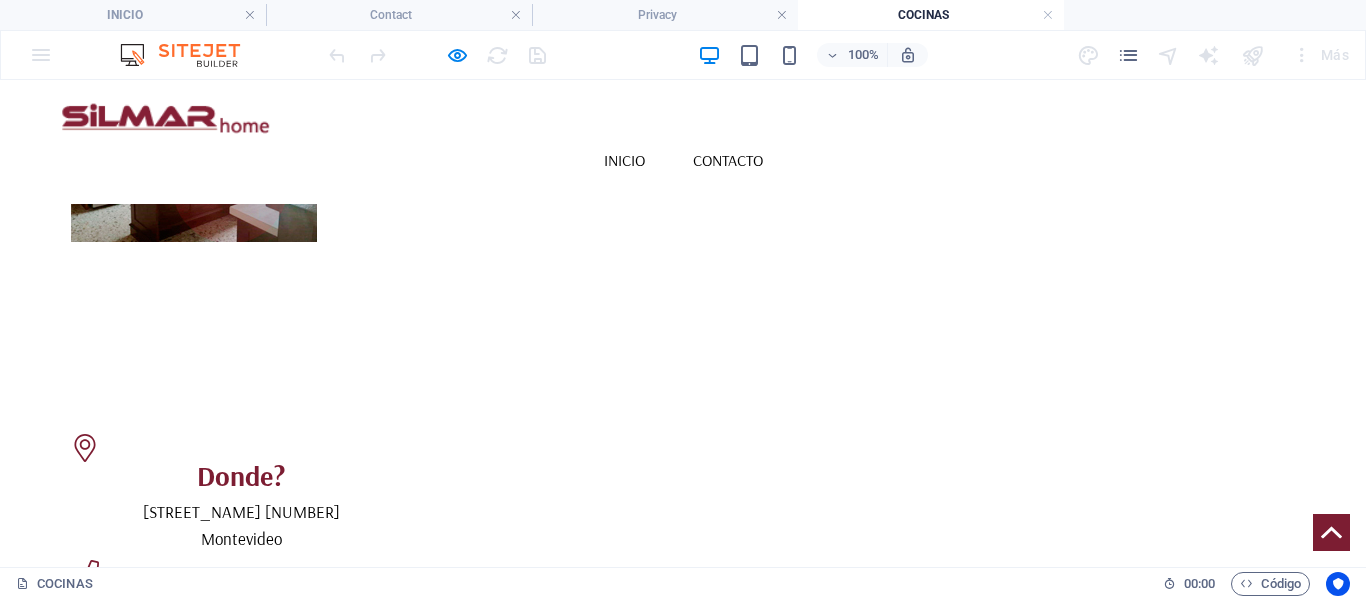 scroll, scrollTop: 300, scrollLeft: 0, axis: vertical 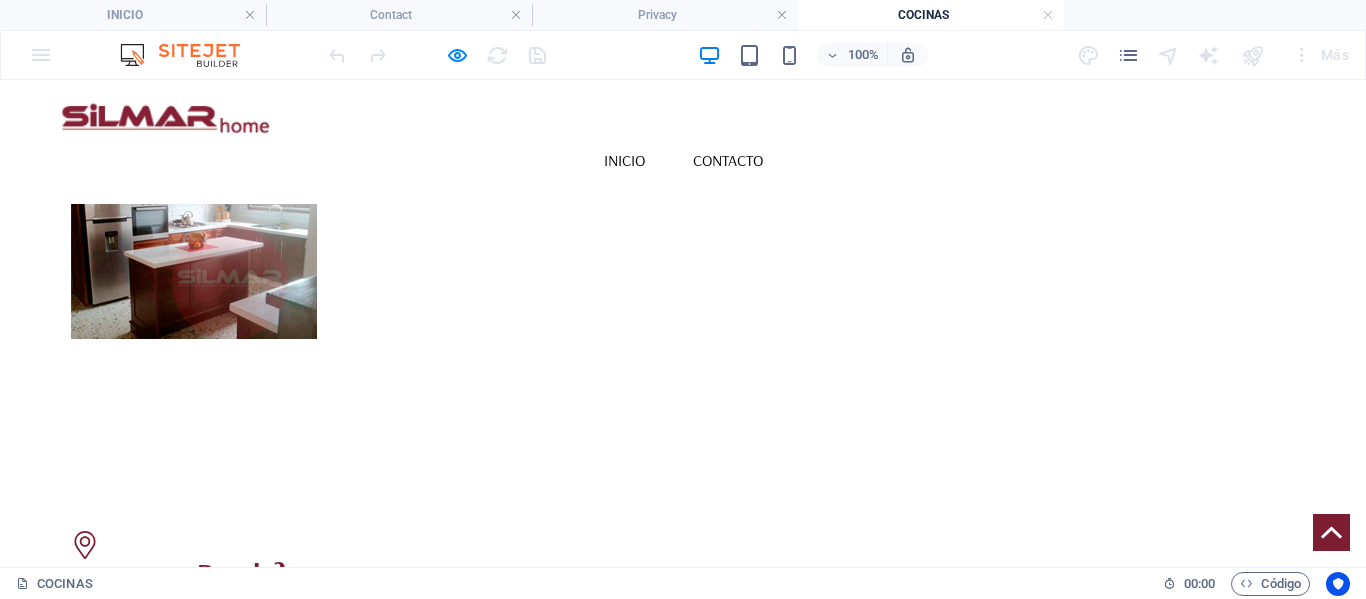 click at bounding box center (194, 247) 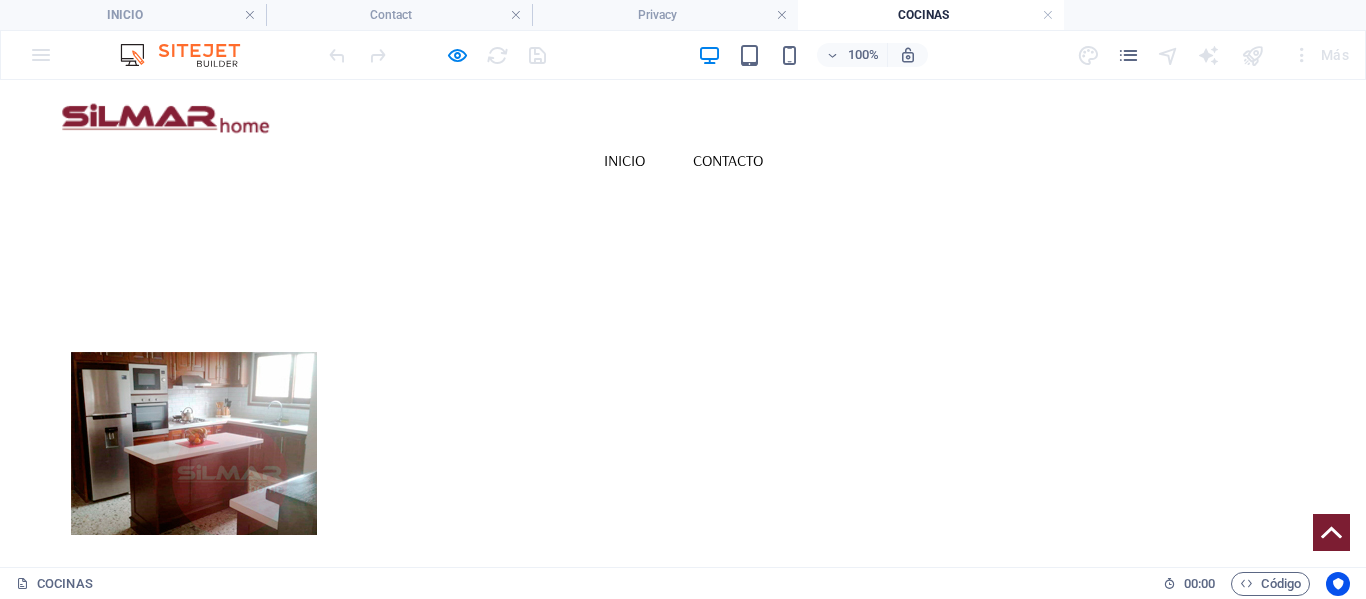 scroll, scrollTop: 0, scrollLeft: 0, axis: both 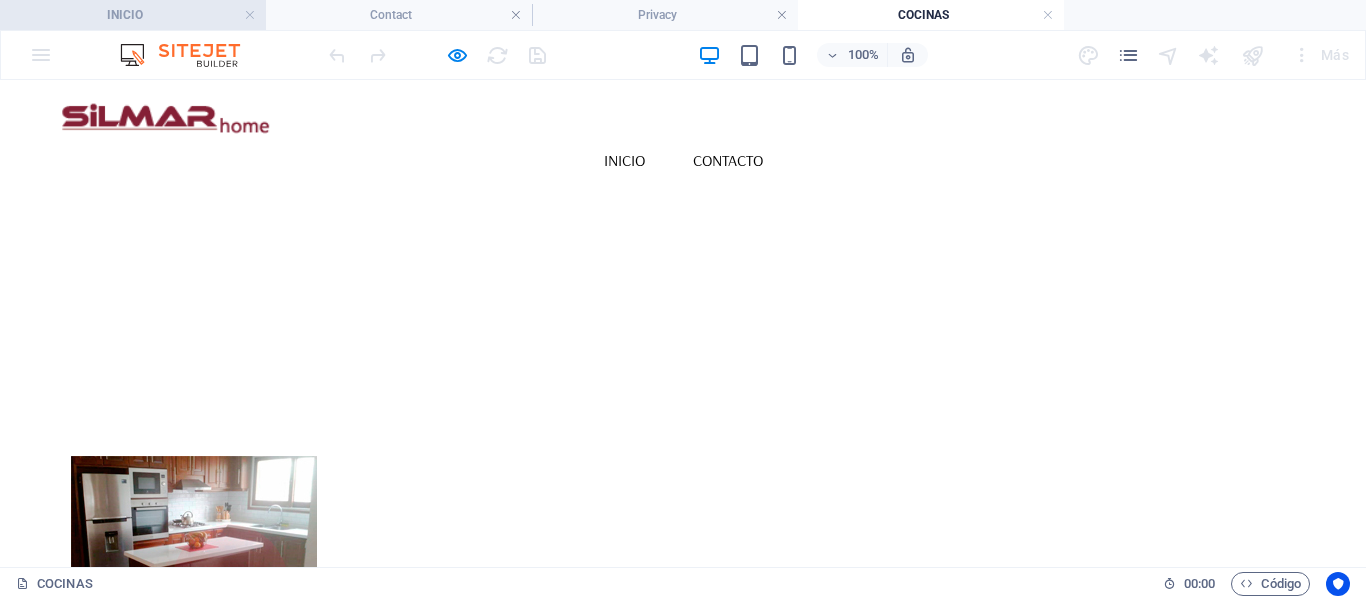 click on "INICIO" at bounding box center [133, 15] 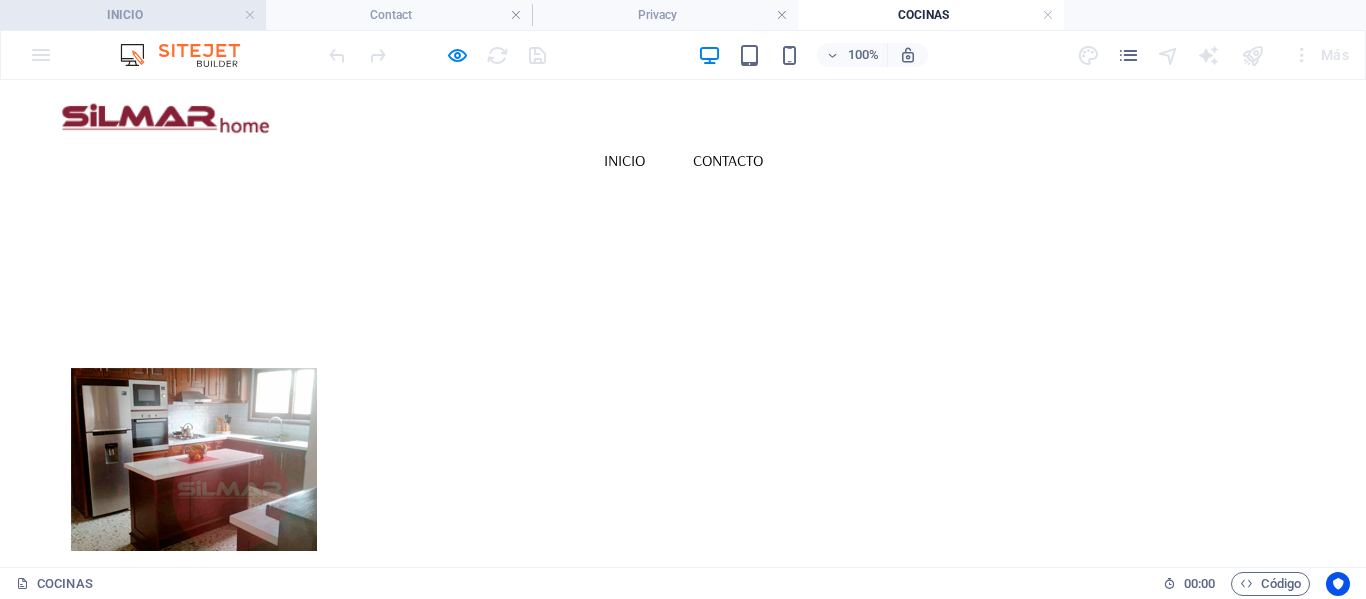 scroll, scrollTop: 300, scrollLeft: 0, axis: vertical 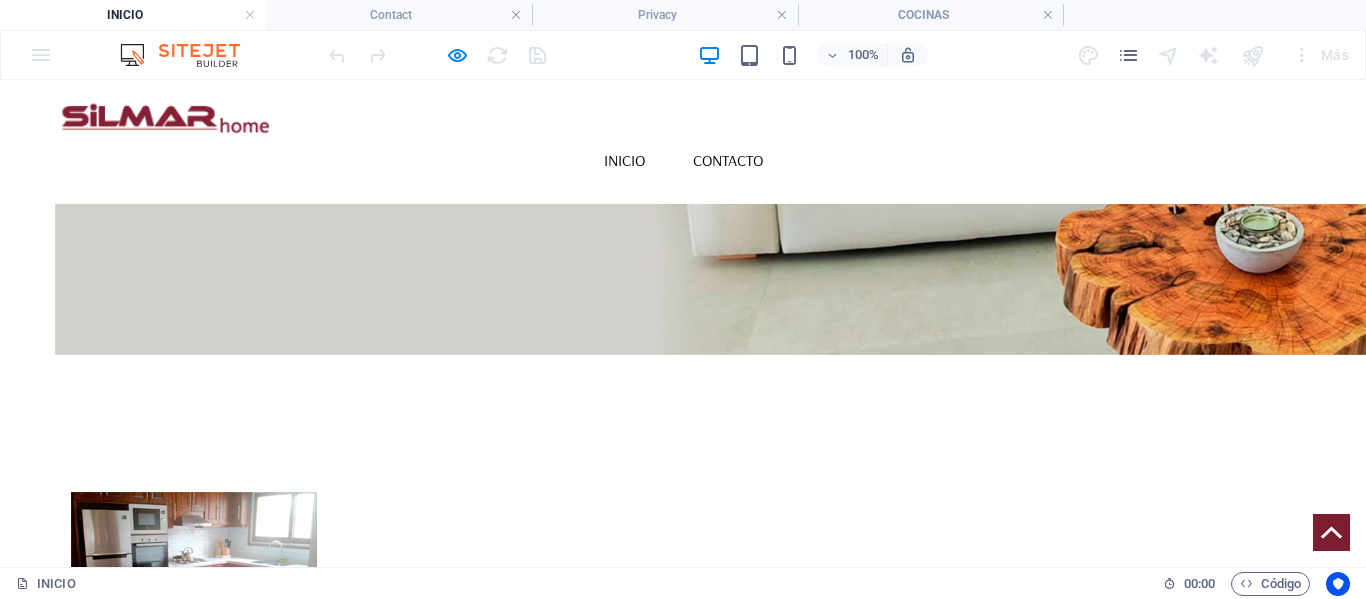 click at bounding box center (194, 583) 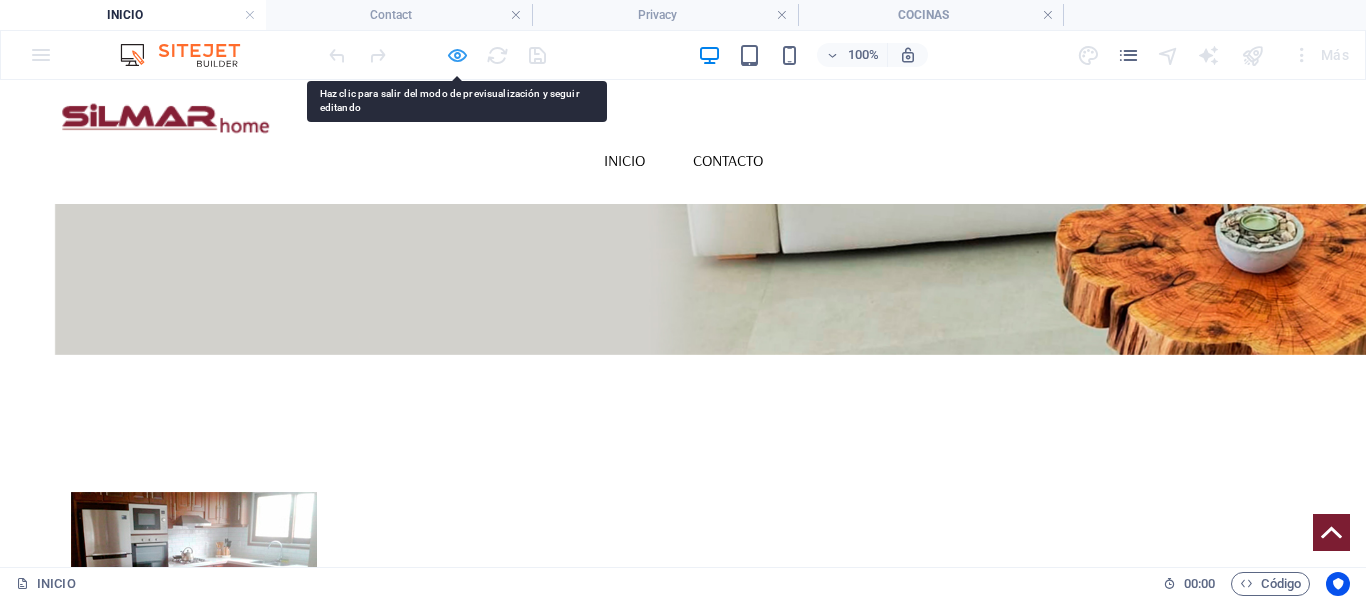 drag, startPoint x: 277, startPoint y: 207, endPoint x: 460, endPoint y: 54, distance: 238.53302 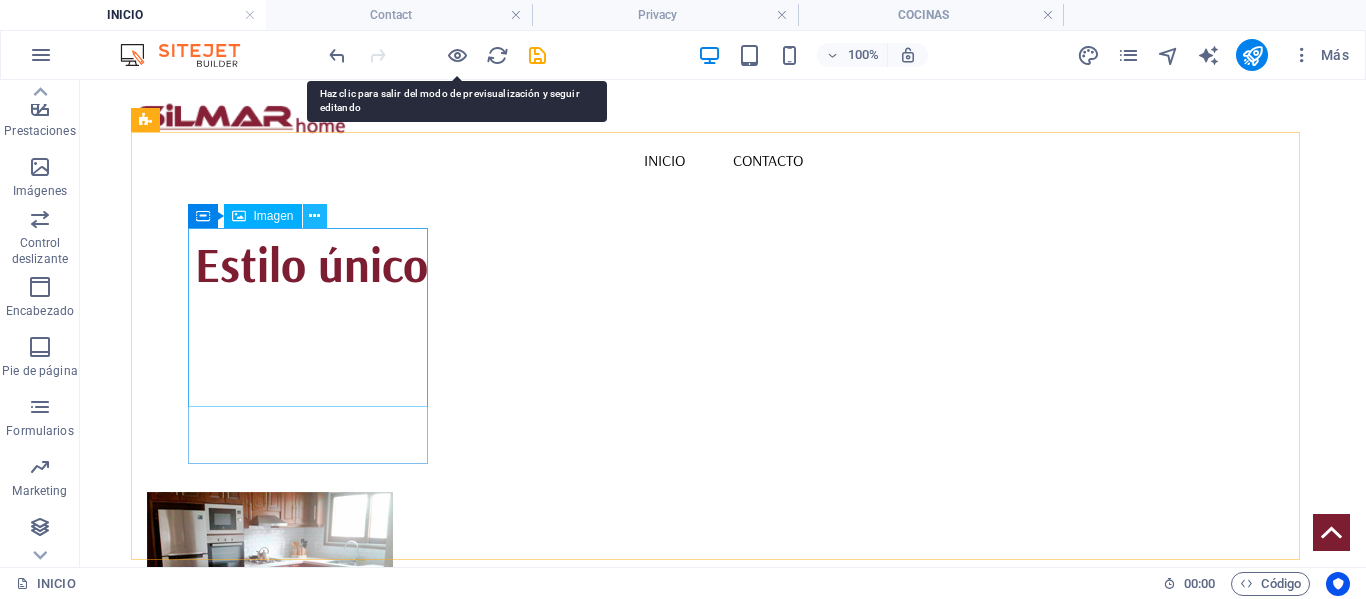 click at bounding box center (315, 216) 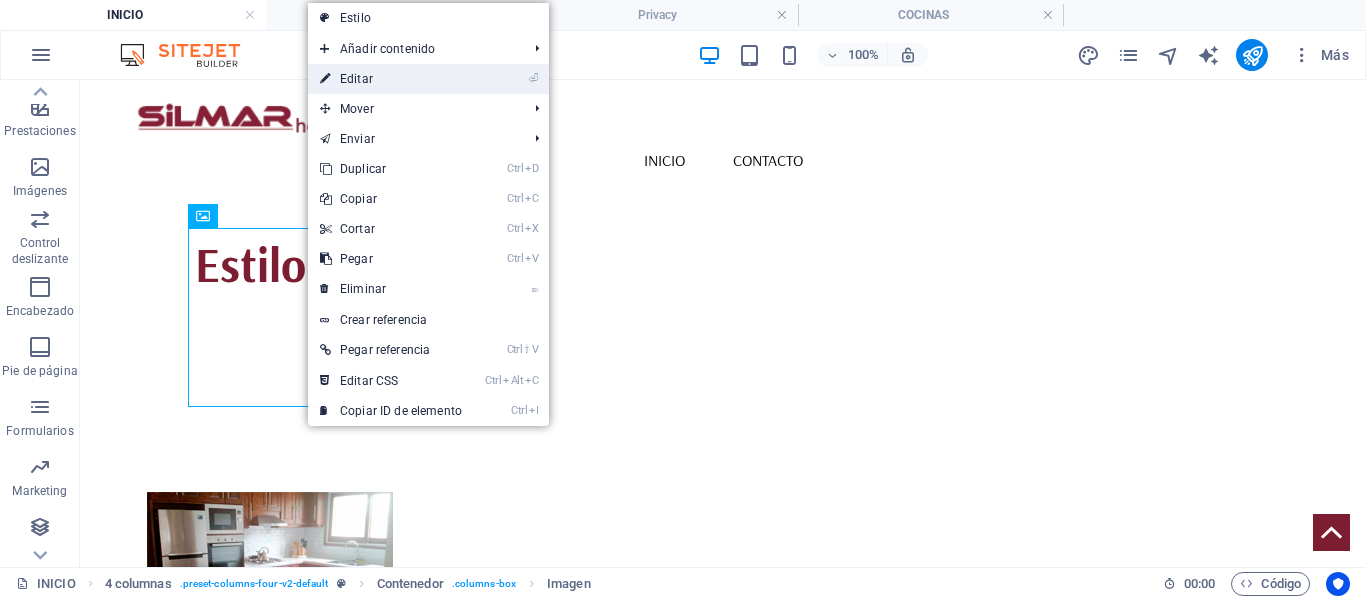 click on "⏎  Editar" at bounding box center (391, 79) 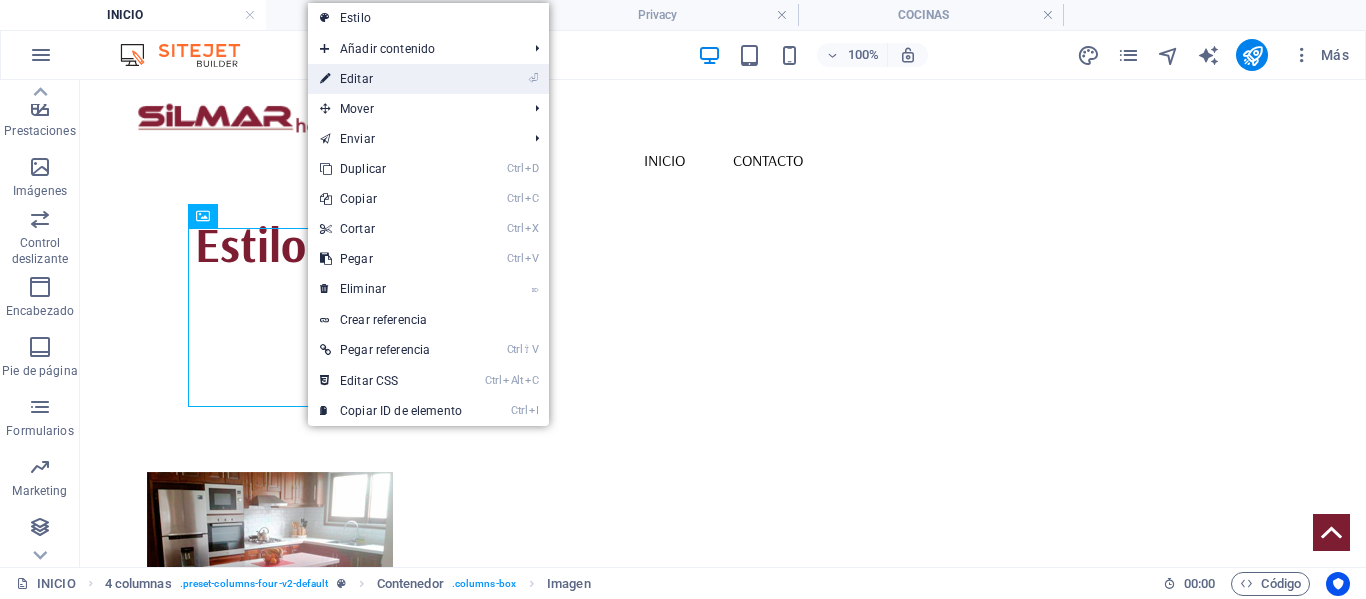 select 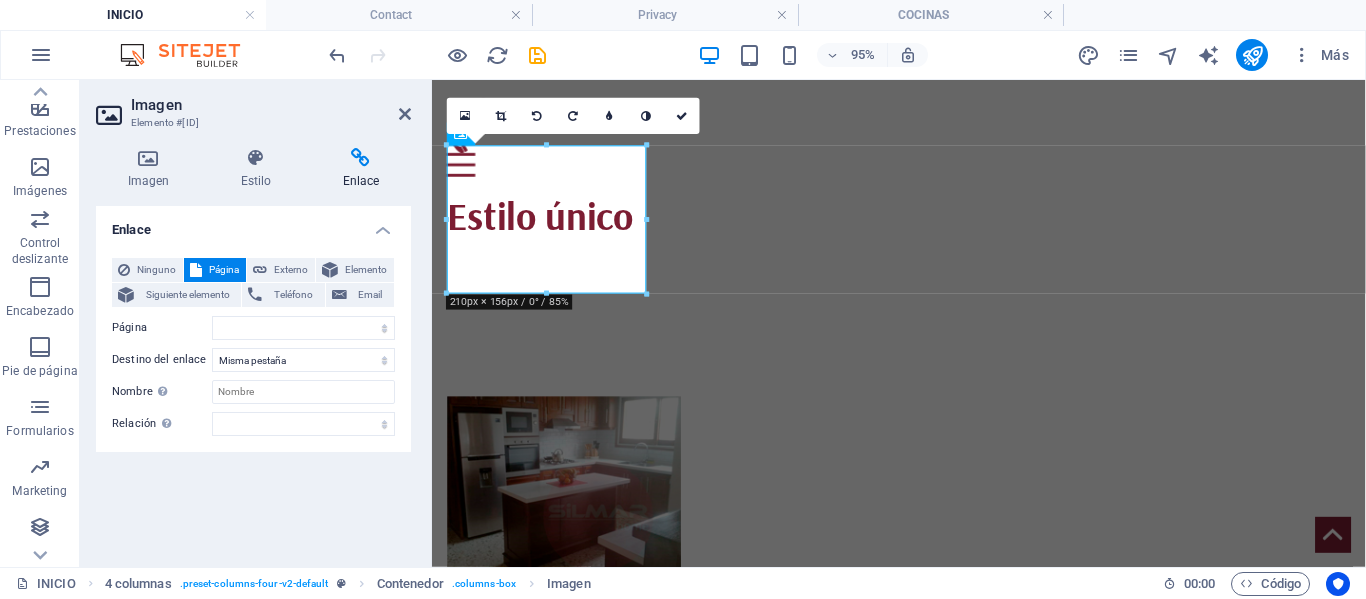 click at bounding box center [361, 158] 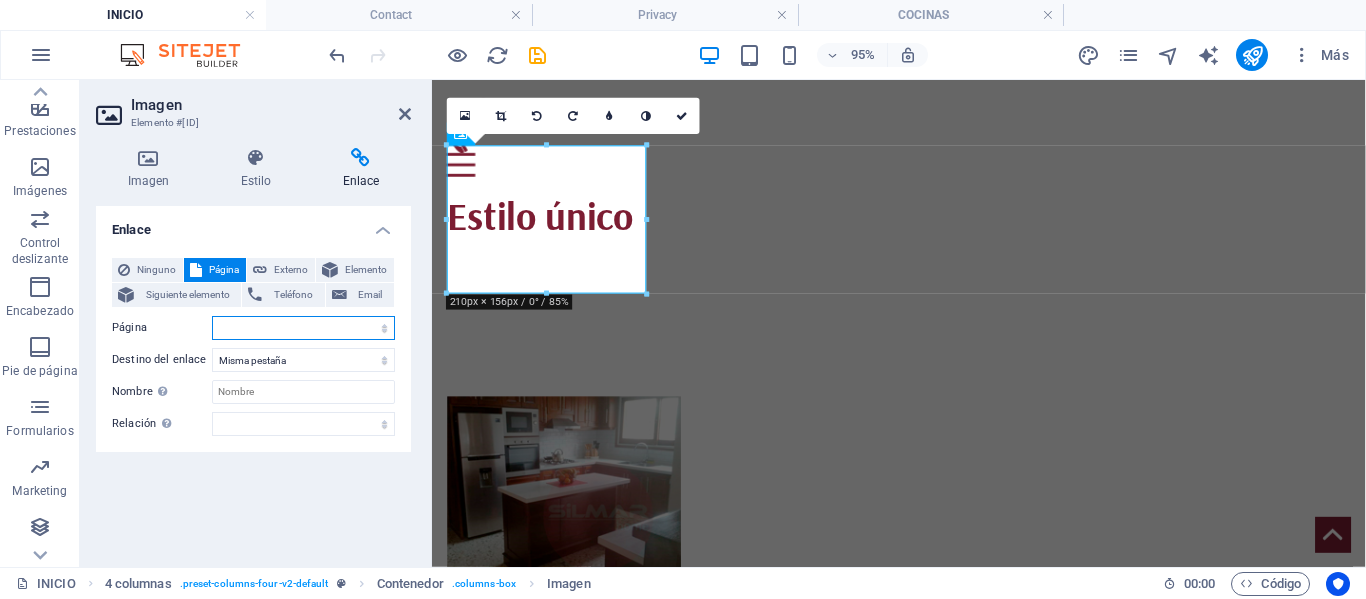click on "INICIO Nuestros Productos Placares Collection Production FAQ Contact Legal Notice Privacy COCINAS" at bounding box center [303, 328] 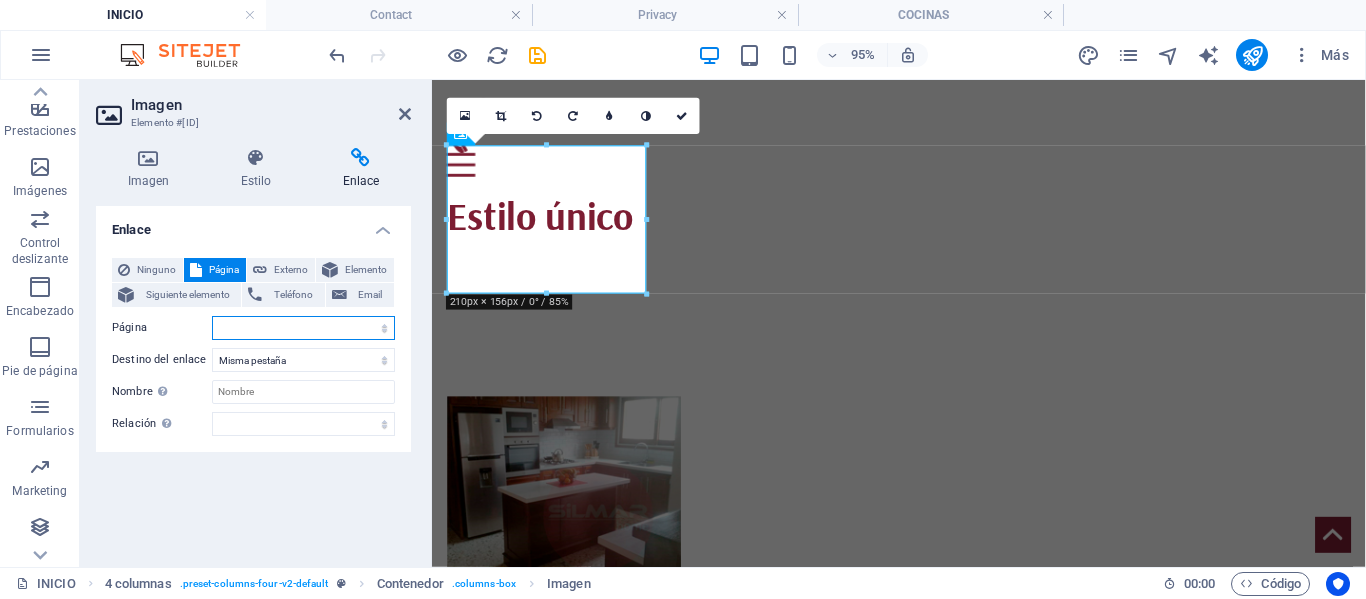 select on "9" 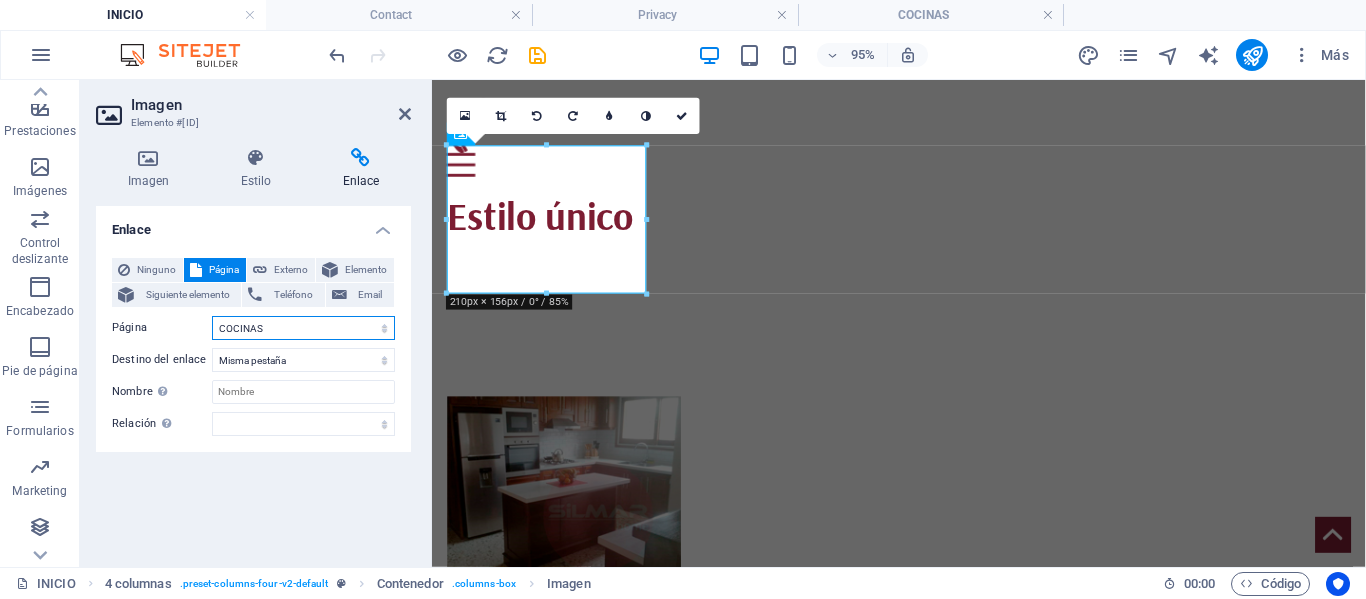 click on "INICIO Nuestros Productos Placares Collection Production FAQ Contact Legal Notice Privacy COCINAS" at bounding box center [303, 328] 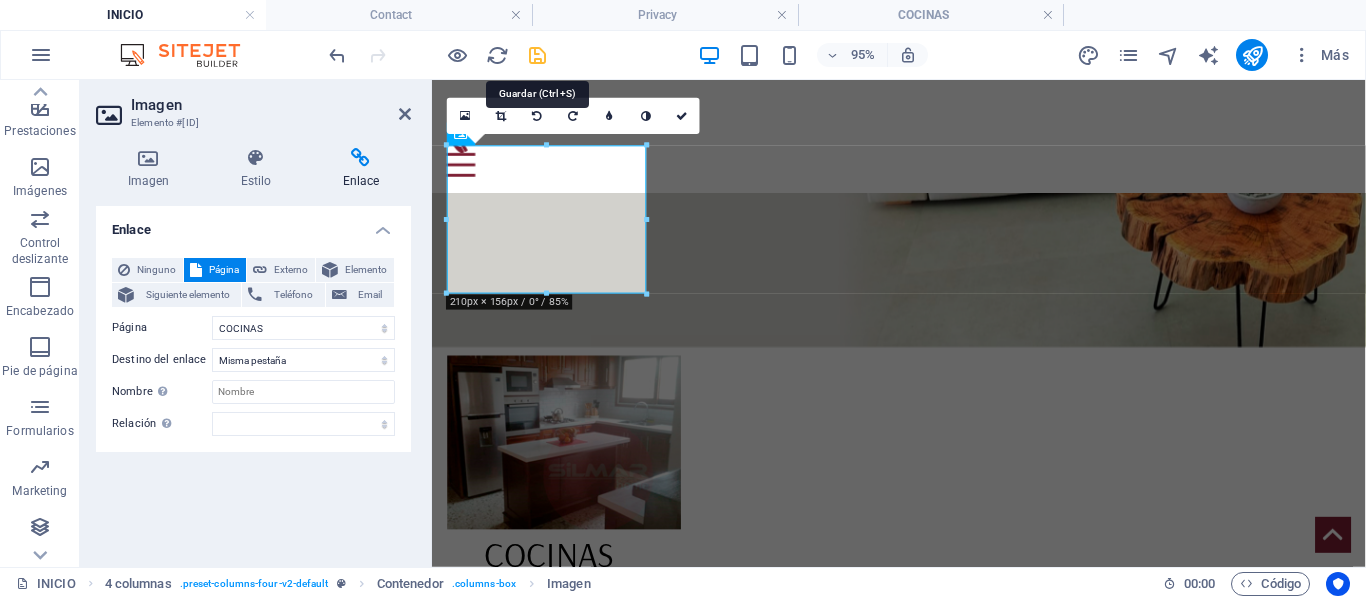 click at bounding box center (537, 55) 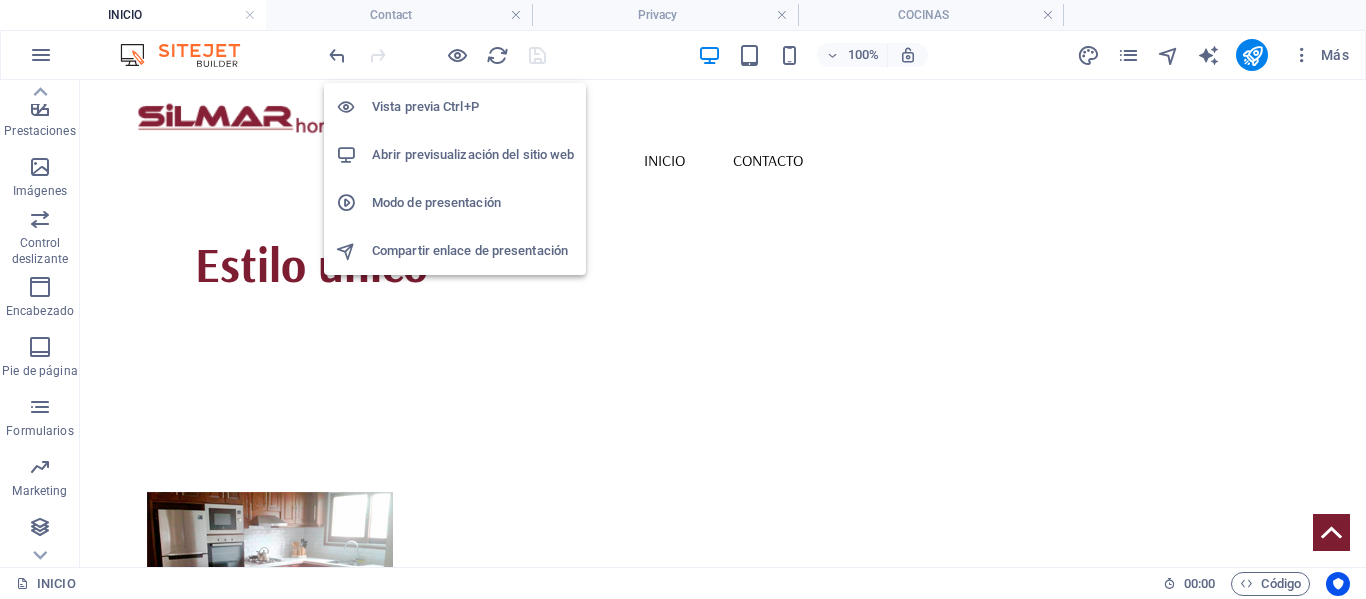 click on "Vista previa Ctrl+P" at bounding box center (473, 107) 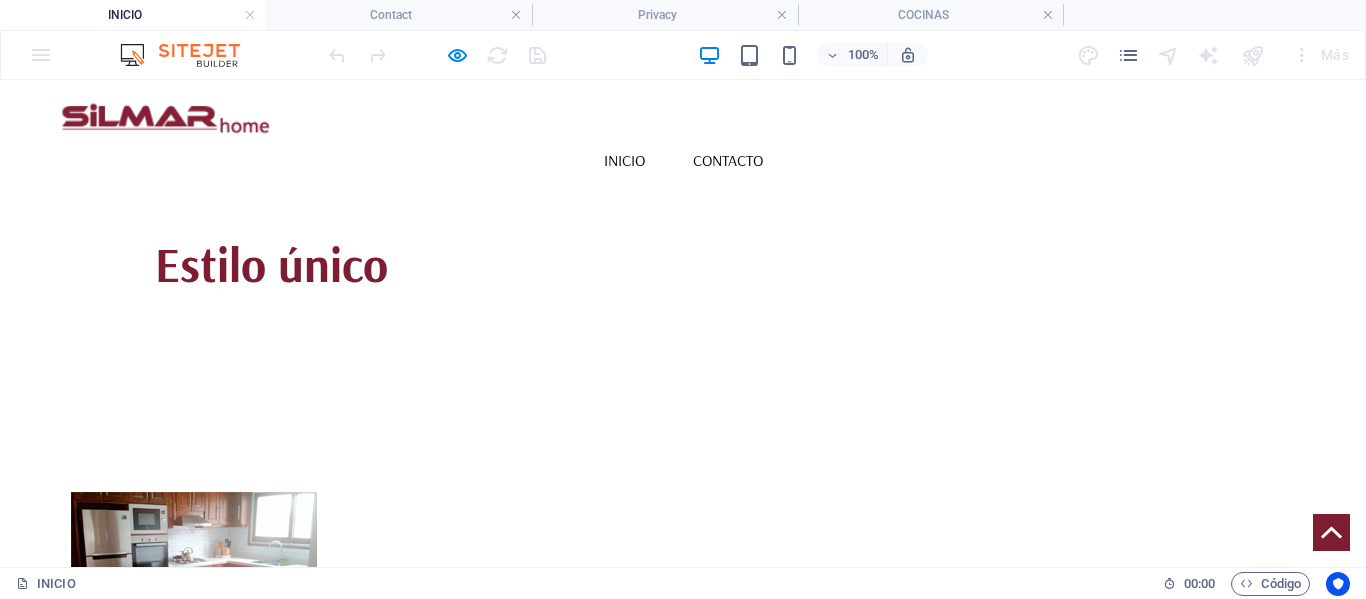 click at bounding box center (194, 583) 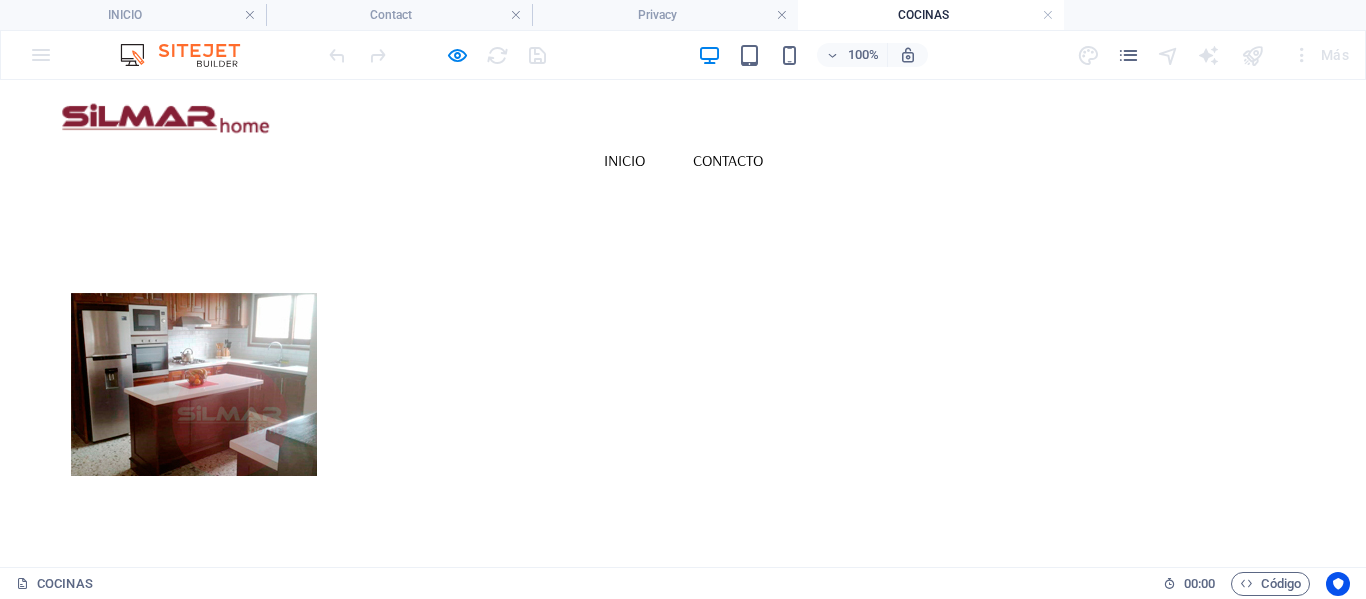 scroll, scrollTop: 200, scrollLeft: 0, axis: vertical 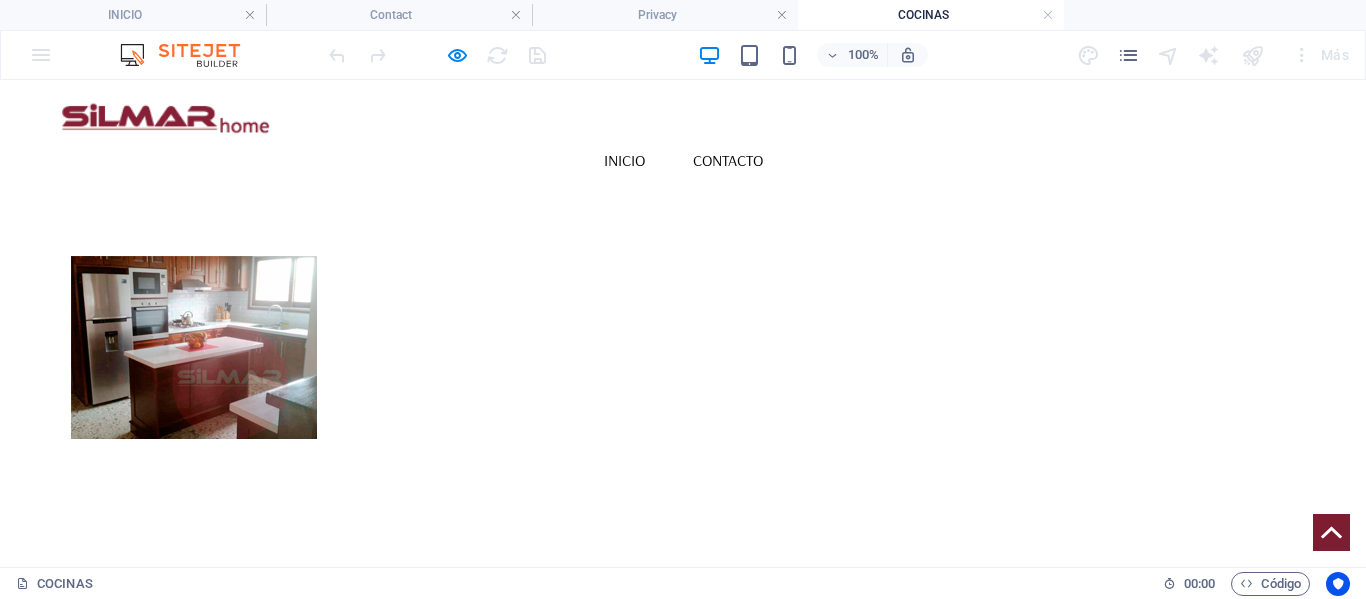 click at bounding box center (194, 347) 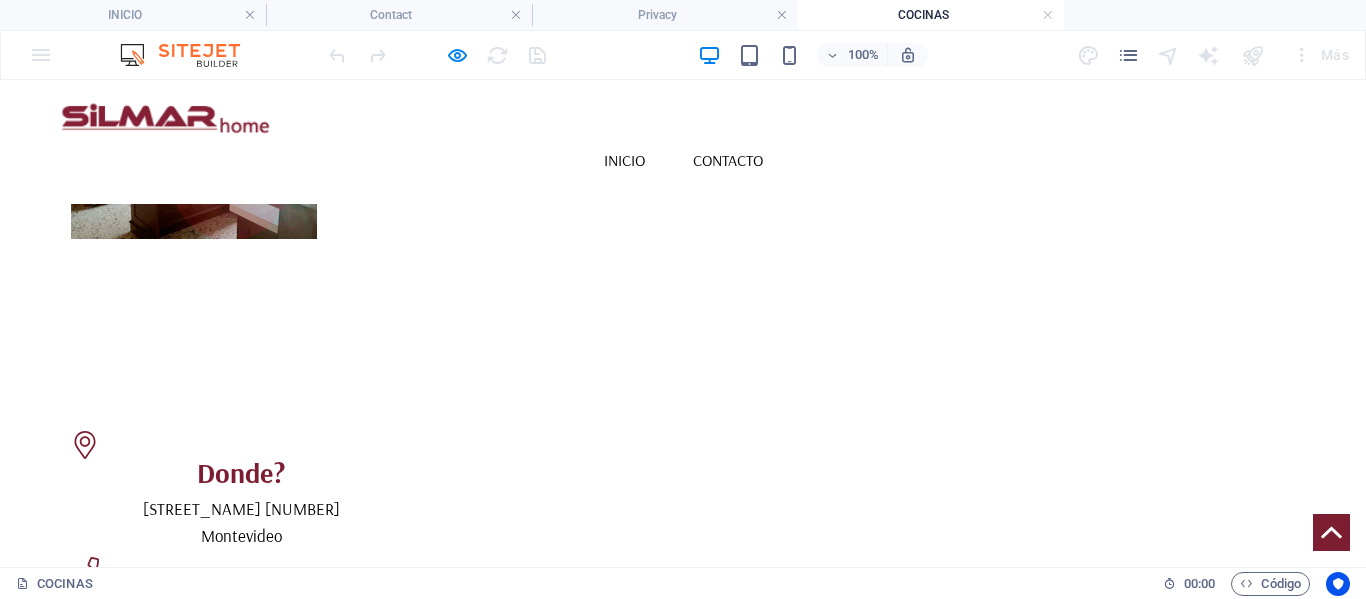 scroll, scrollTop: 100, scrollLeft: 0, axis: vertical 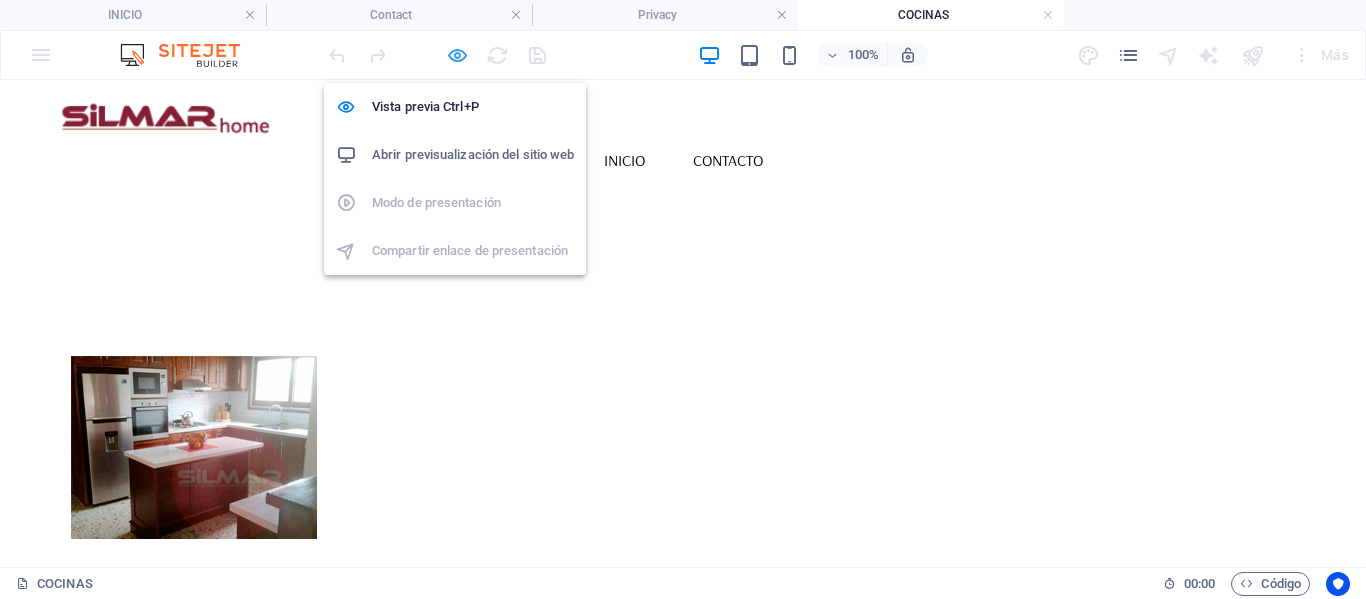 click at bounding box center [457, 55] 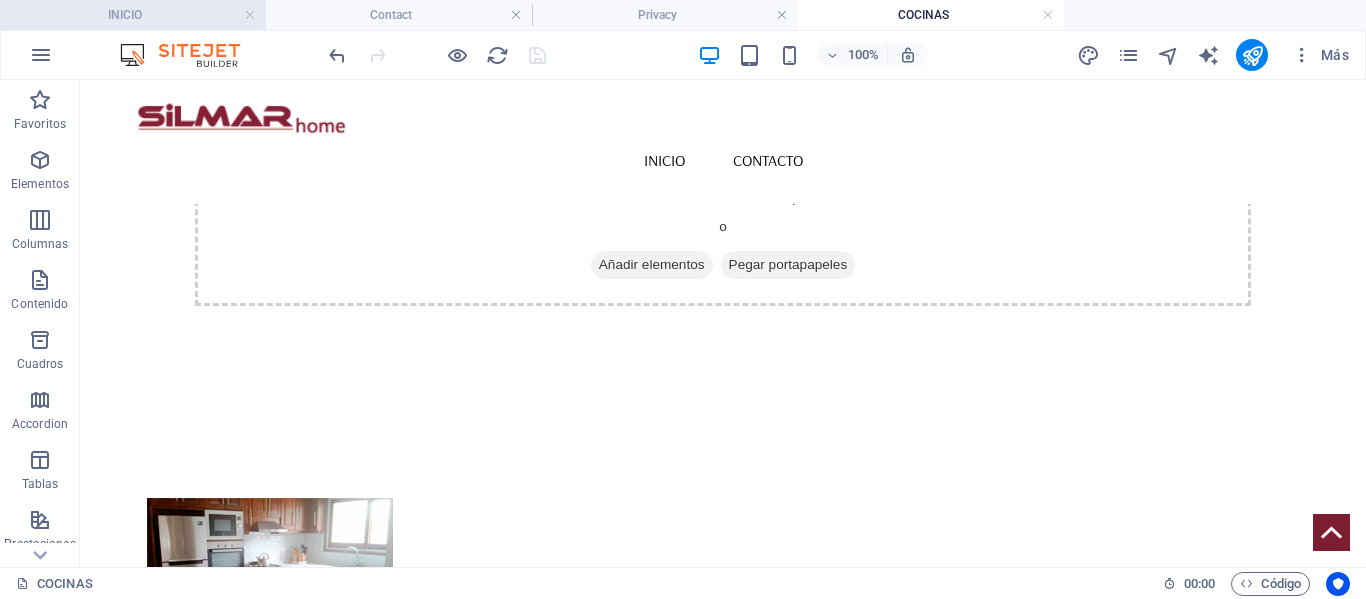 click on "INICIO" at bounding box center [133, 15] 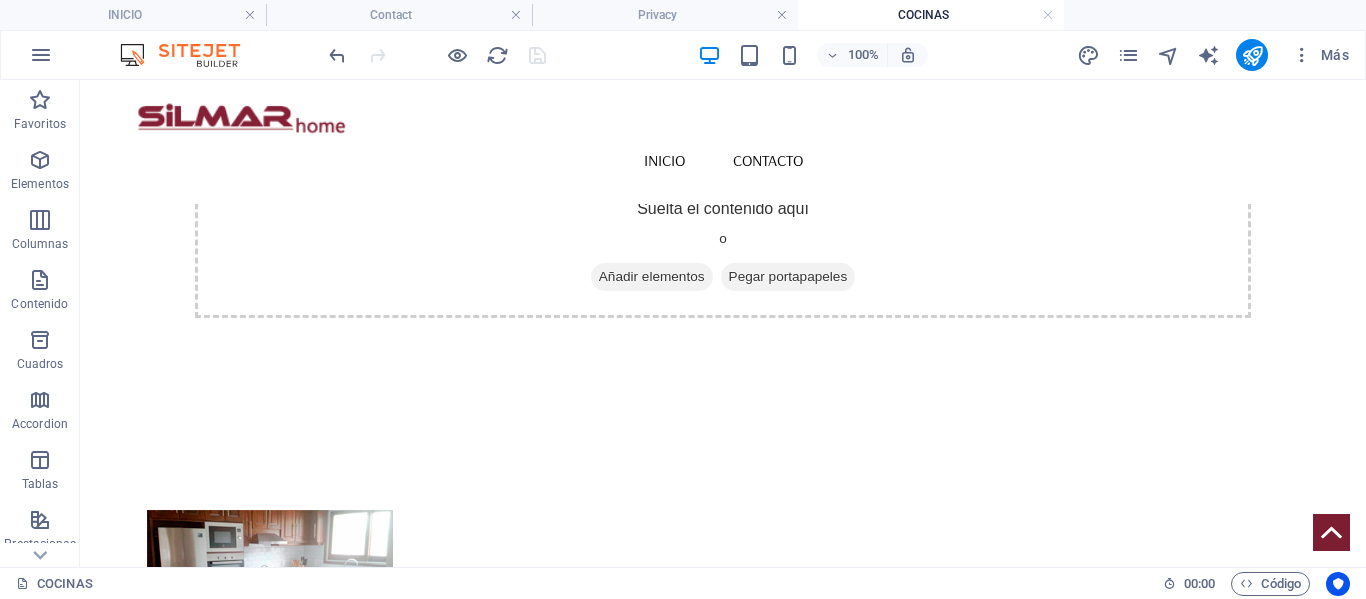 scroll, scrollTop: 300, scrollLeft: 0, axis: vertical 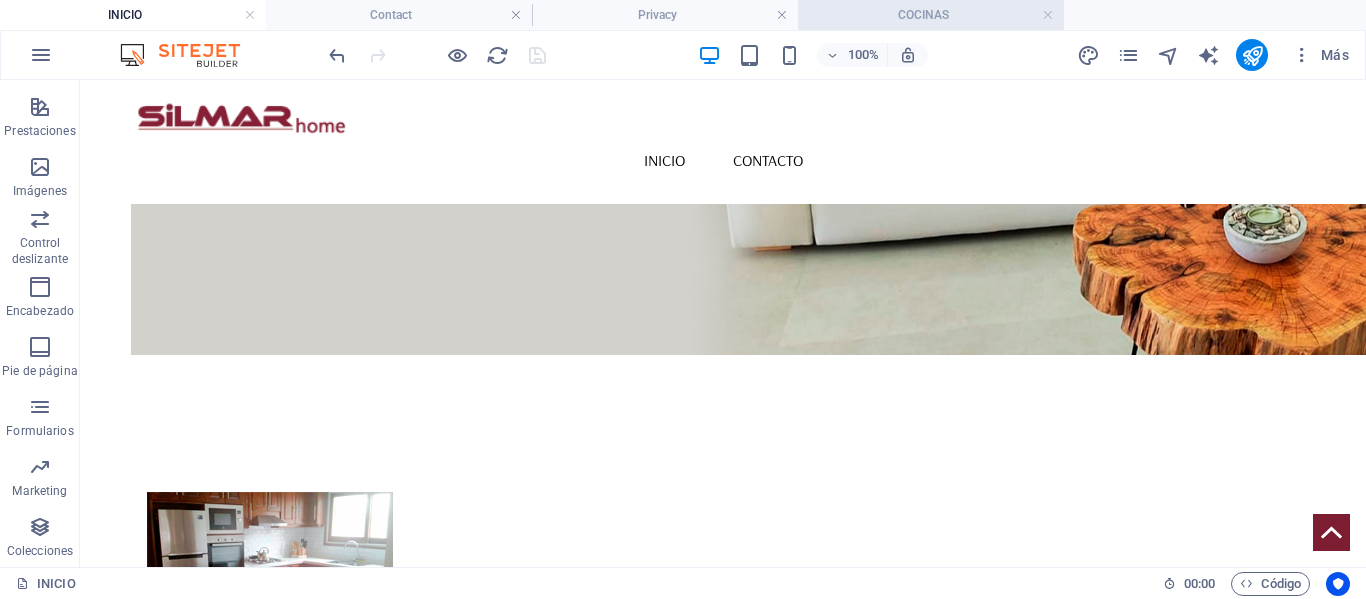 click on "COCINAS" at bounding box center [931, 15] 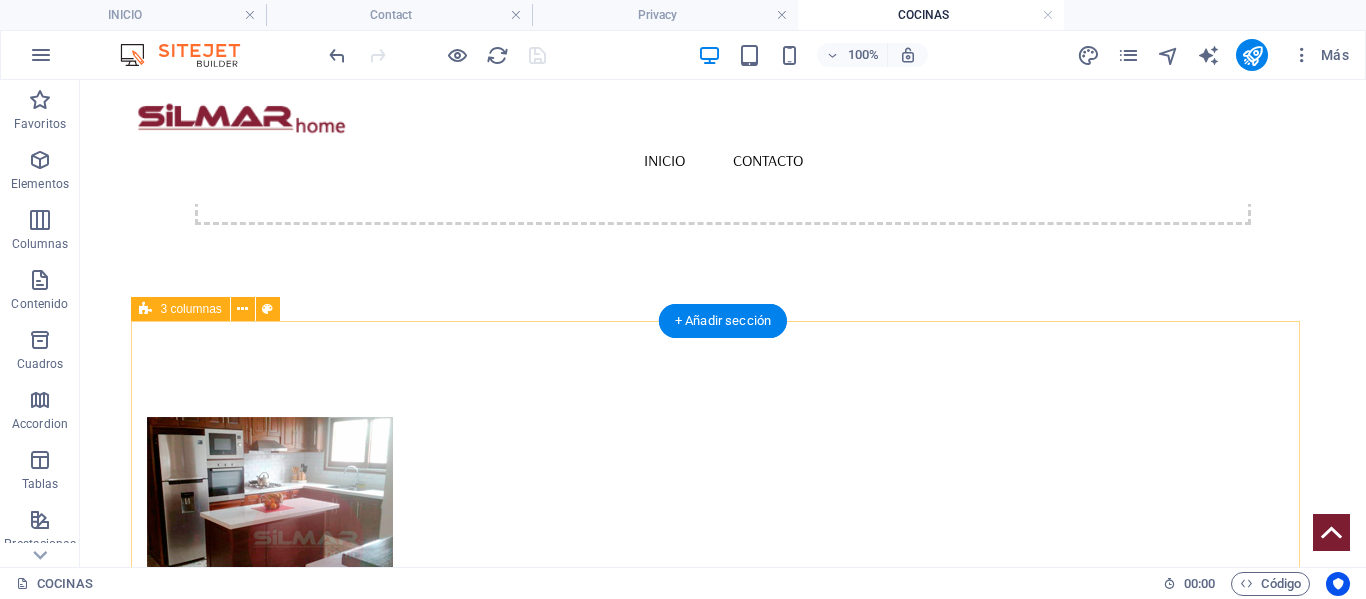 scroll, scrollTop: 300, scrollLeft: 0, axis: vertical 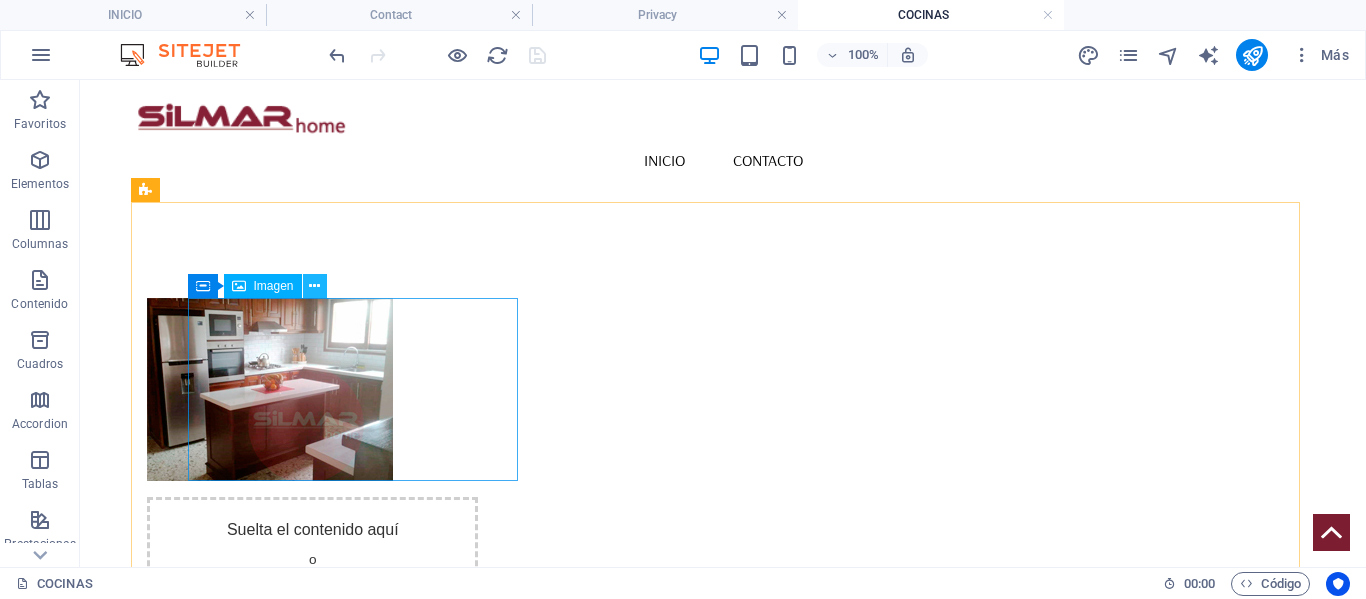 click at bounding box center (315, 286) 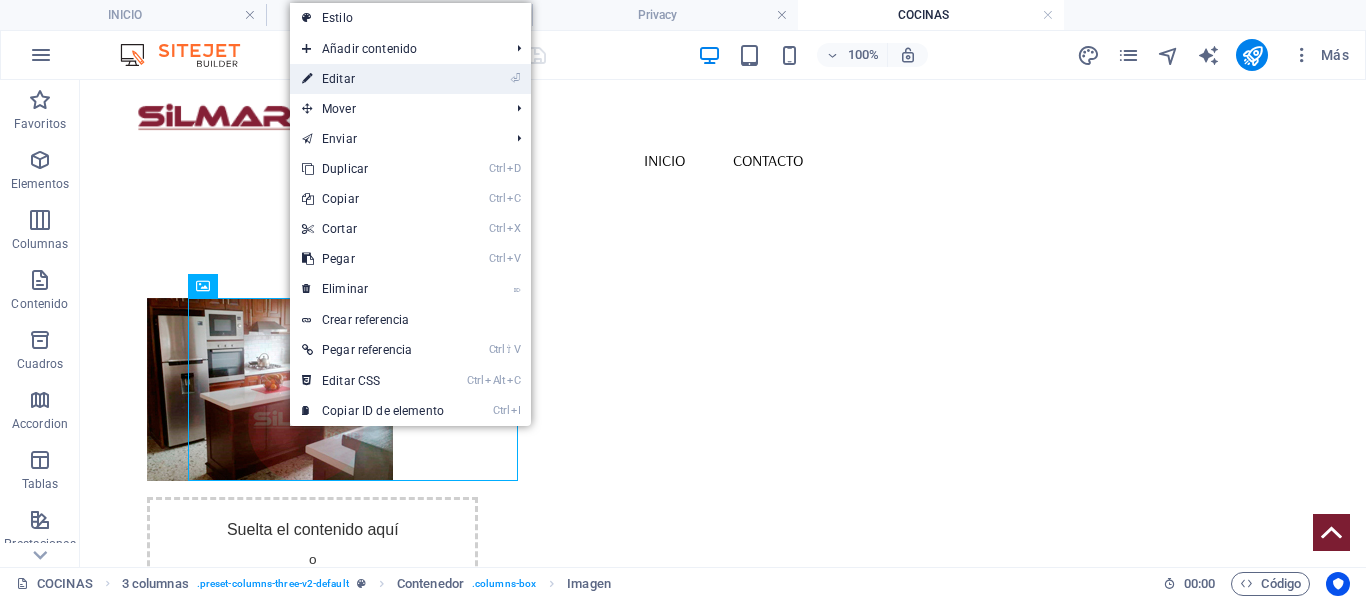 click on "⏎  Editar" at bounding box center (373, 79) 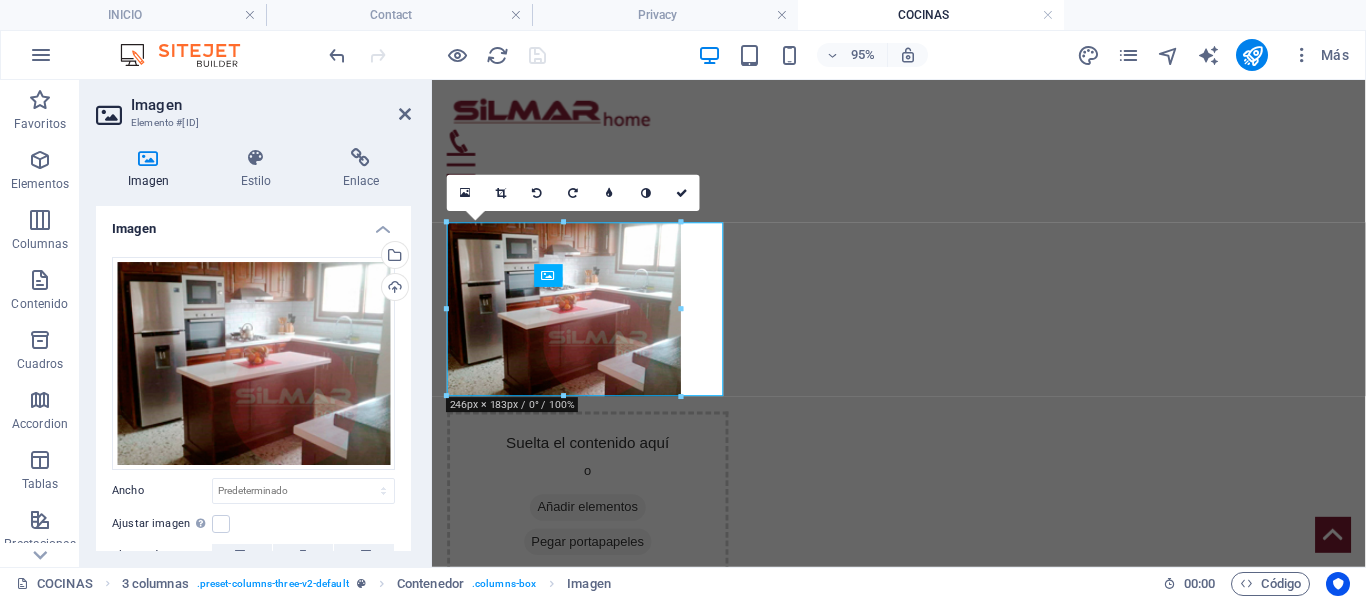 scroll, scrollTop: 0, scrollLeft: 0, axis: both 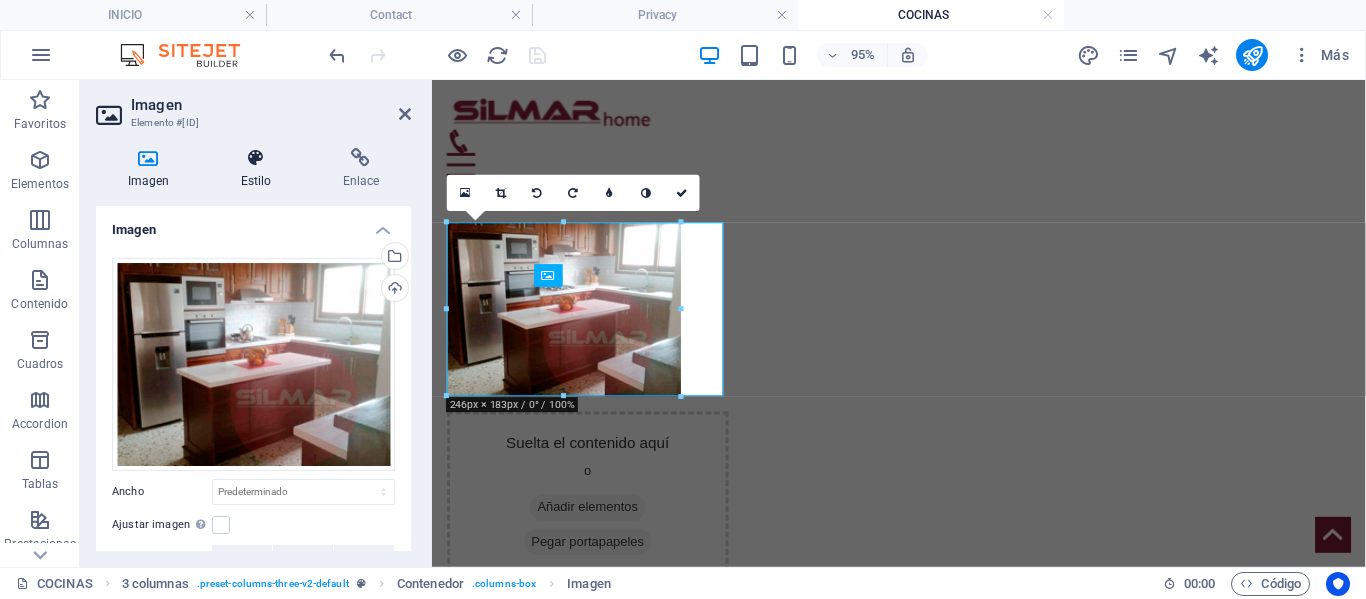 click on "Estilo" at bounding box center (260, 169) 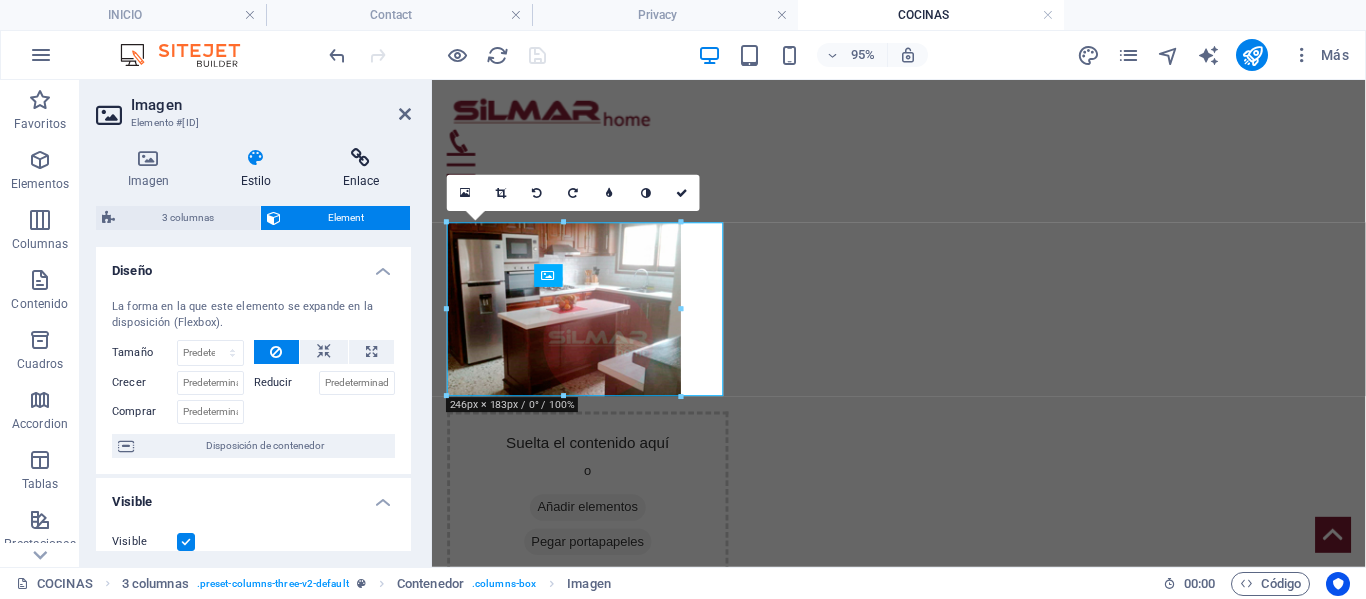 click at bounding box center (361, 158) 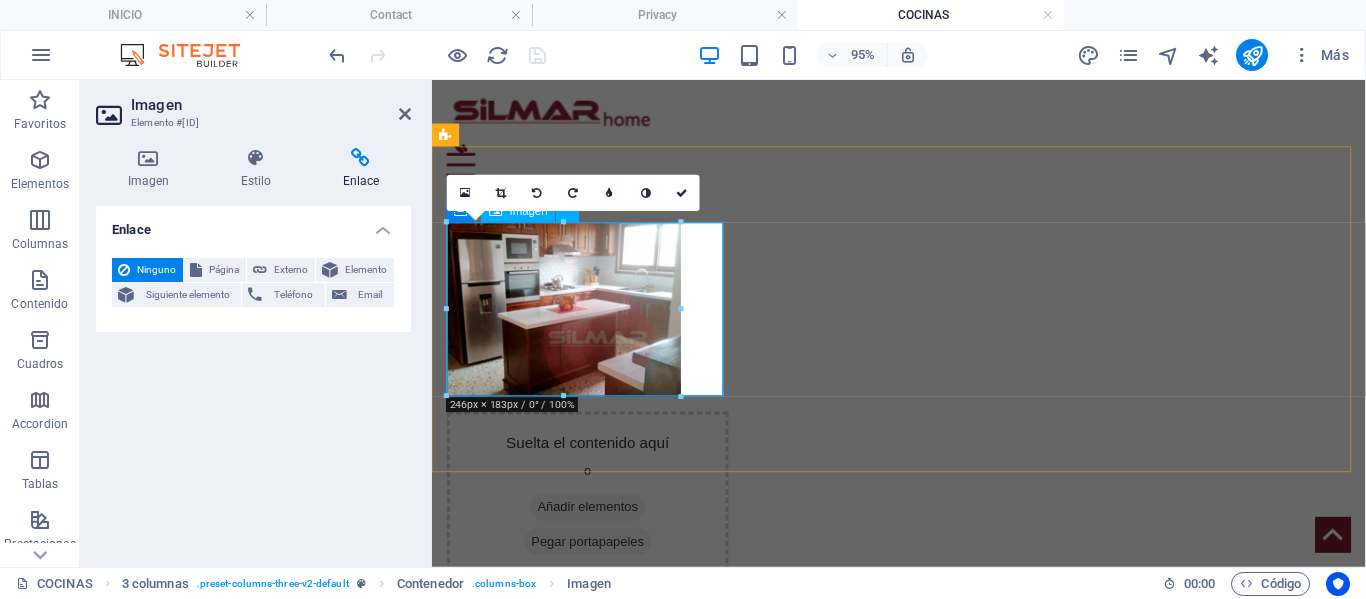 click at bounding box center [596, 321] 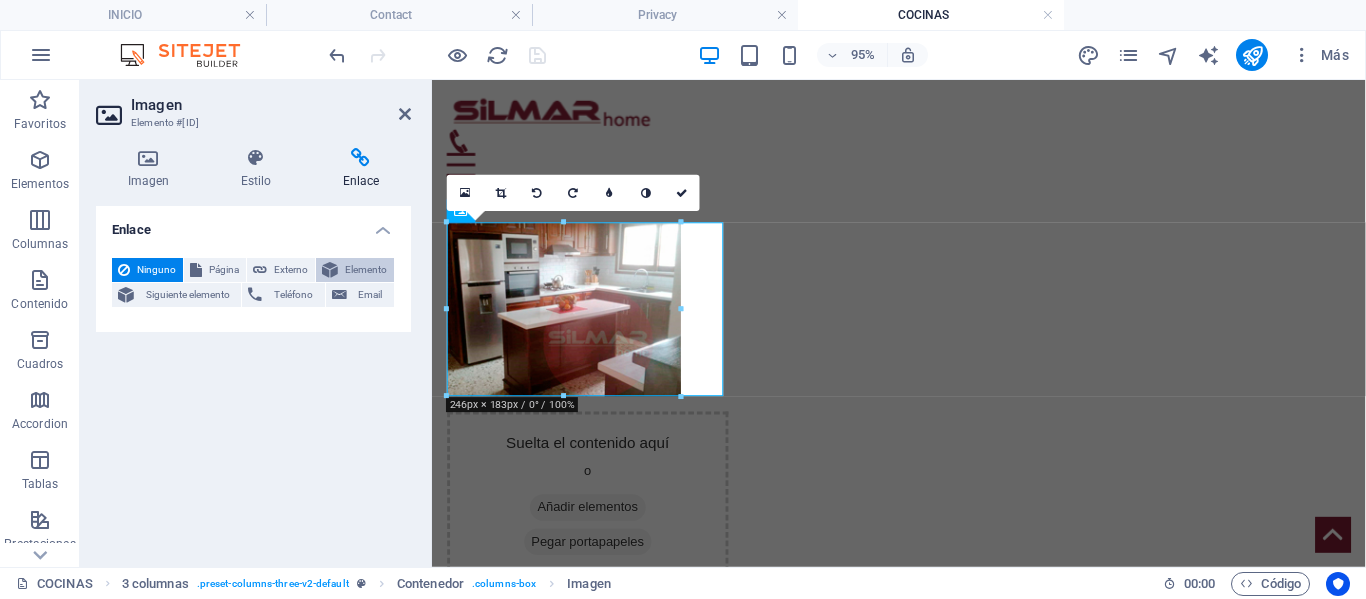 click at bounding box center (330, 270) 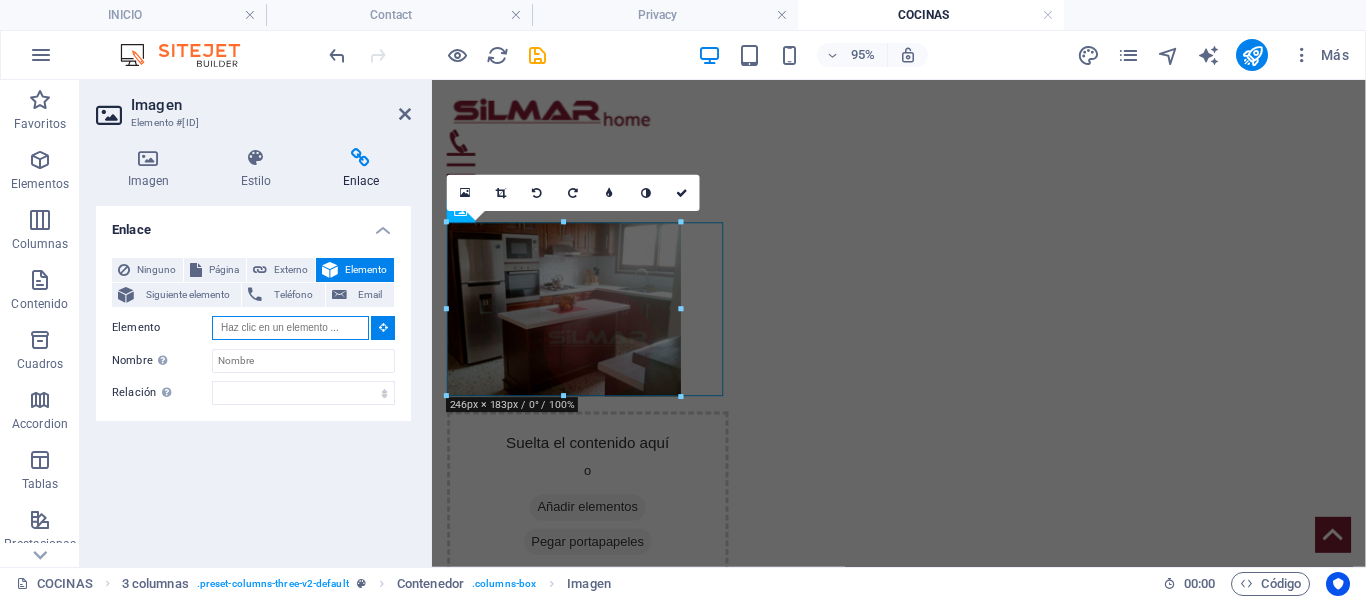 click on "Elemento" at bounding box center [290, 328] 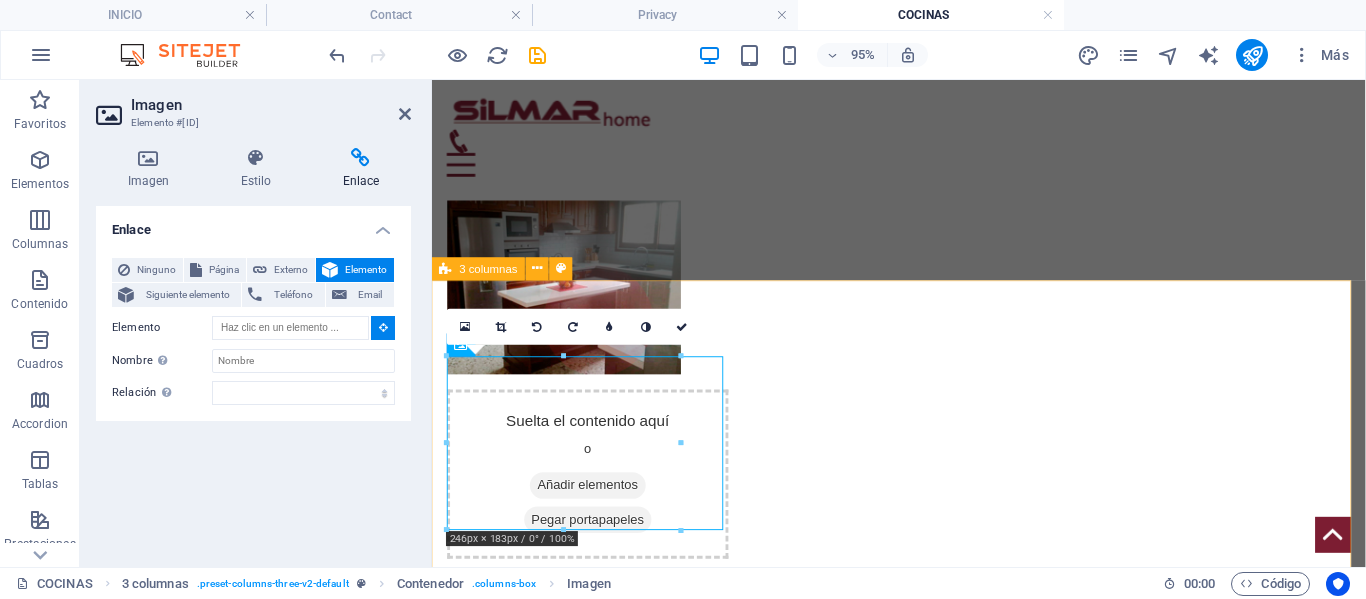 scroll, scrollTop: 328, scrollLeft: 0, axis: vertical 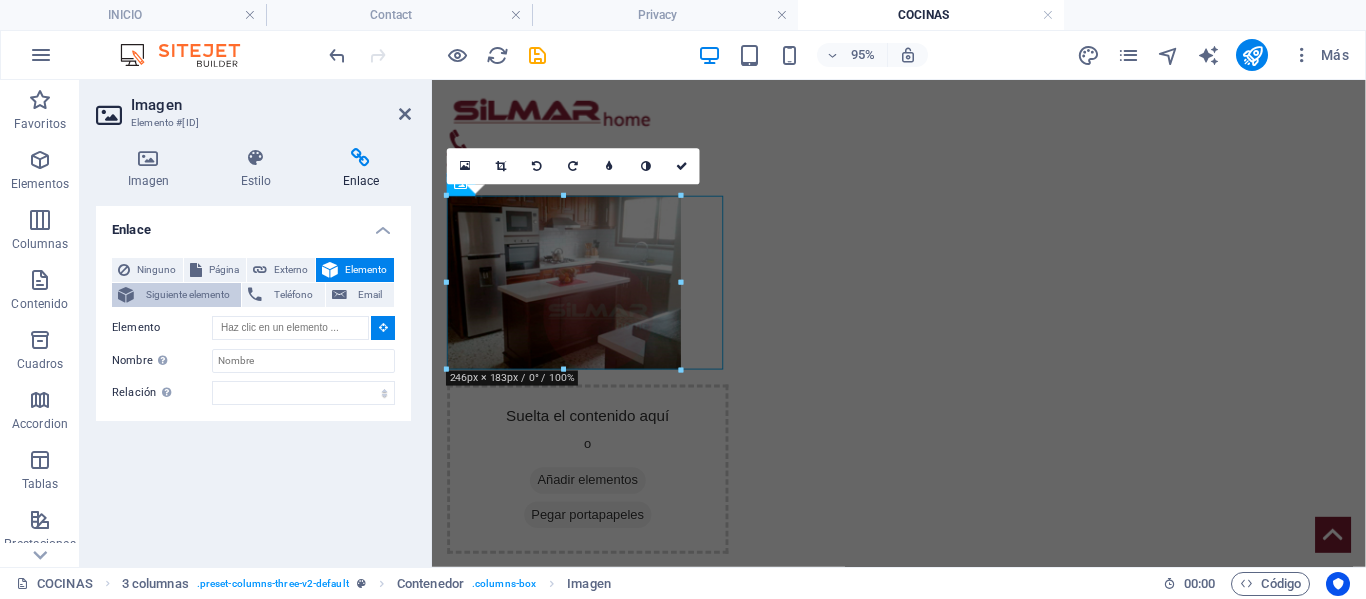 click on "Siguiente elemento" at bounding box center (187, 295) 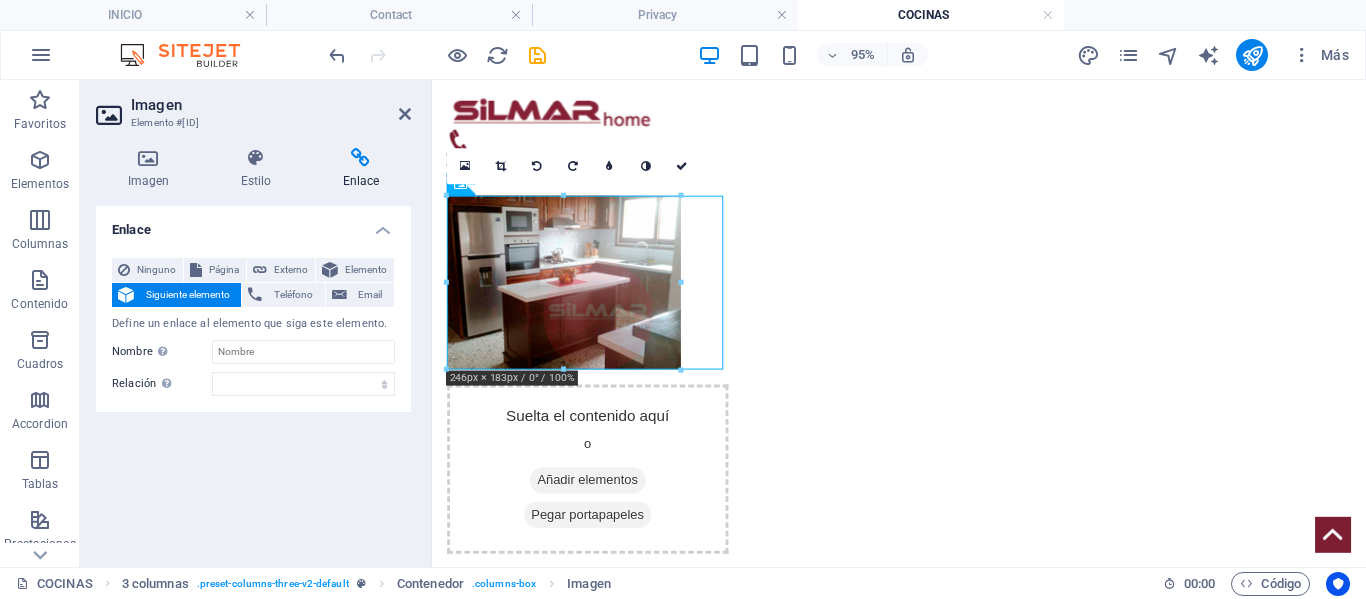 click at bounding box center [361, 158] 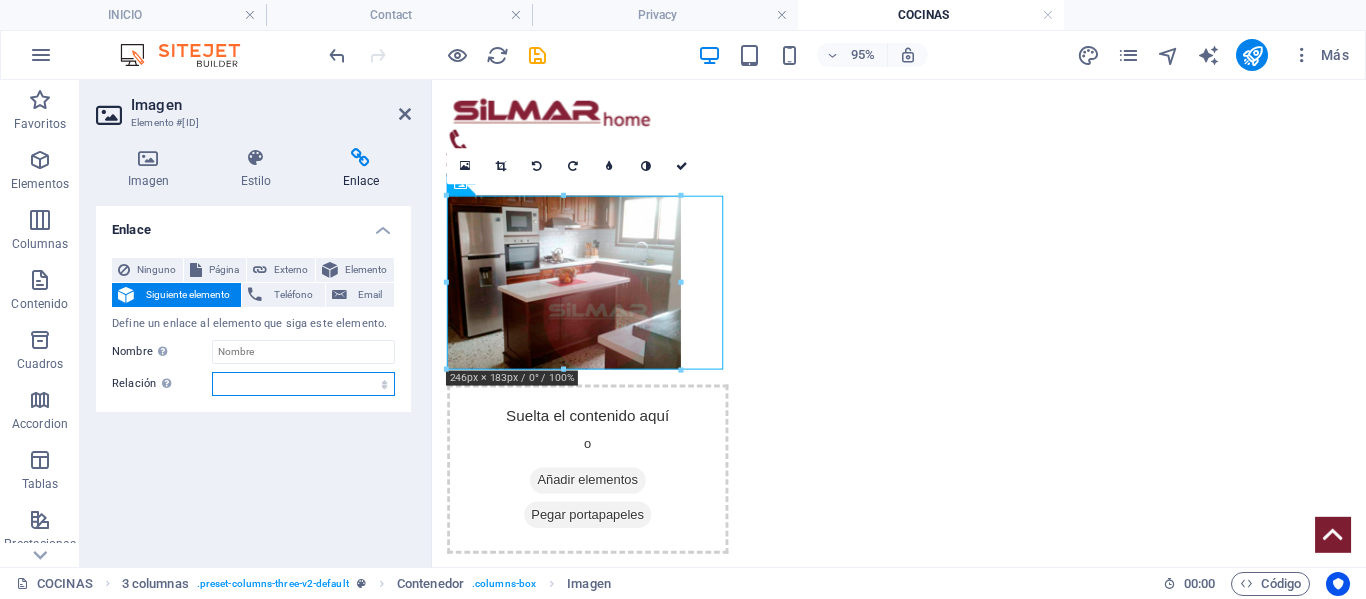 click on "alternativo autor marcador externo ayuda licencia siguiente nofollow noreferrer noopener ant buscar etiqueta" at bounding box center [303, 384] 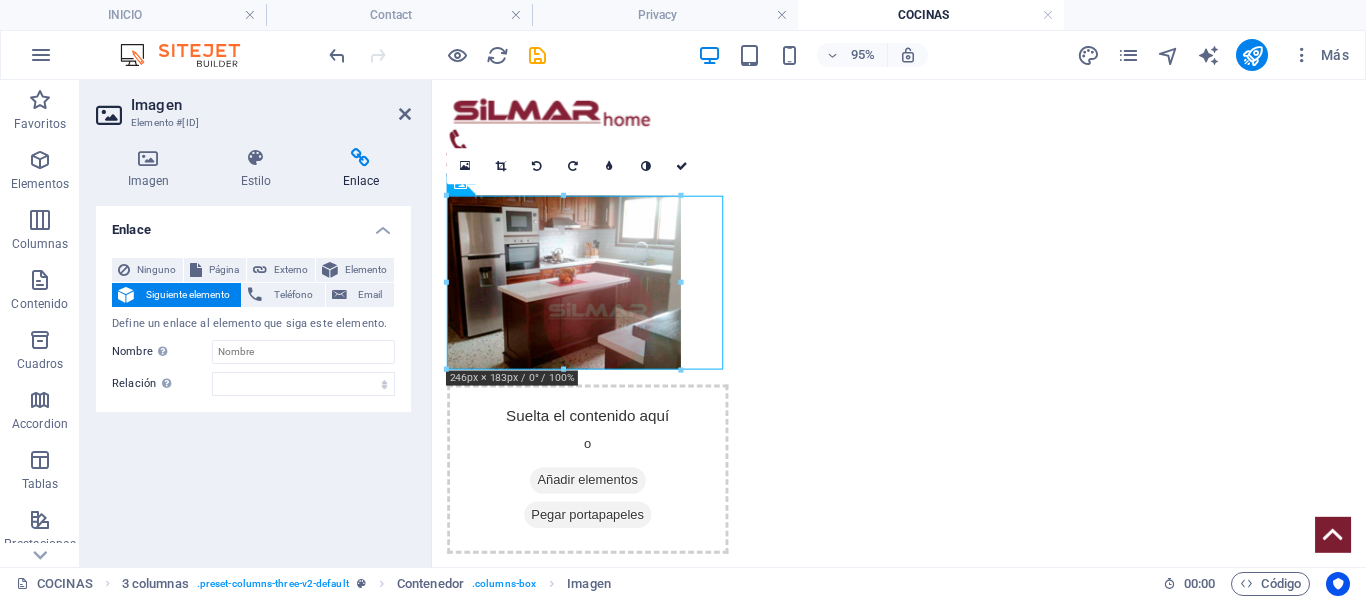 click on "Enlace Ninguno Página Externo Elemento Siguiente elemento Teléfono Email Define un enlace al elemento que siga este elemento. Página INICIO Nuestros Productos Placares Collection Production FAQ Contact Legal Notice Privacy COCINAS Elemento
URL Teléfono Email Destino del enlace Nueva pestaña Misma pestaña Superposición Nombre Una descripción adicional del enlace no debería ser igual al texto del enlace. El título suele mostrarse como un texto de información cuando se mueve el ratón por encima del elemento. Déjalo en blanco en caso de dudas. Relación Define la  relación de este enlace con el destino del enlace . Por ejemplo, el valor "nofollow" indica a los buscadores que no sigan al enlace. Puede dejarse vacío. alternativo autor marcador externo ayuda licencia siguiente nofollow noreferrer noopener ant buscar etiqueta" at bounding box center [253, 378] 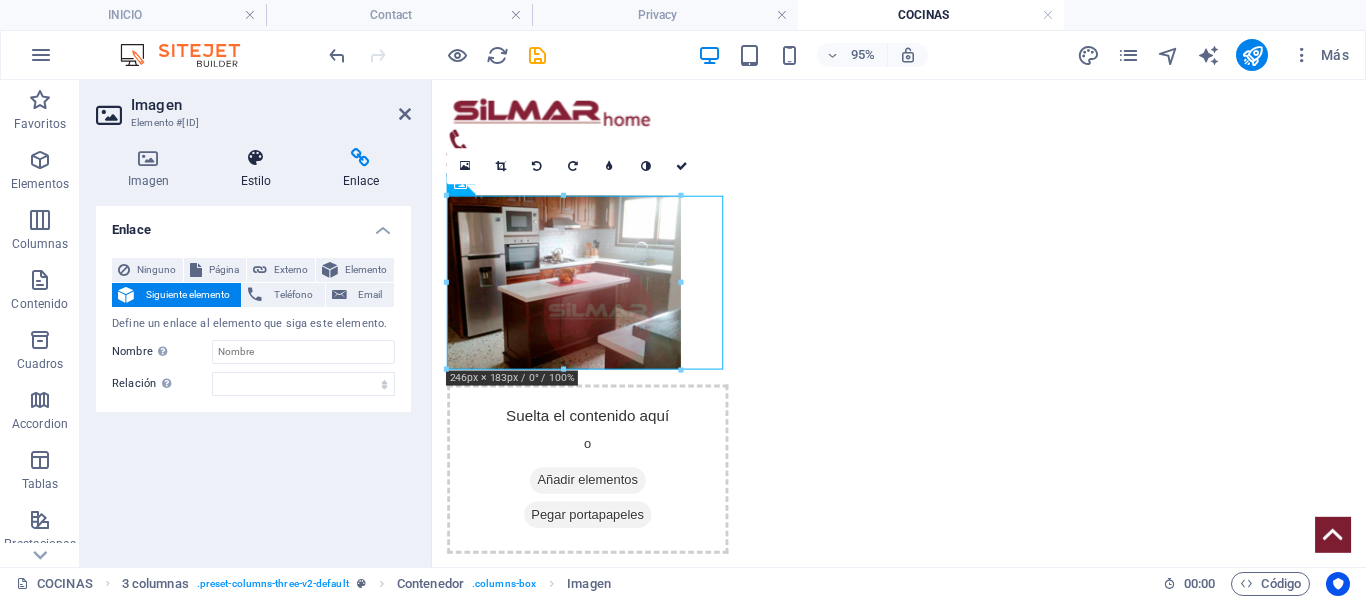 click on "Estilo" at bounding box center (260, 169) 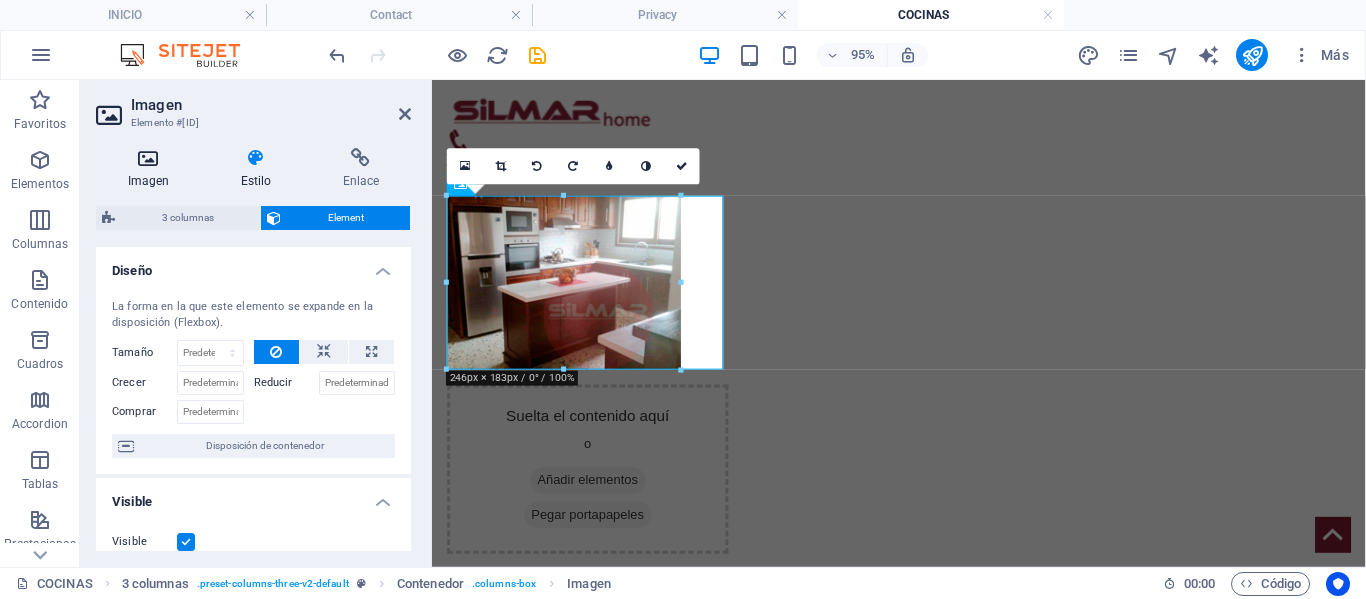 click on "Imagen" at bounding box center (152, 169) 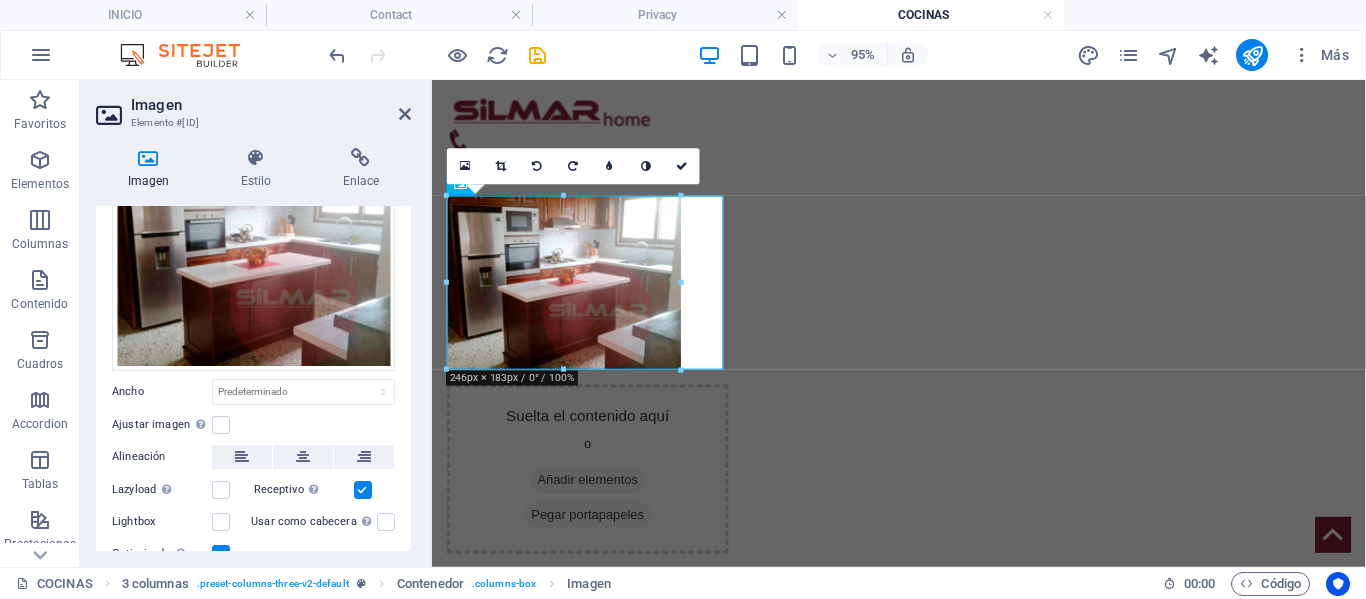 scroll, scrollTop: 176, scrollLeft: 0, axis: vertical 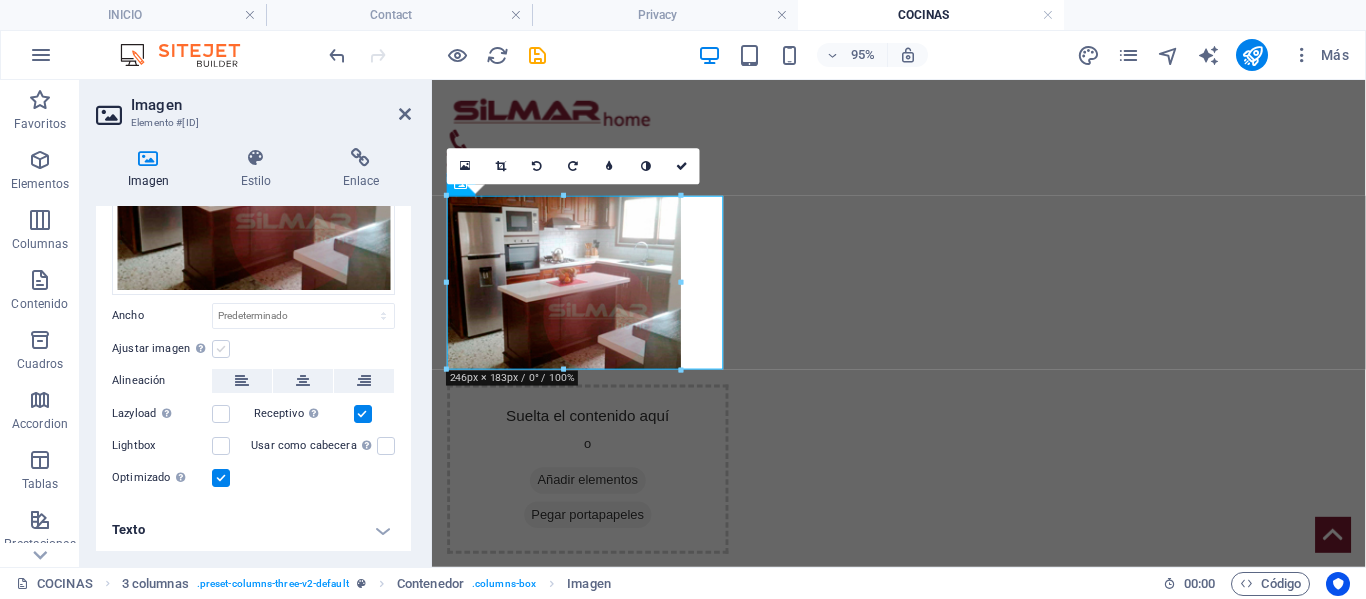 click at bounding box center (221, 349) 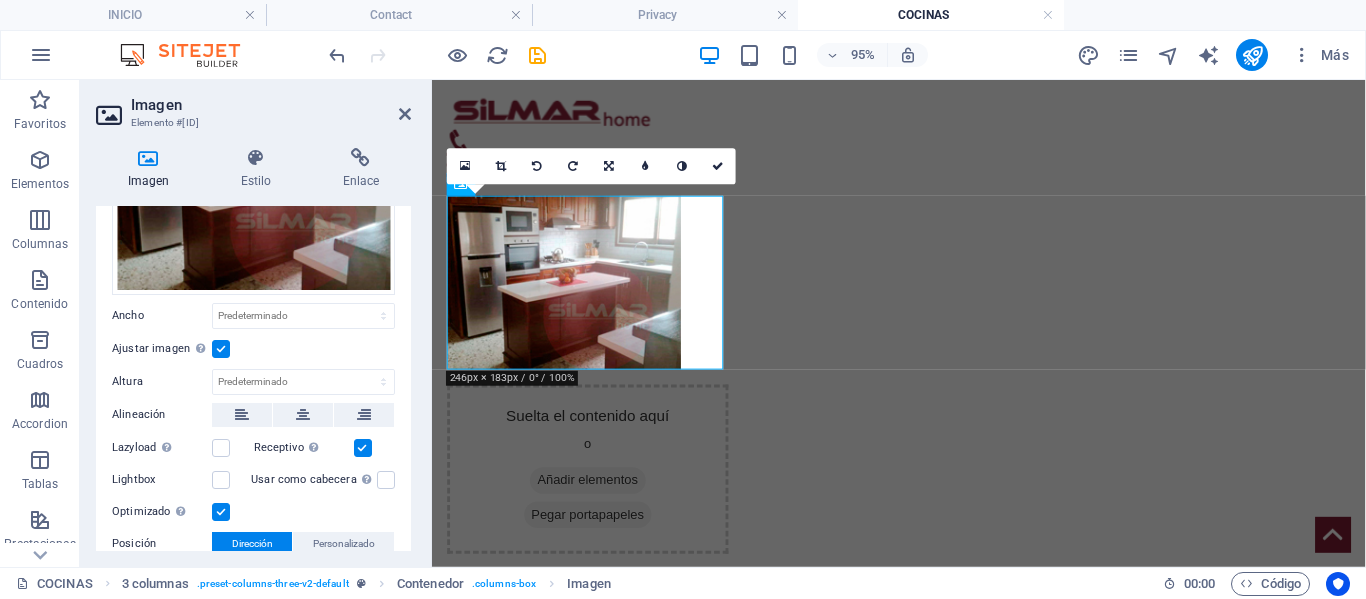 click at bounding box center [221, 349] 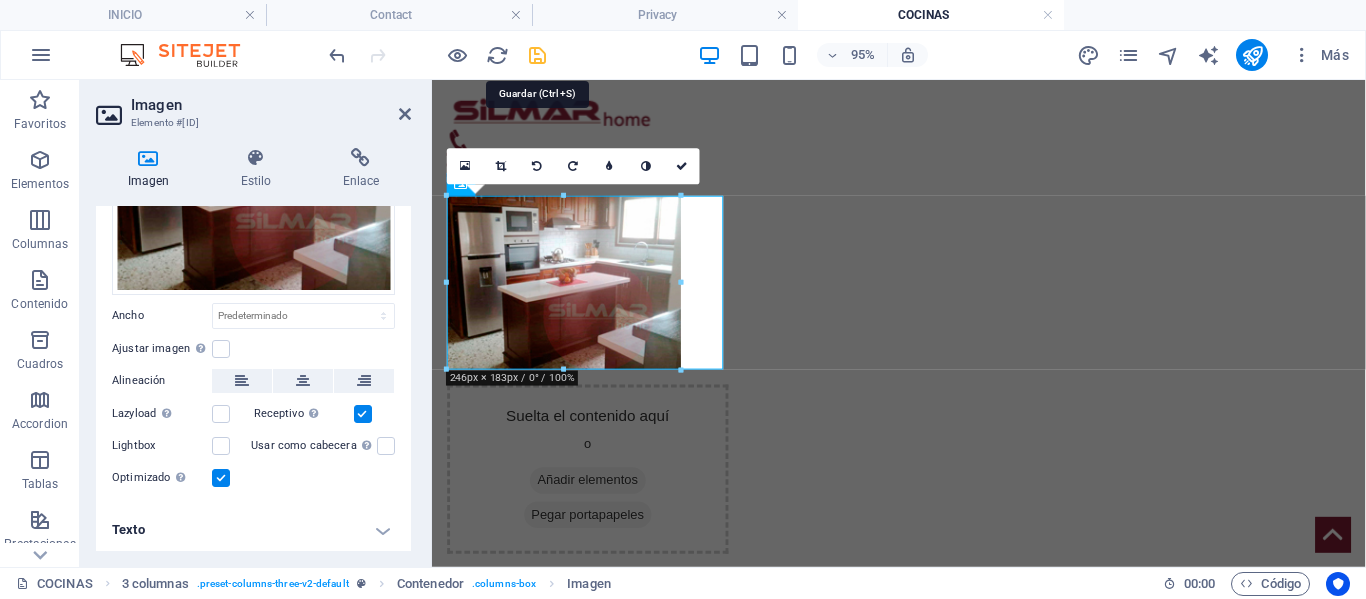 click at bounding box center [537, 55] 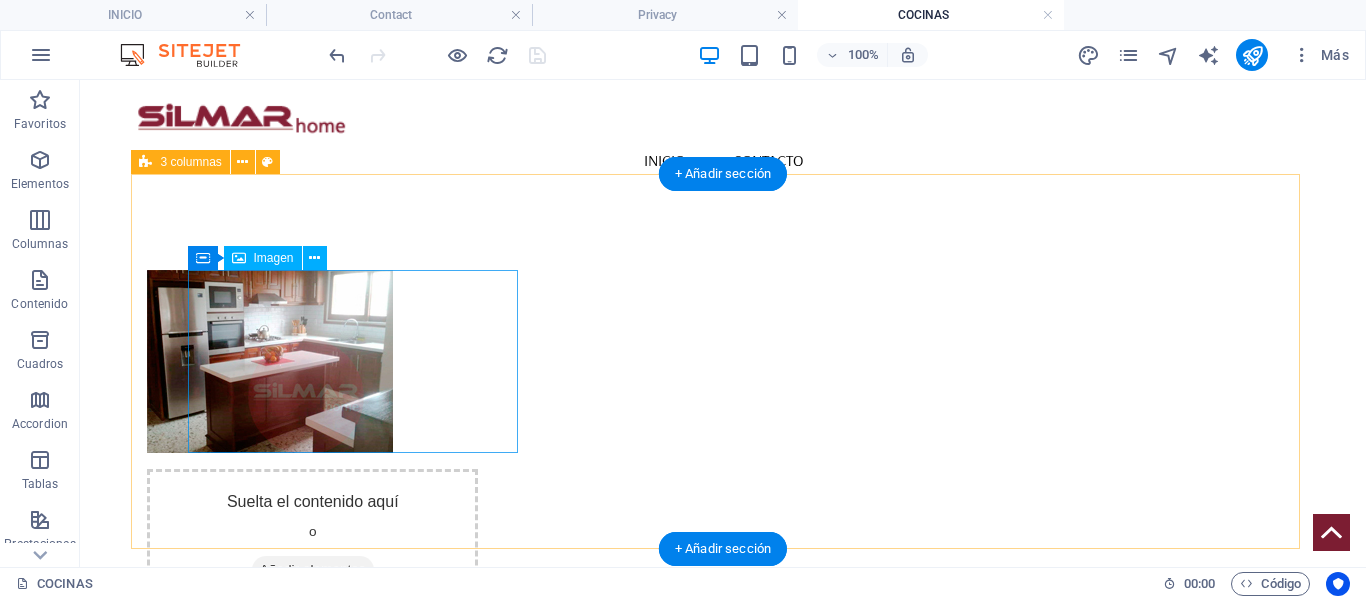 click at bounding box center [312, 361] 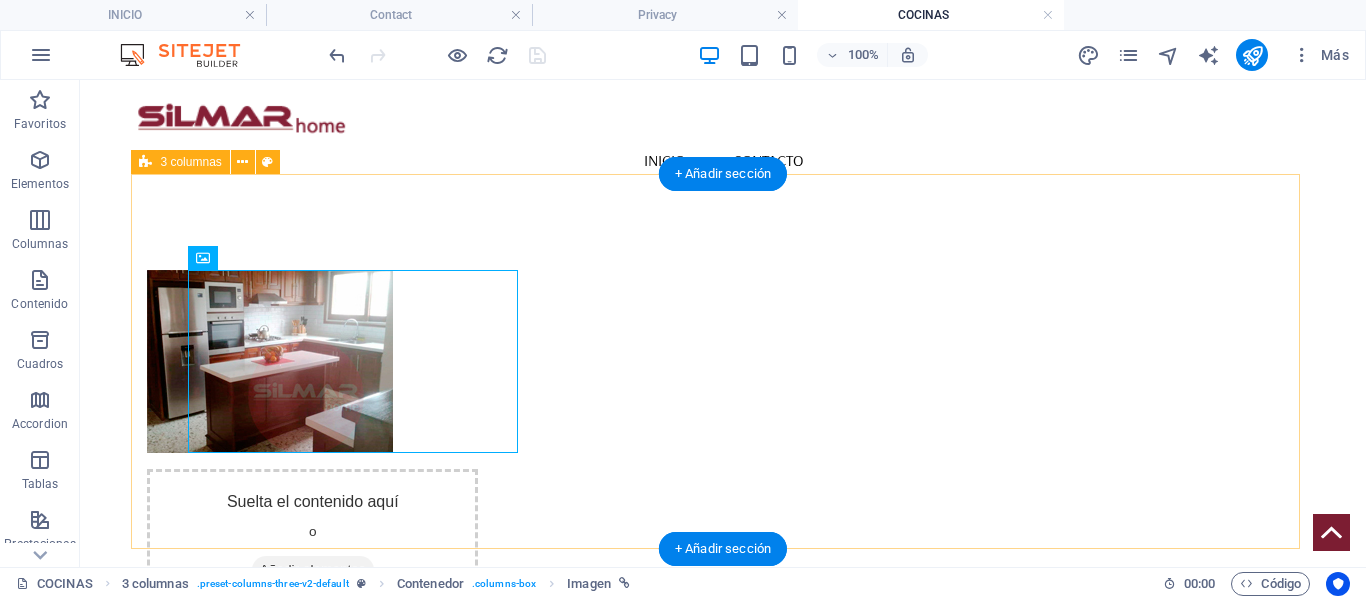 click on "Suelta el contenido aquí o  Añadir elementos  Pegar portapapeles Suelta el contenido aquí o  Añadir elementos  Pegar portapapeles" at bounding box center [722, 555] 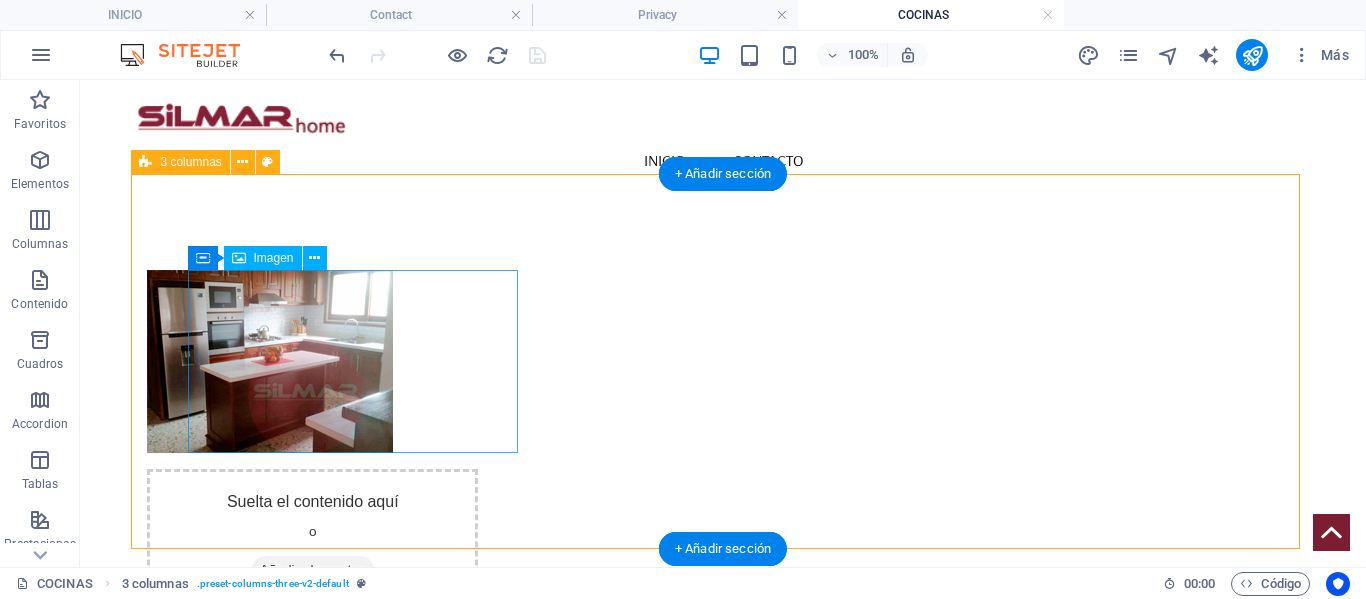 click at bounding box center [312, 361] 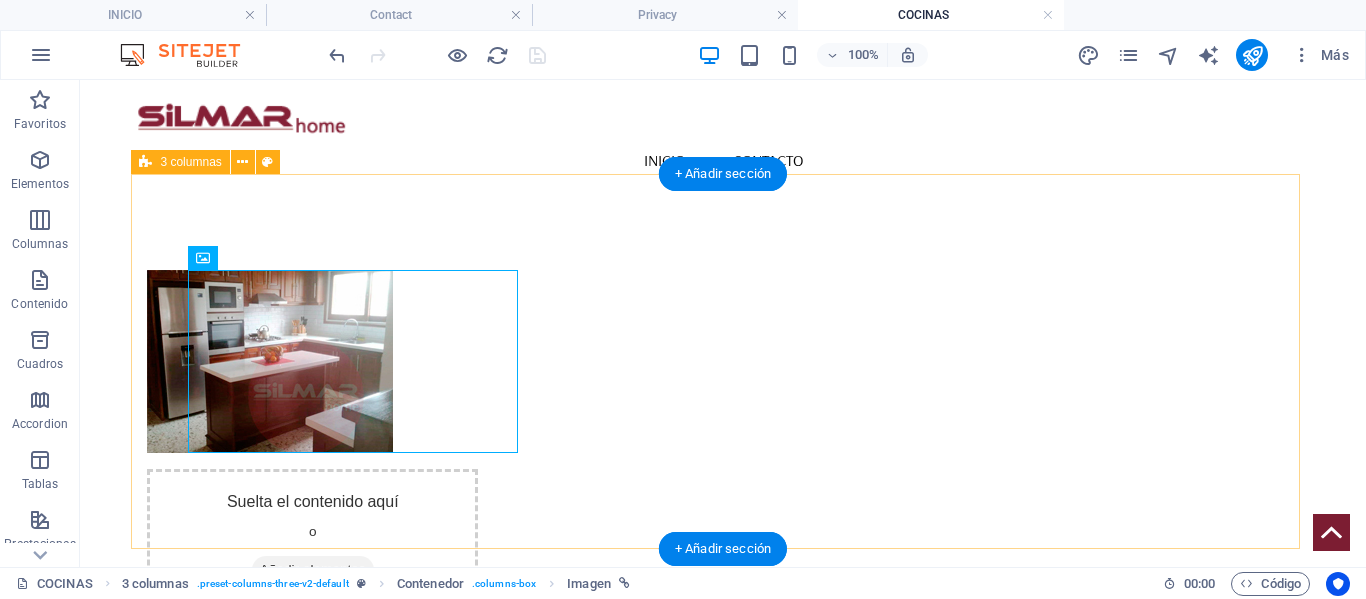 click on "Suelta el contenido aquí o  Añadir elementos  Pegar portapapeles Suelta el contenido aquí o  Añadir elementos  Pegar portapapeles" at bounding box center [722, 555] 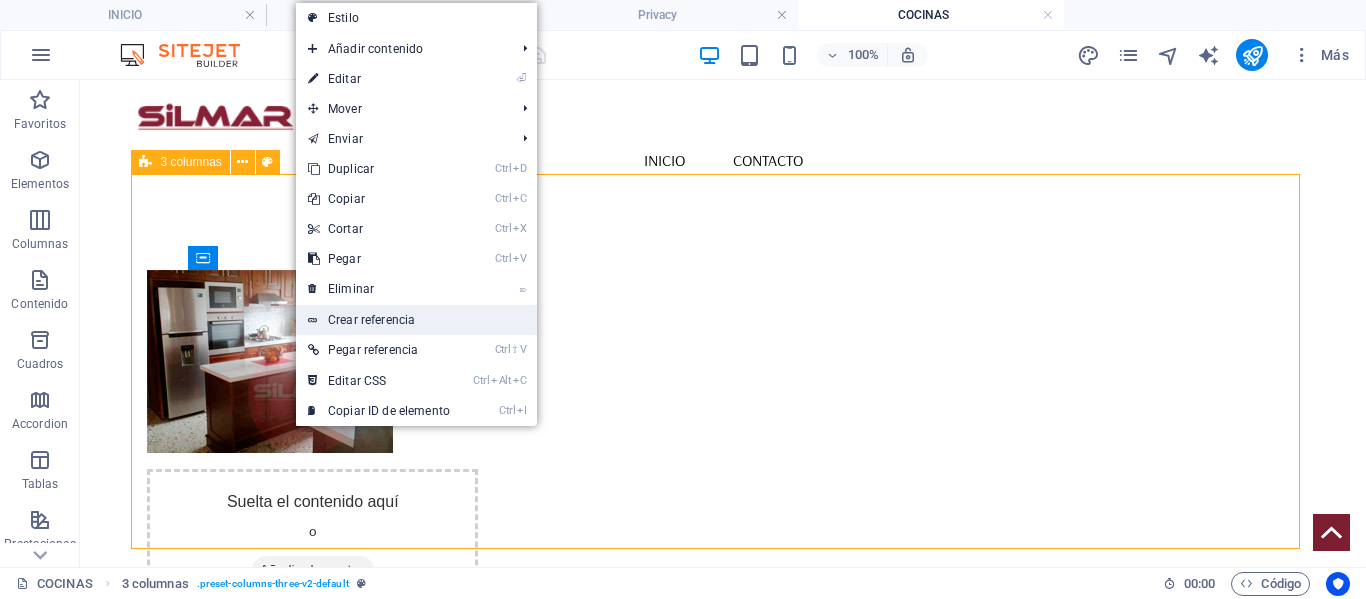 click on "Crear referencia" at bounding box center (416, 320) 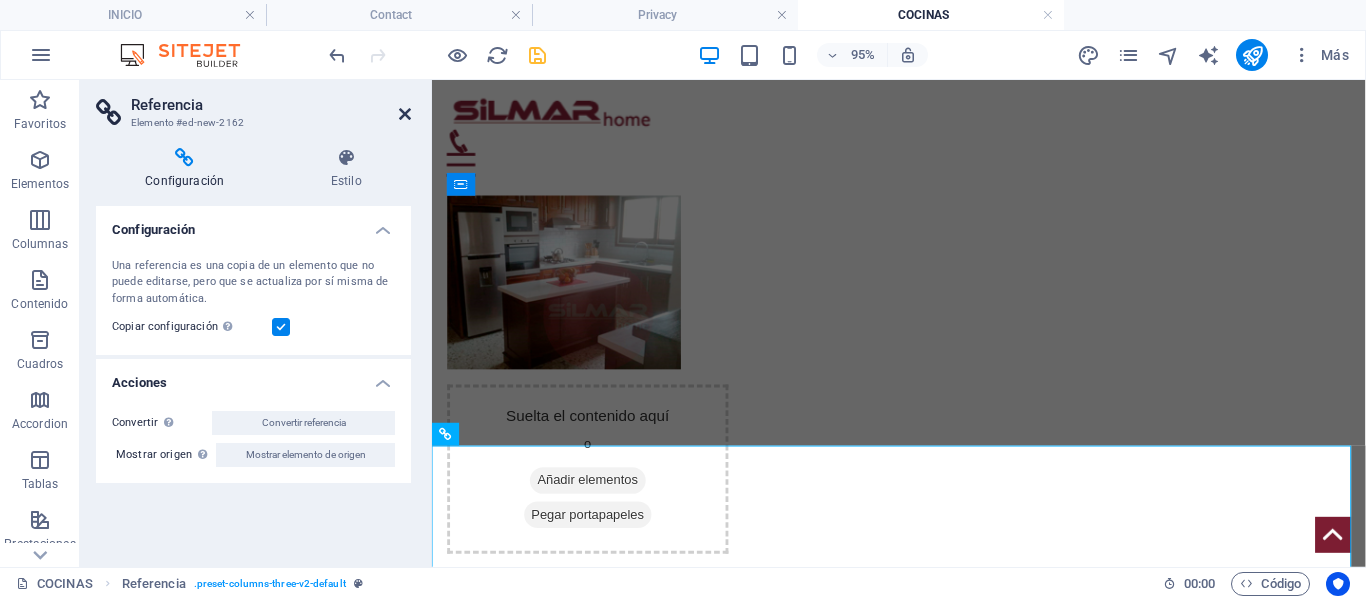 click at bounding box center (405, 114) 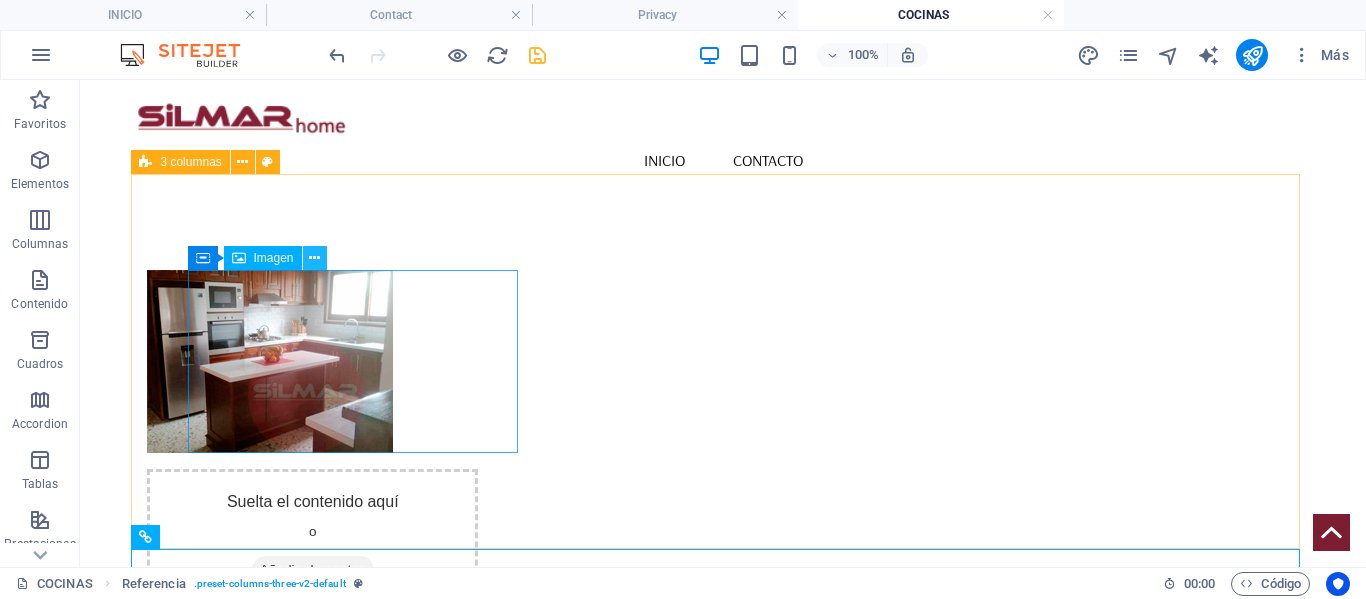 click at bounding box center (314, 258) 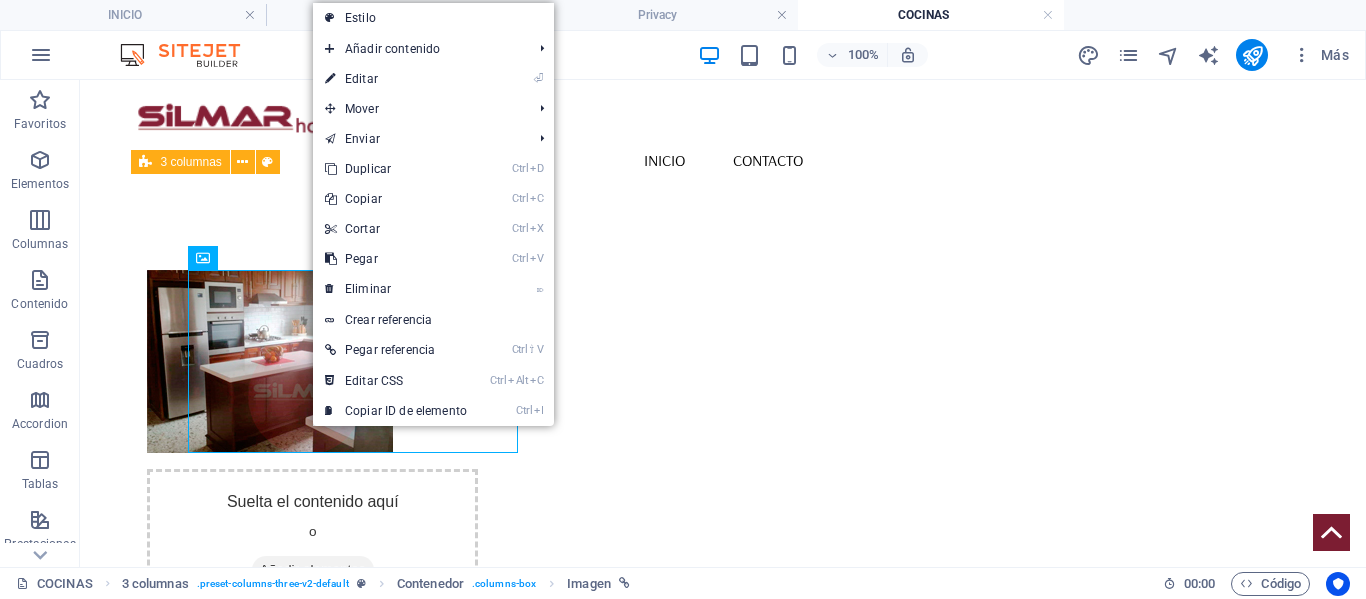 click on "⏎  Editar" at bounding box center (396, 79) 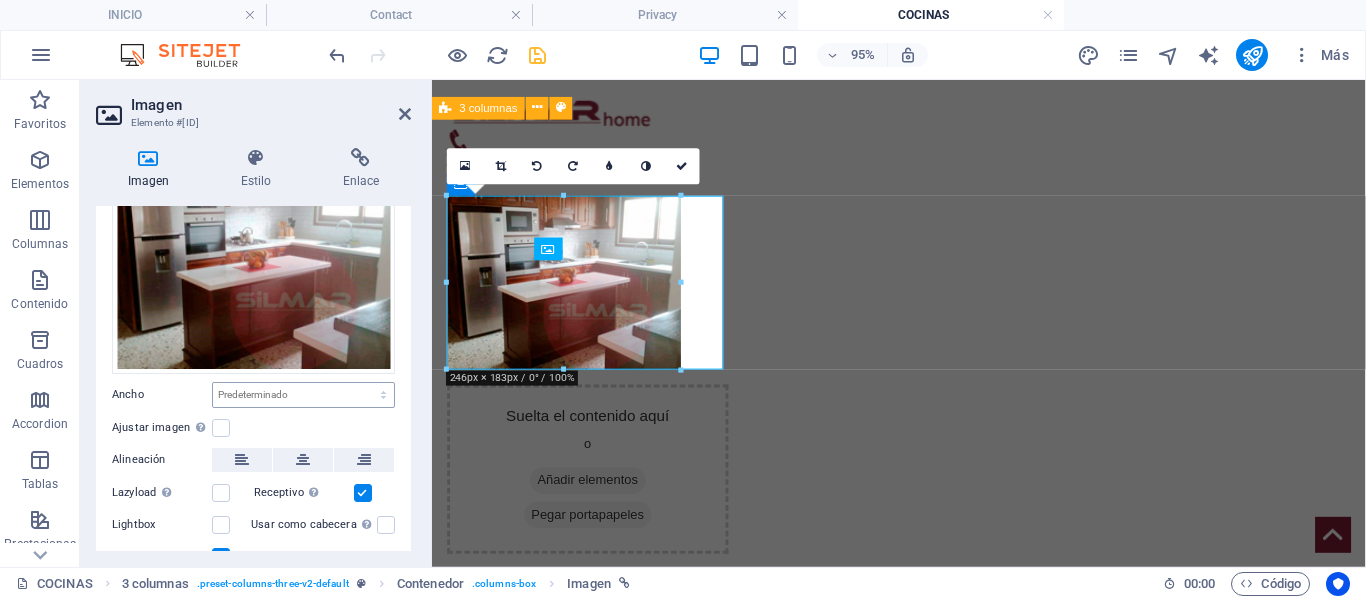 scroll, scrollTop: 176, scrollLeft: 0, axis: vertical 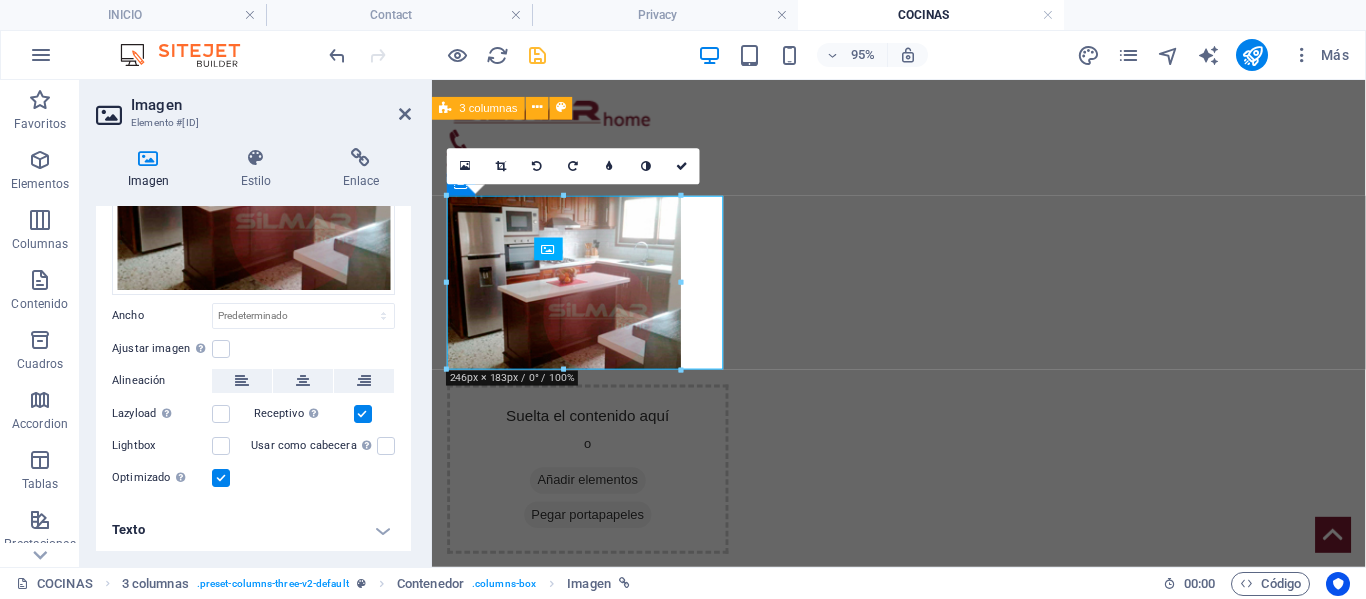 click on "Texto" at bounding box center (253, 530) 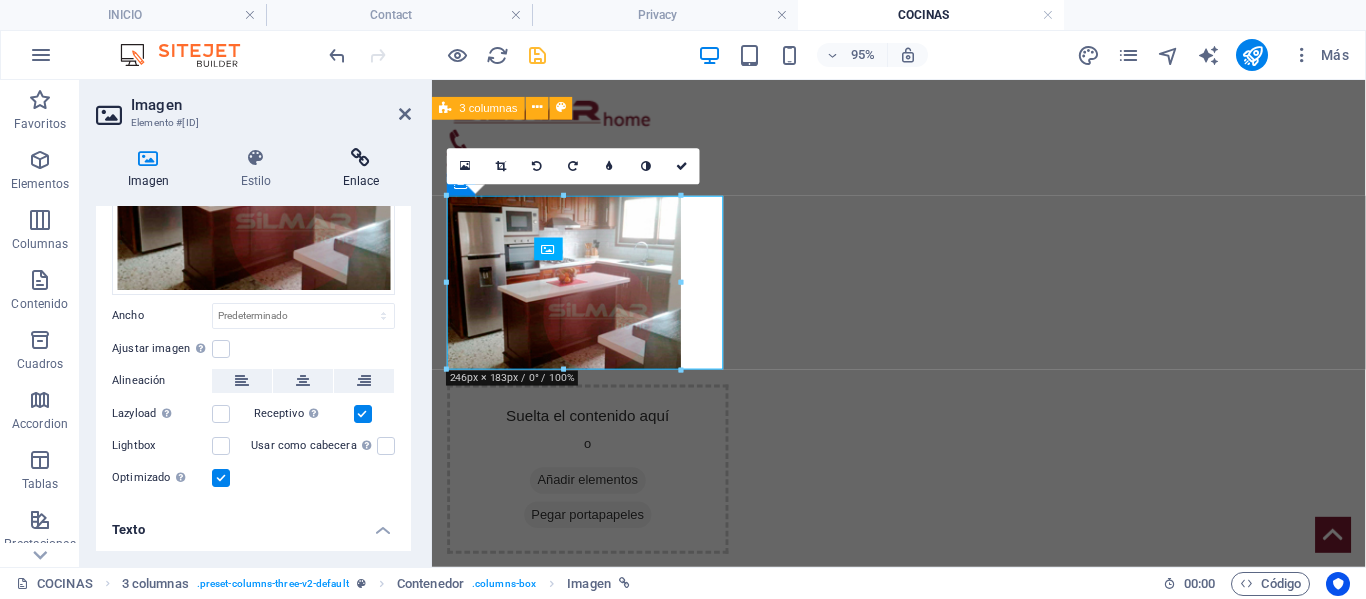 click at bounding box center (361, 158) 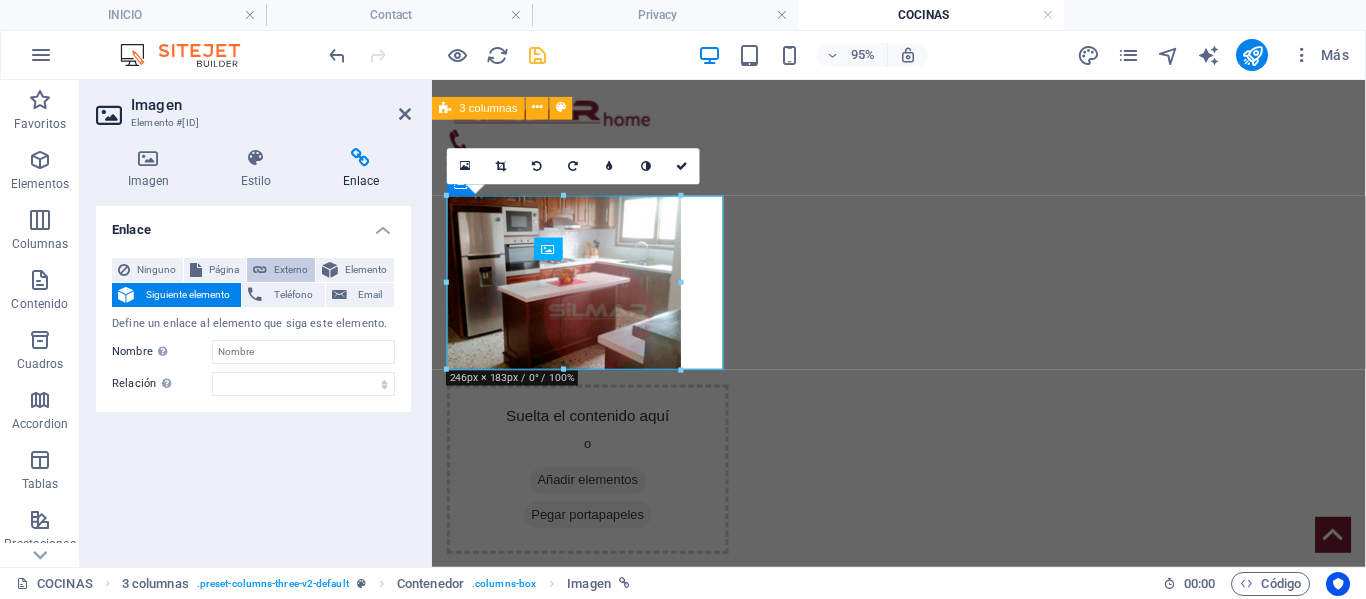click on "Externo" at bounding box center [291, 270] 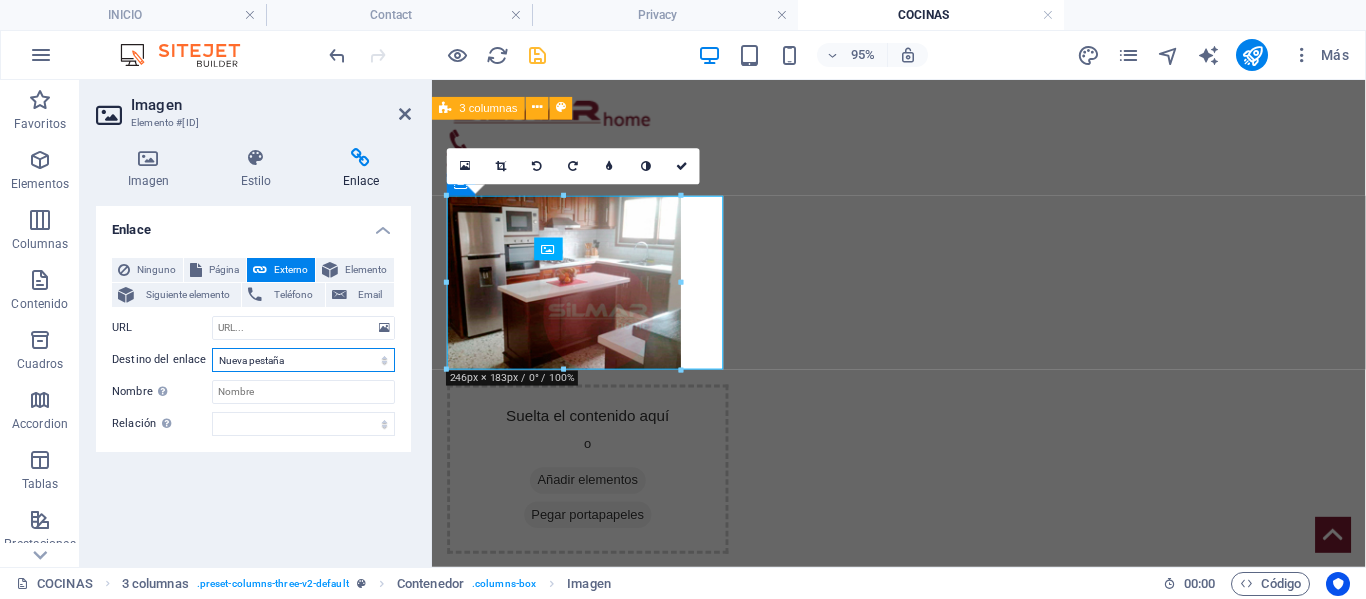 click on "Nueva pestaña Misma pestaña Superposición" at bounding box center [303, 360] 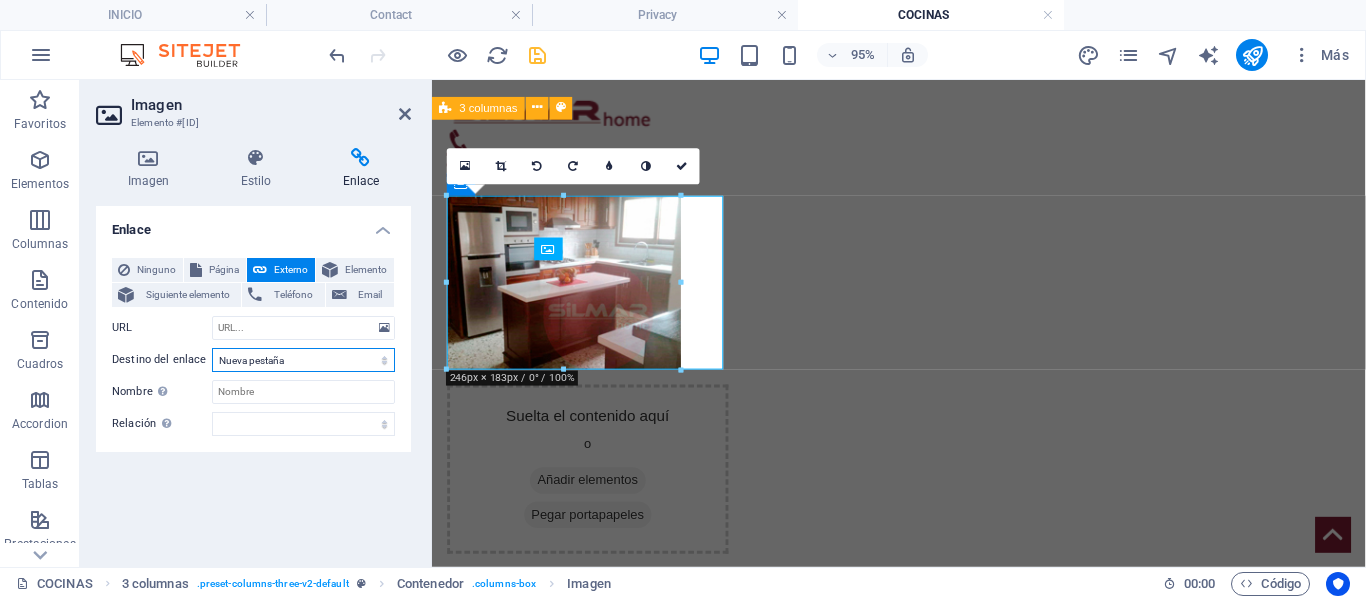 select on "overlay" 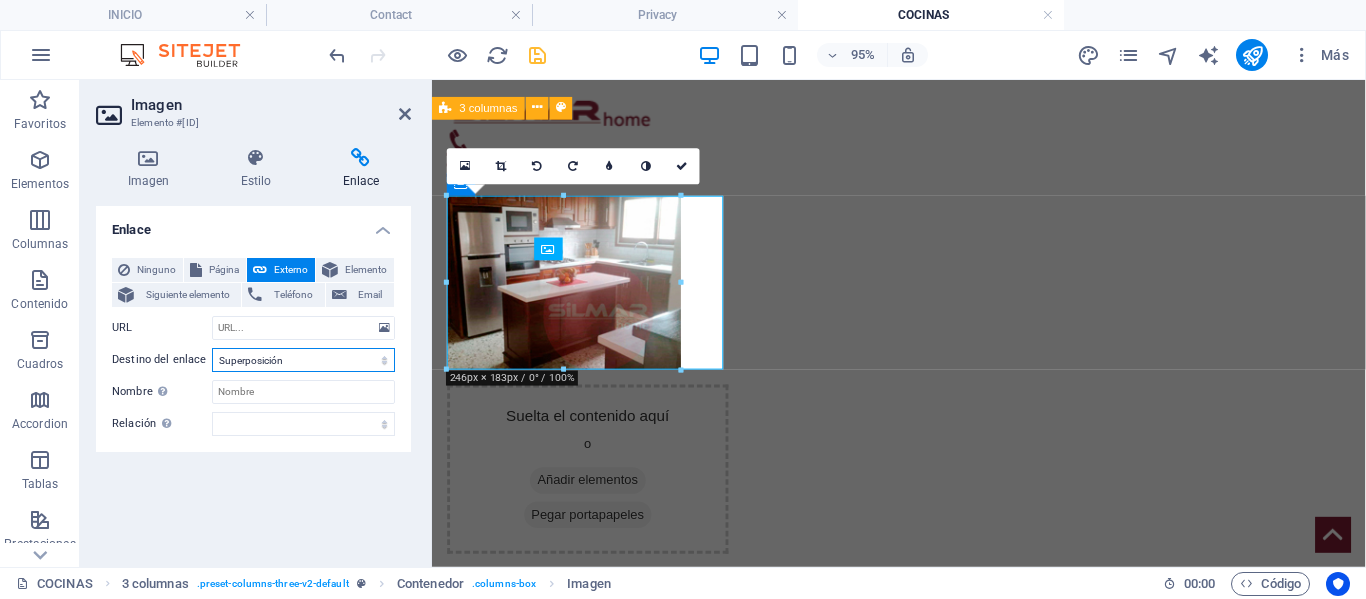 click on "Nueva pestaña Misma pestaña Superposición" at bounding box center (303, 360) 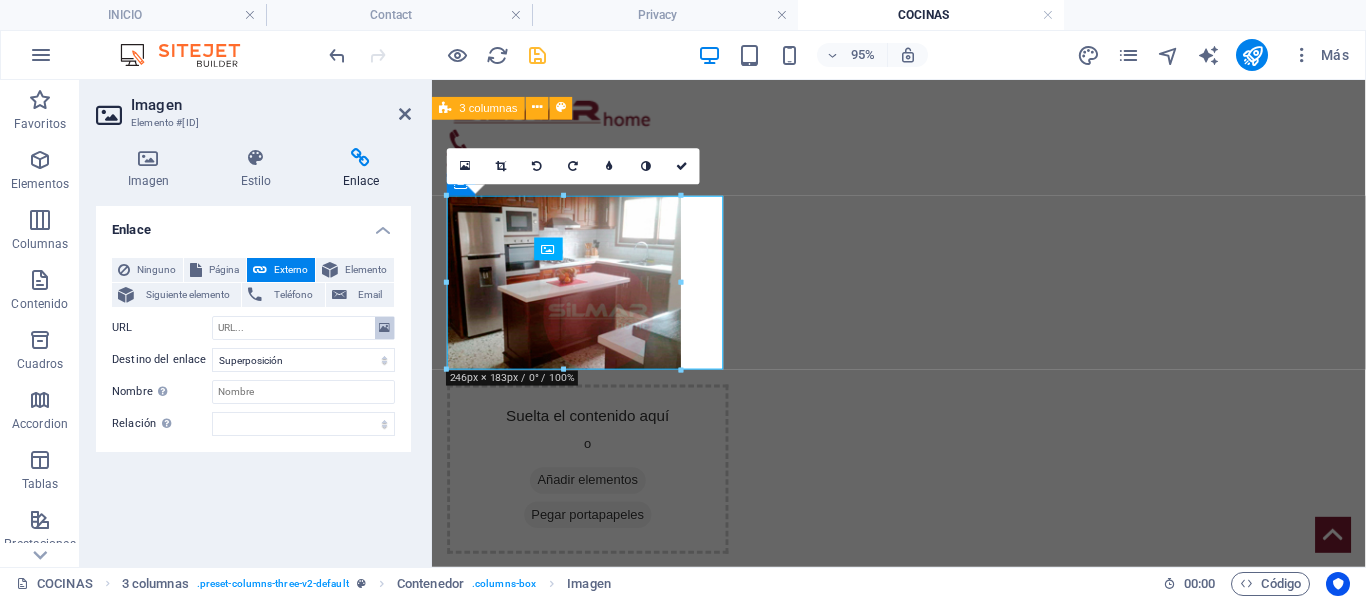 click at bounding box center (384, 328) 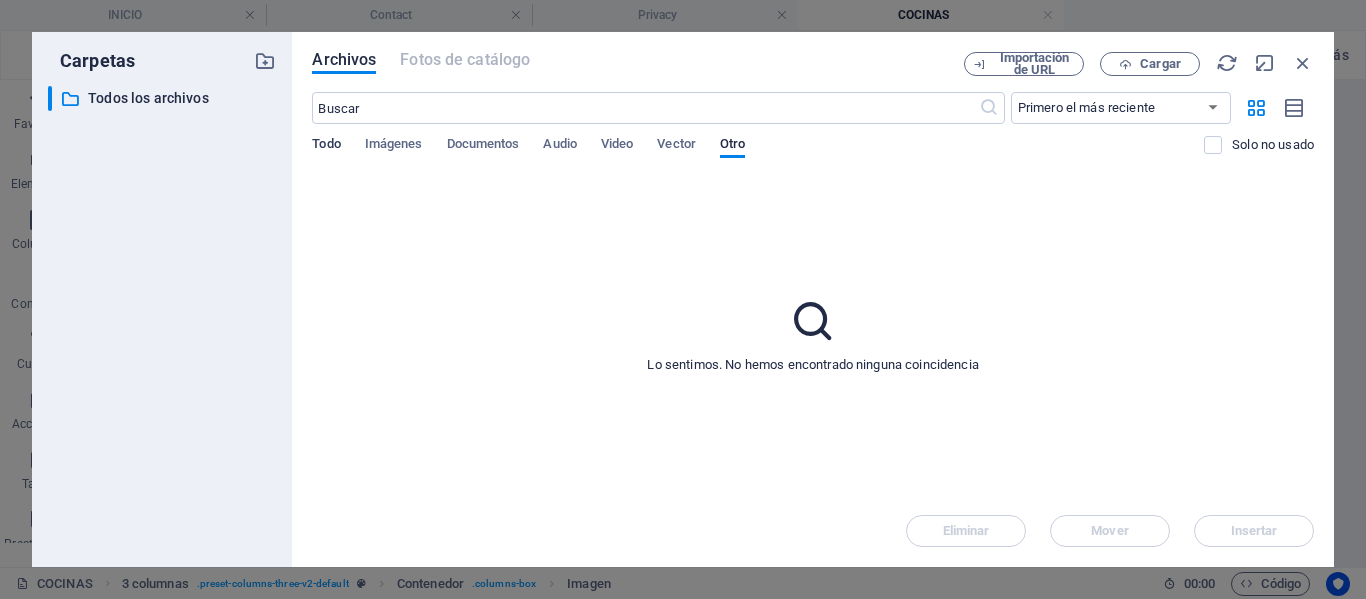 click on "Todo" at bounding box center [326, 146] 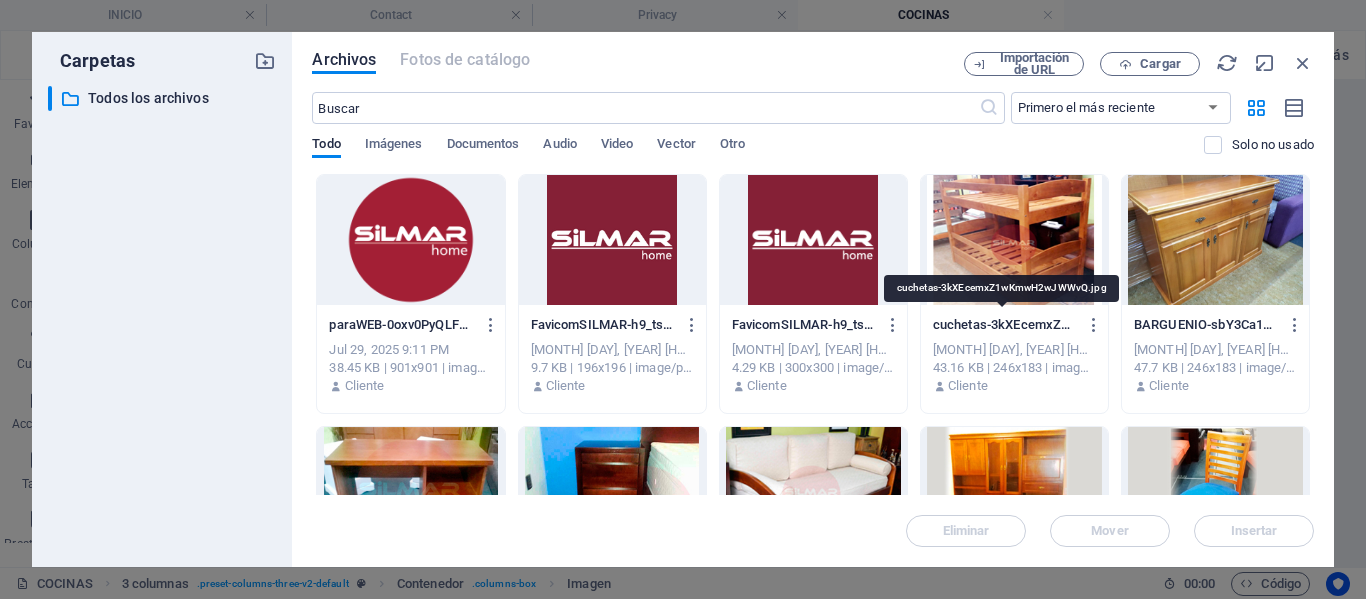 click on "cuchetas-3kXEcemxZ1wKmwH2wJWWvQ.jpg" at bounding box center (1005, 325) 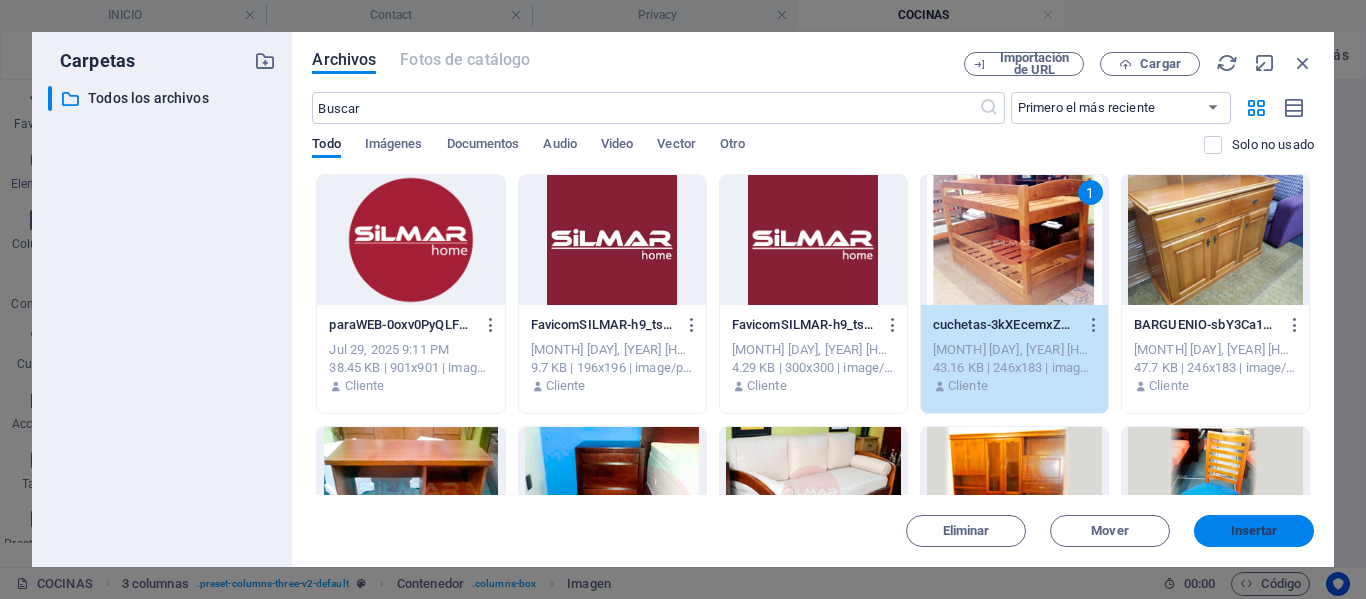 click on "Insertar" at bounding box center [1254, 531] 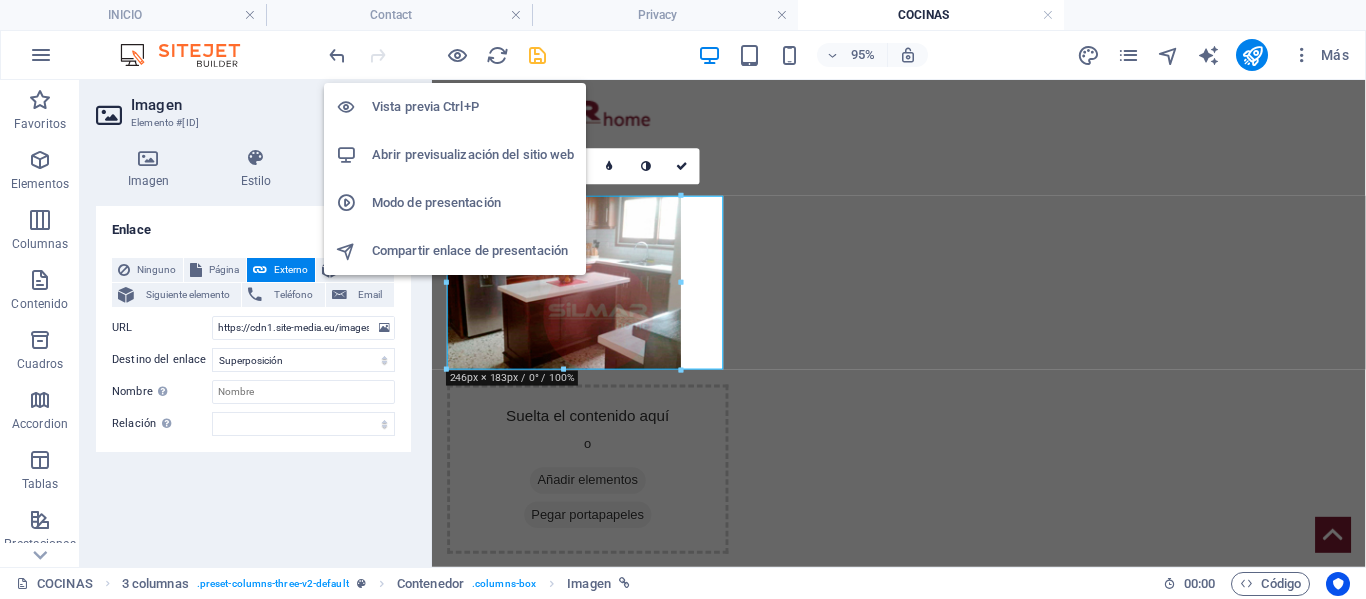 click on "Vista previa Ctrl+P" at bounding box center [473, 107] 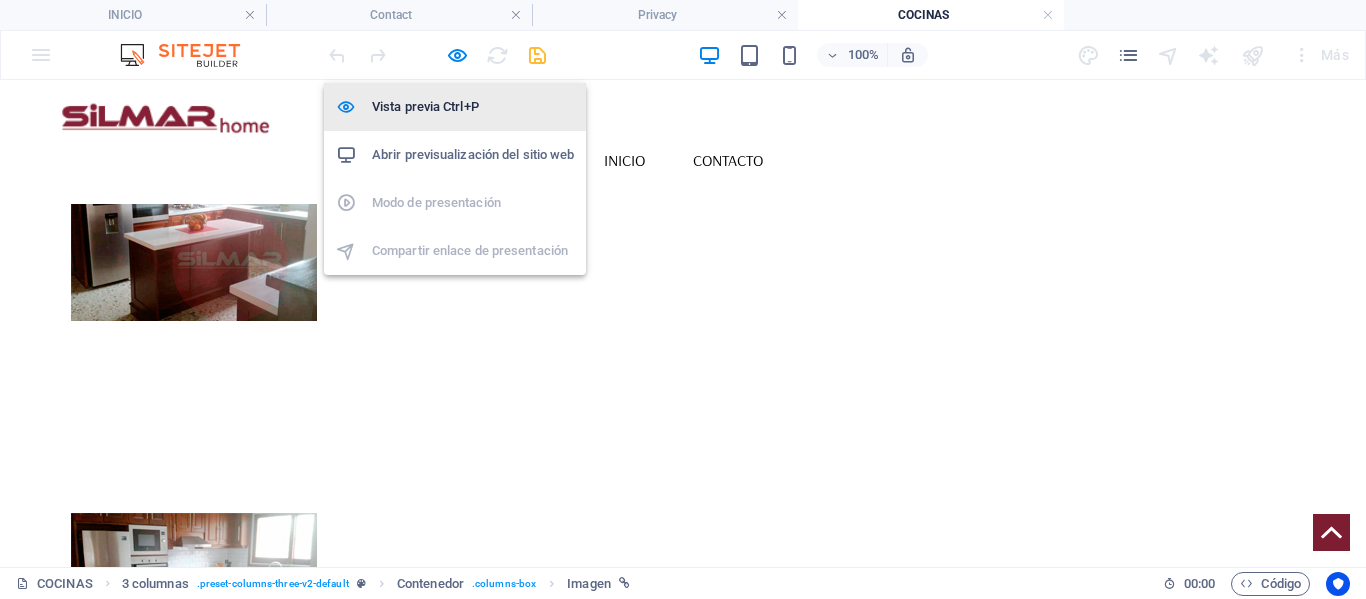 scroll, scrollTop: 318, scrollLeft: 0, axis: vertical 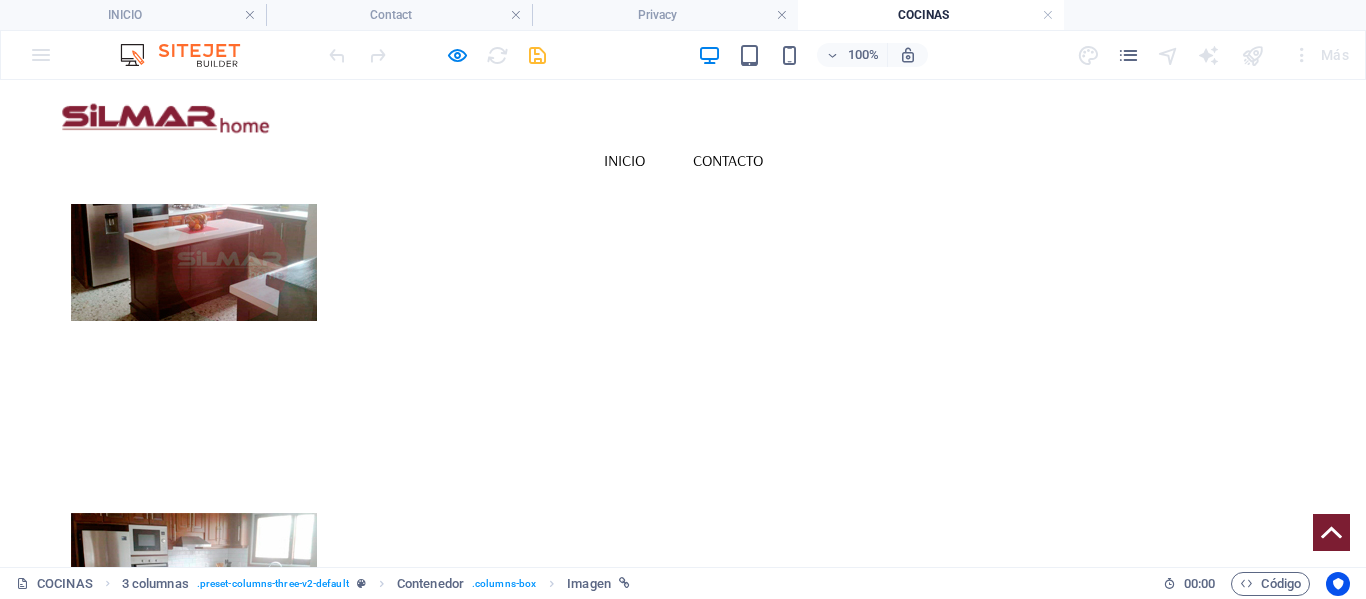 click at bounding box center (194, 229) 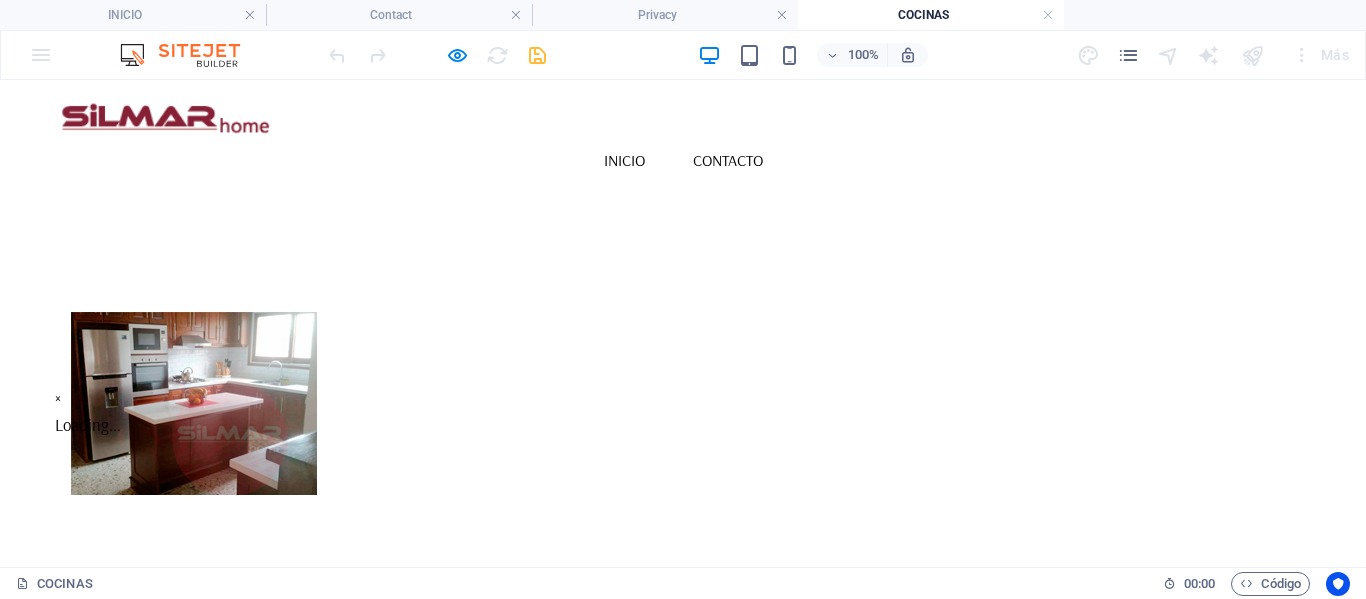 scroll, scrollTop: 318, scrollLeft: 0, axis: vertical 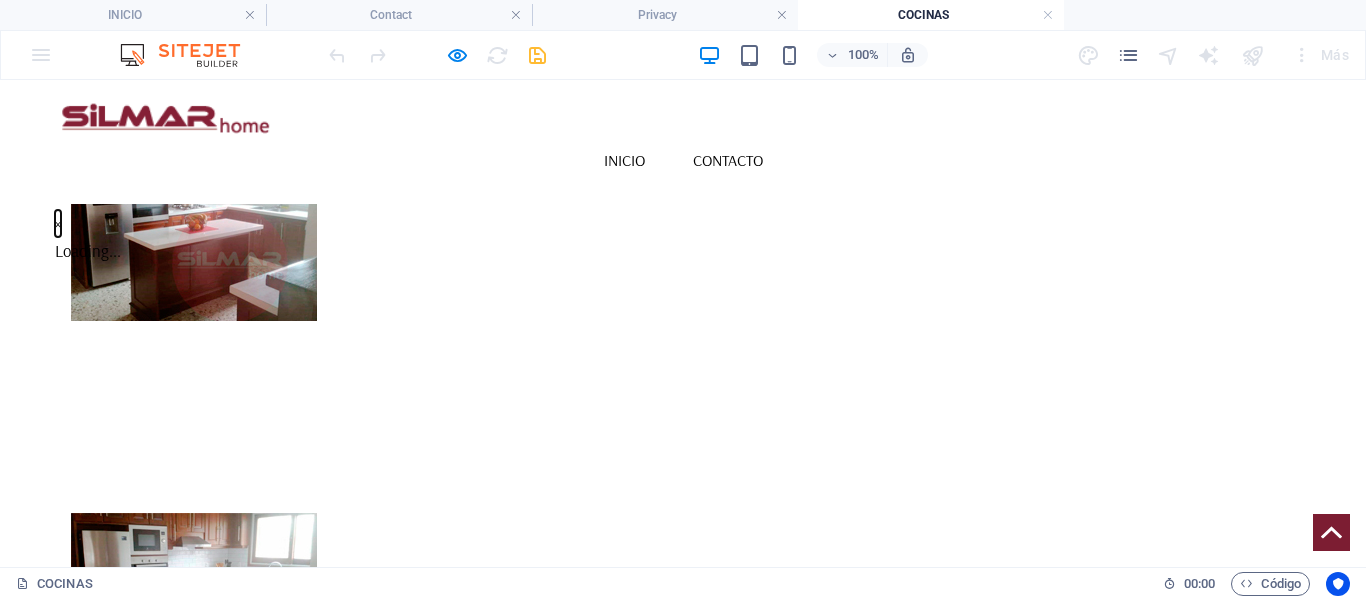 click on "×" at bounding box center (58, 223) 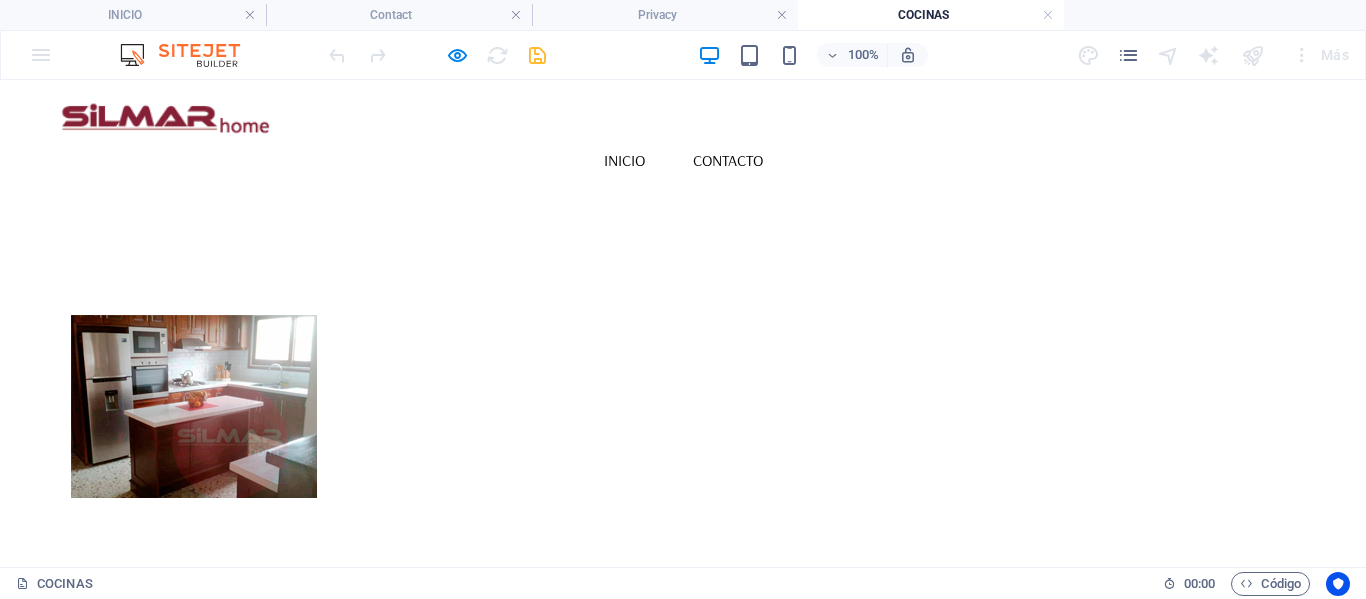scroll, scrollTop: 318, scrollLeft: 0, axis: vertical 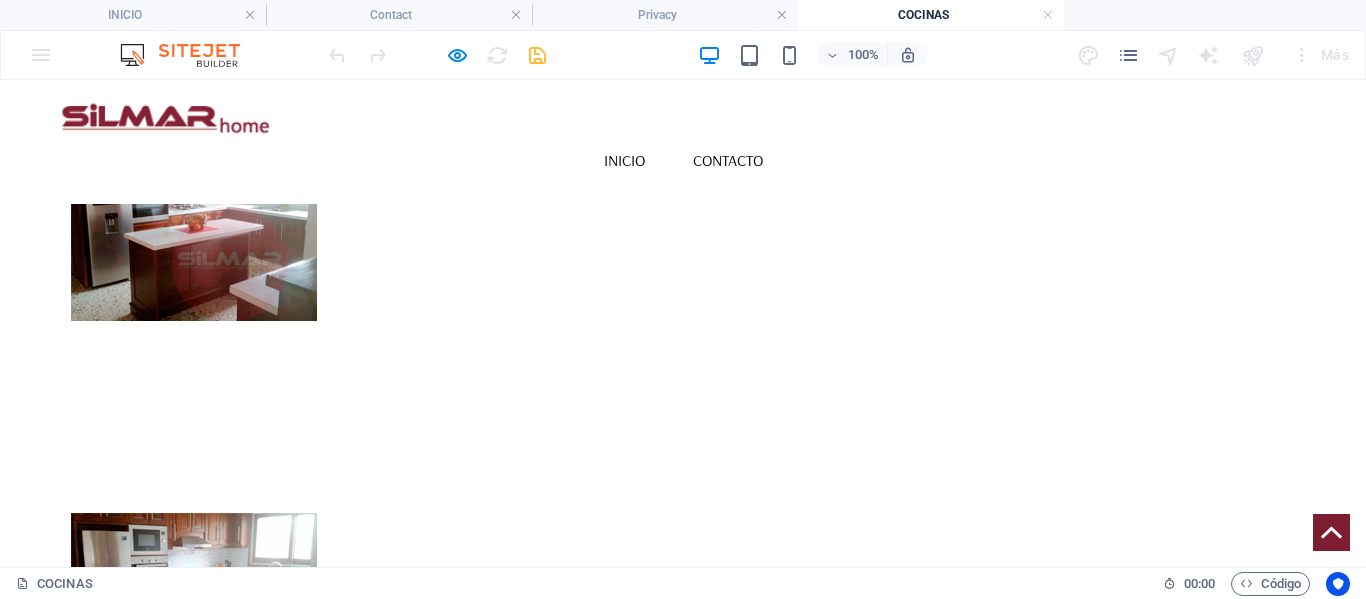 click at bounding box center (194, 604) 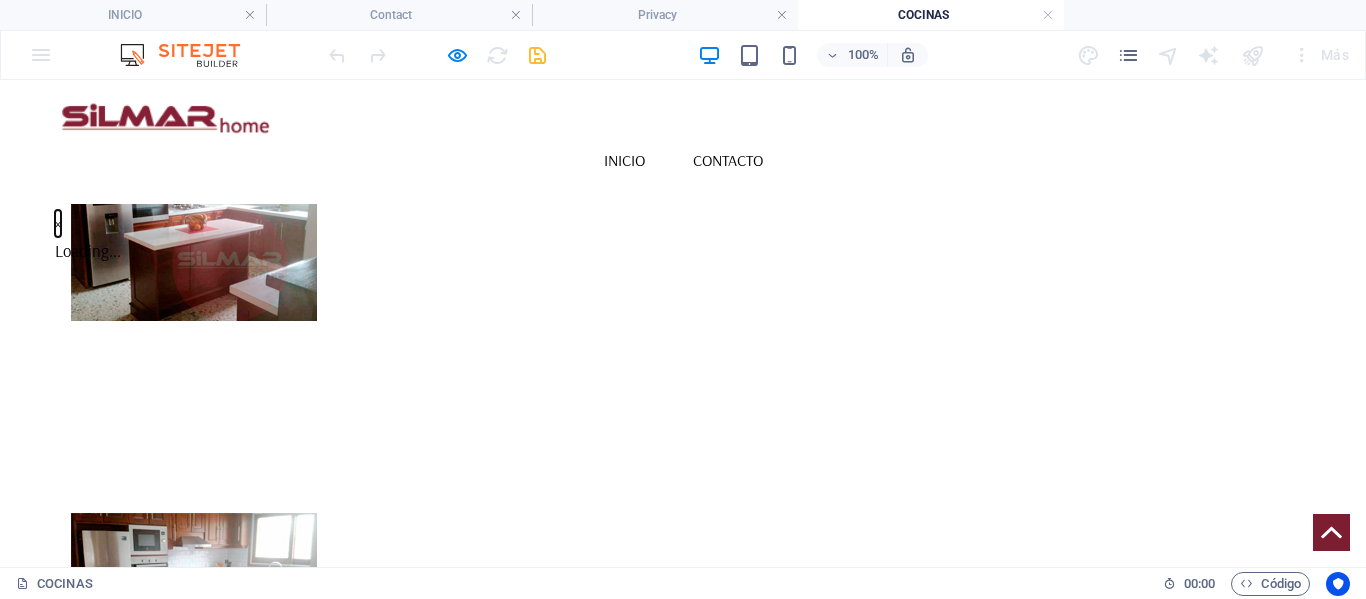 click on "×" at bounding box center [58, 223] 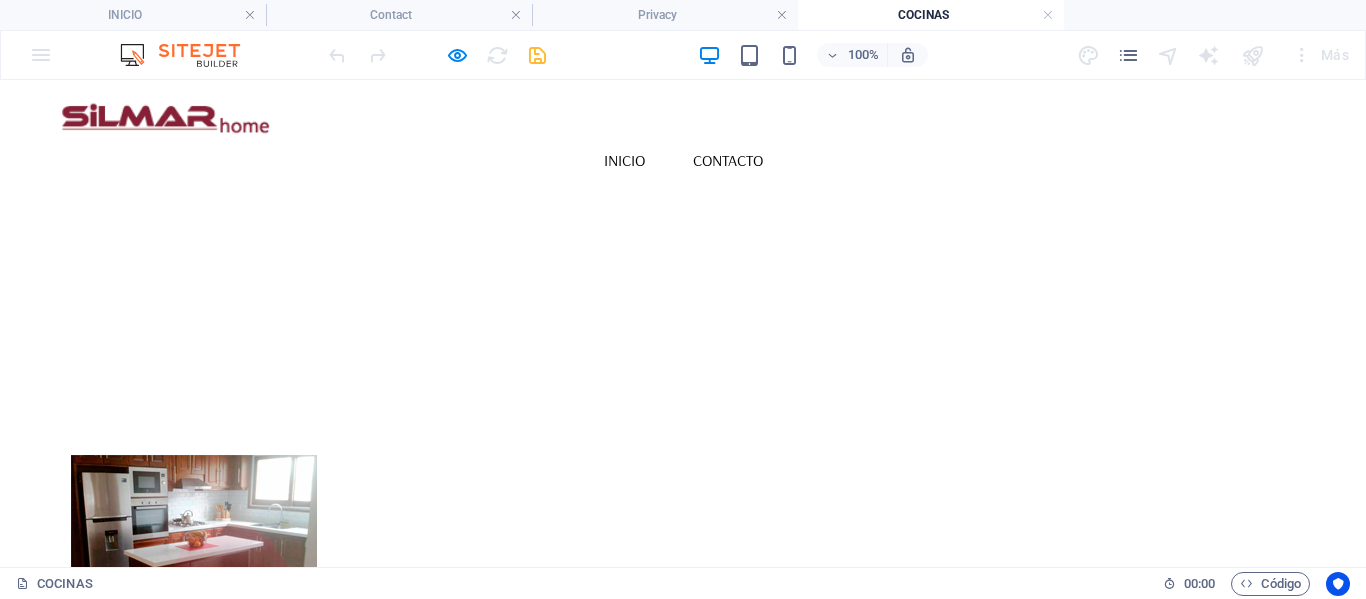 scroll, scrollTop: 0, scrollLeft: 0, axis: both 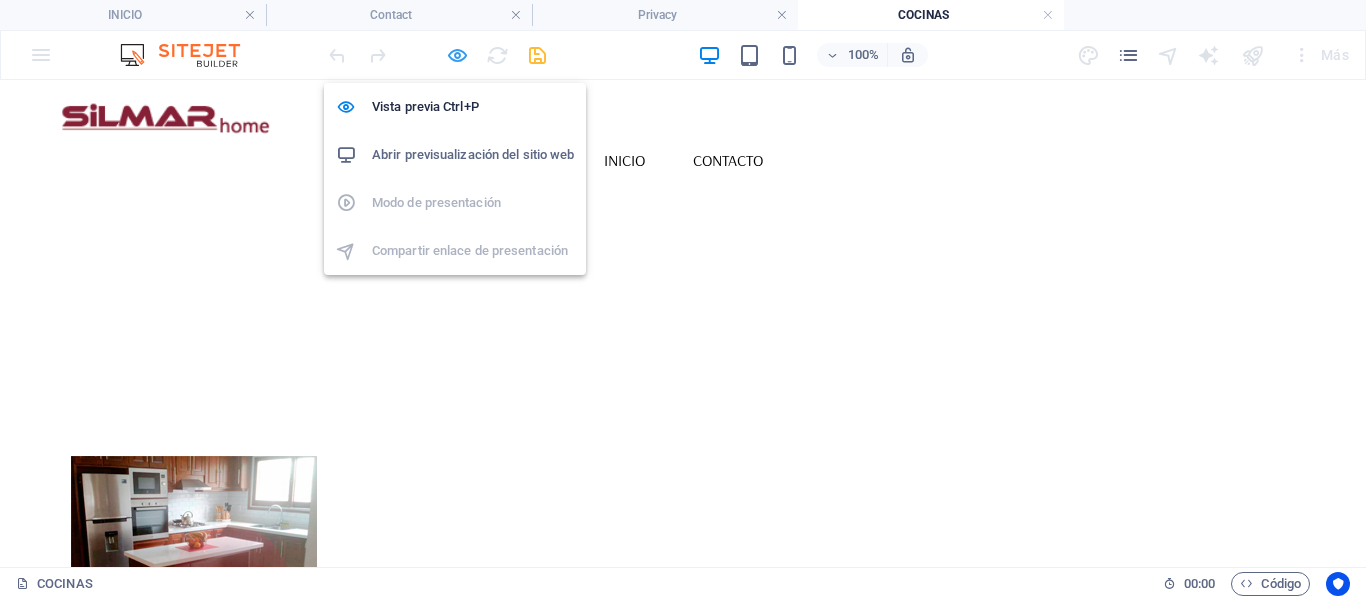click at bounding box center [457, 55] 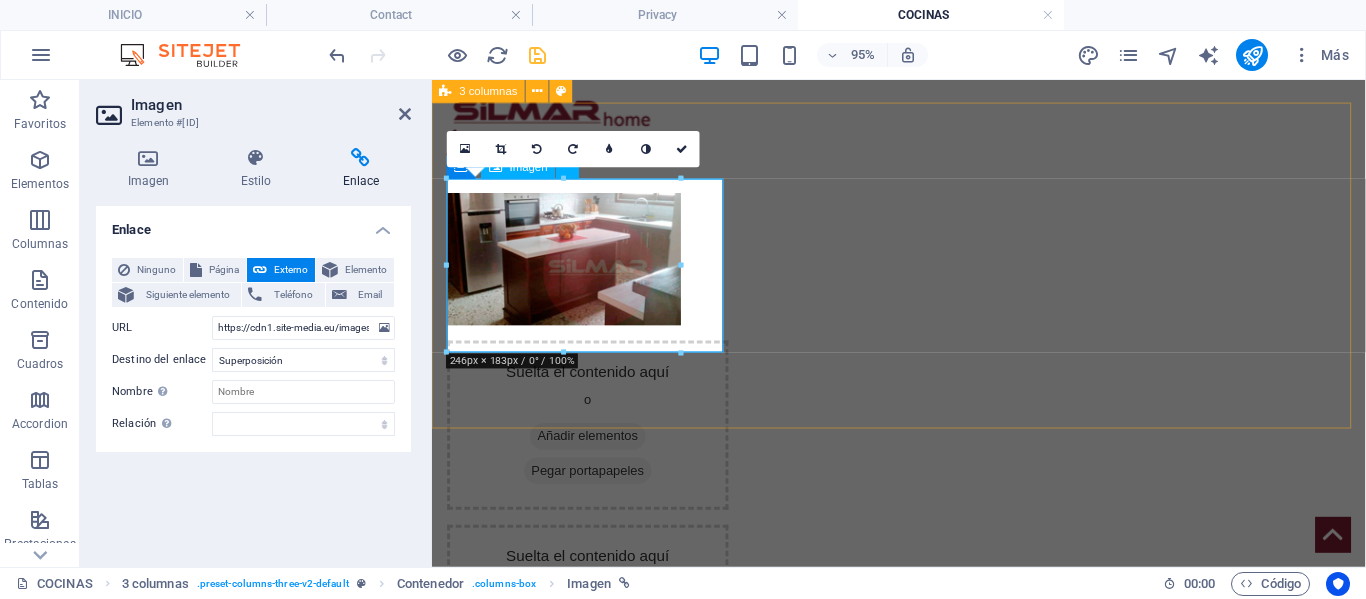 scroll, scrollTop: 346, scrollLeft: 0, axis: vertical 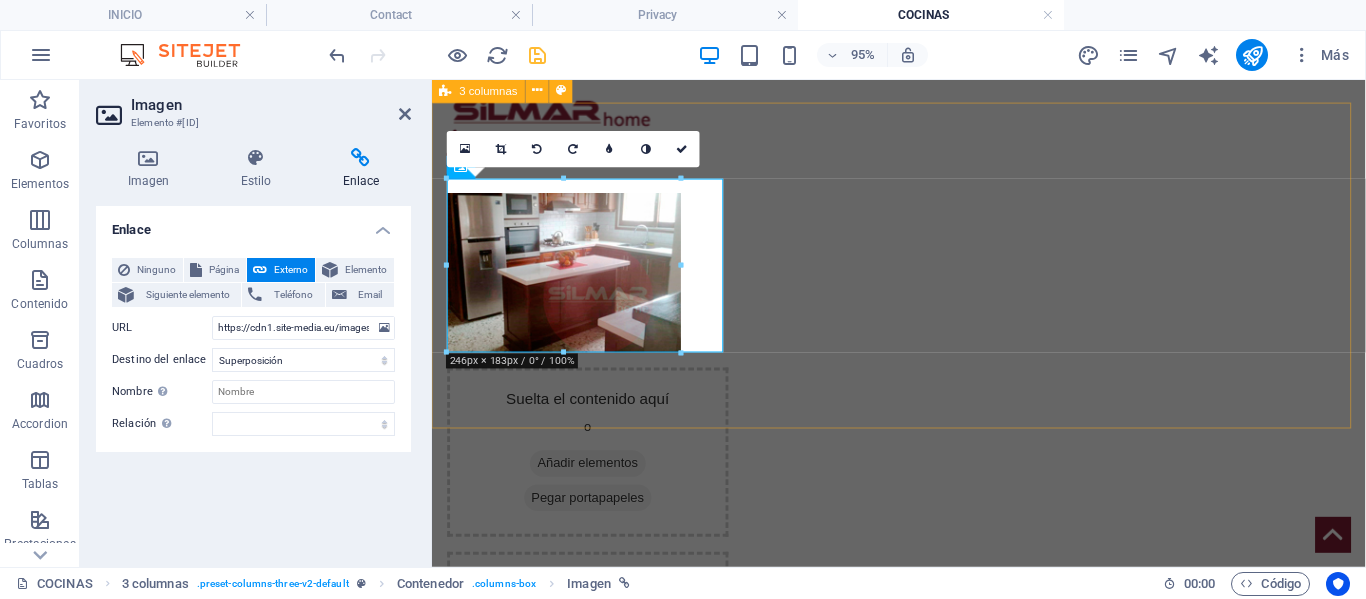click on "Suelta el contenido aquí o  Añadir elementos  Pegar portapapeles Suelta el contenido aquí o  Añadir elementos  Pegar portapapeles" at bounding box center [923, 469] 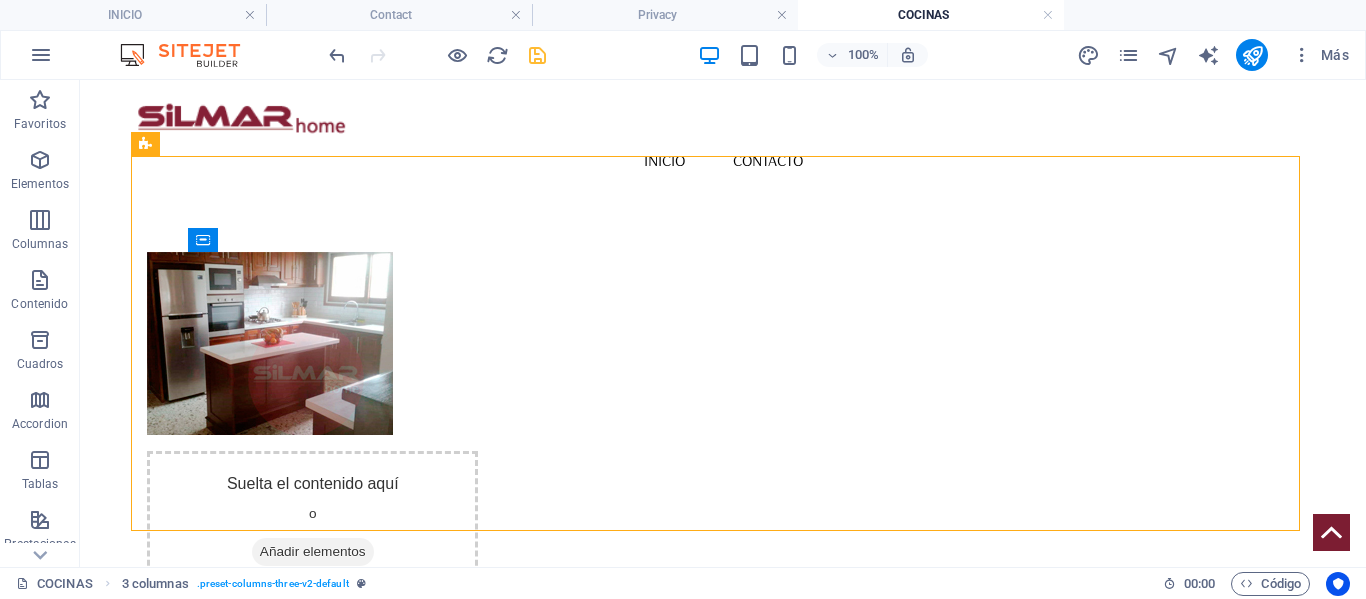click on "Skip to main content
INICIO Contacto Suelta el contenido aquí o  Añadir elementos  Pegar portapapeles Suelta el contenido aquí o  Añadir elementos  Pegar portapapeles Suelta el contenido aquí o  Añadir elementos  Pegar portapapeles Suelta el contenido aquí o  Añadir elementos  Pegar portapapeles Suelta el contenido aquí o  Añadir elementos  Pegar portapapeles Donde? [STREET_NAME] [NUMBER] [CITY]  Teléfono [PHONE] [PHONE]   Contacto [EMAIL]" at bounding box center (723, 1206) 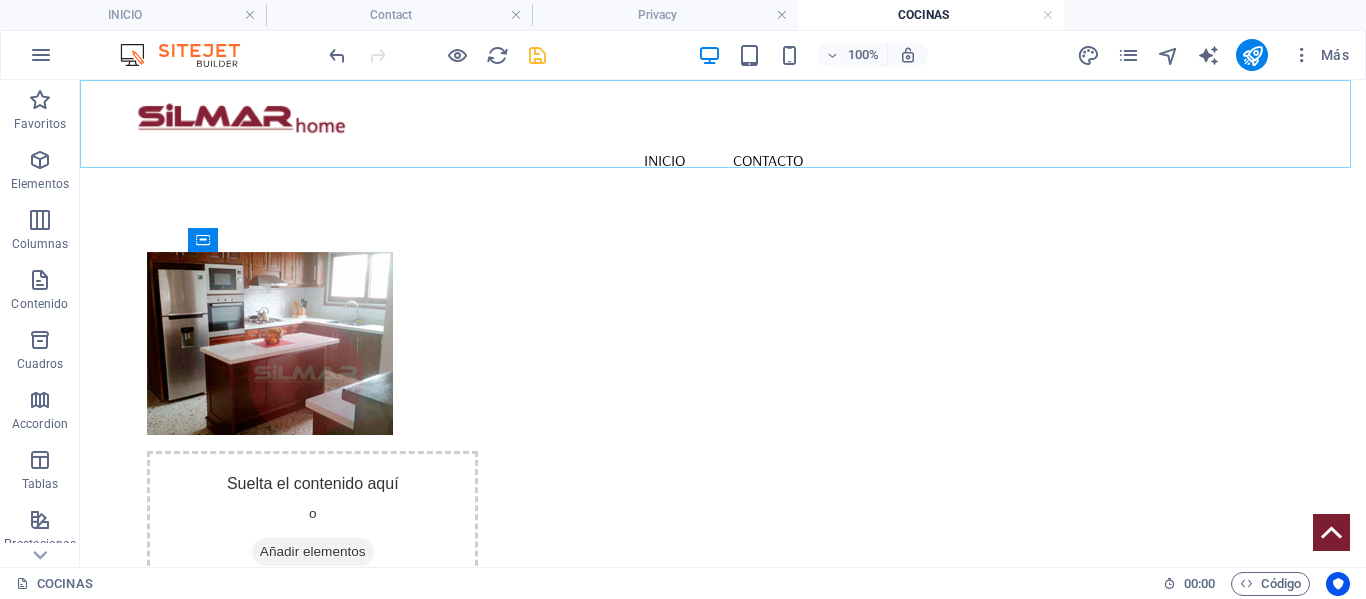 click on "INICIO Contacto" at bounding box center [722, 160] 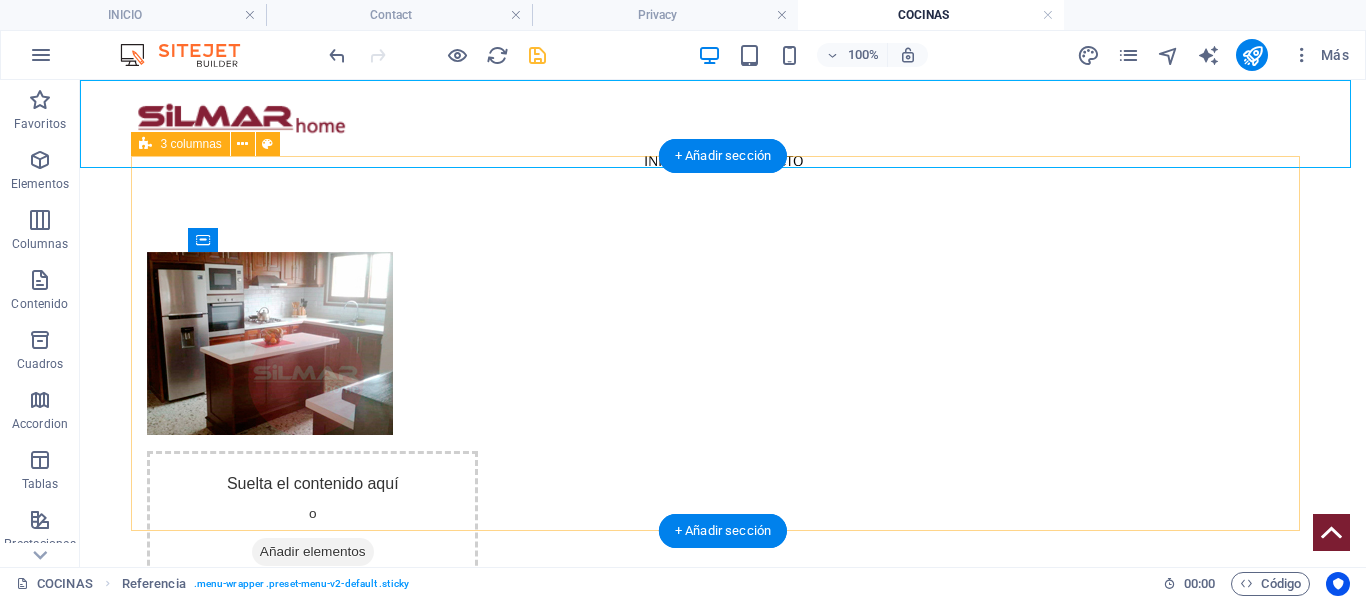 click on "Suelta el contenido aquí o  Añadir elementos  Pegar portapapeles Suelta el contenido aquí o  Añadir elementos  Pegar portapapeles" at bounding box center (722, 537) 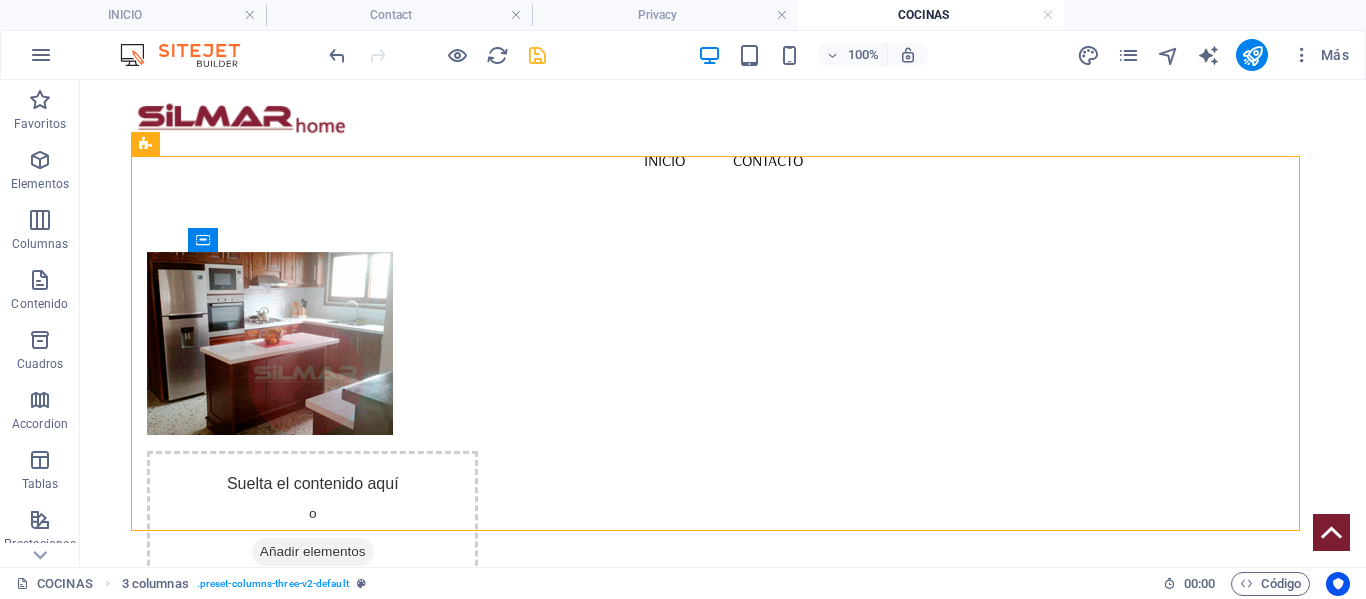 click on "Skip to main content
INICIO Contacto Suelta el contenido aquí o  Añadir elementos  Pegar portapapeles Suelta el contenido aquí o  Añadir elementos  Pegar portapapeles Suelta el contenido aquí o  Añadir elementos  Pegar portapapeles Suelta el contenido aquí o  Añadir elementos  Pegar portapapeles Suelta el contenido aquí o  Añadir elementos  Pegar portapapeles Donde? [STREET_NAME] [NUMBER] [CITY]  Teléfono [PHONE] [PHONE]   Contacto [EMAIL]" at bounding box center [723, 1206] 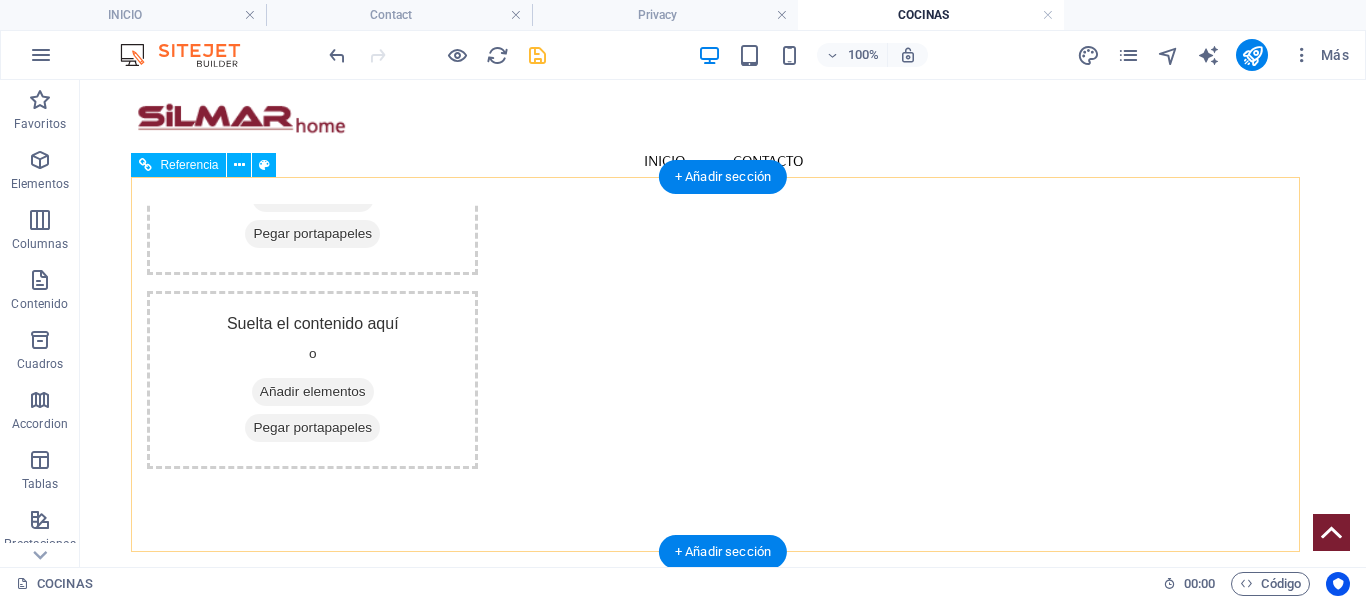 scroll, scrollTop: 500, scrollLeft: 0, axis: vertical 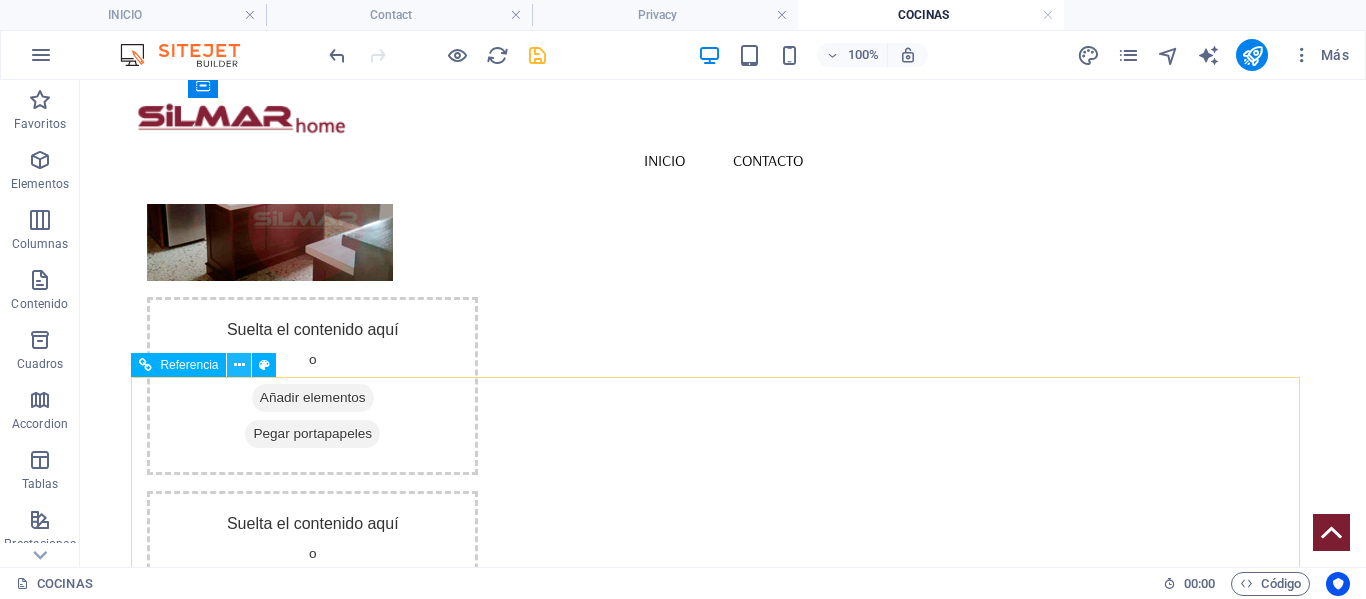 click at bounding box center (239, 365) 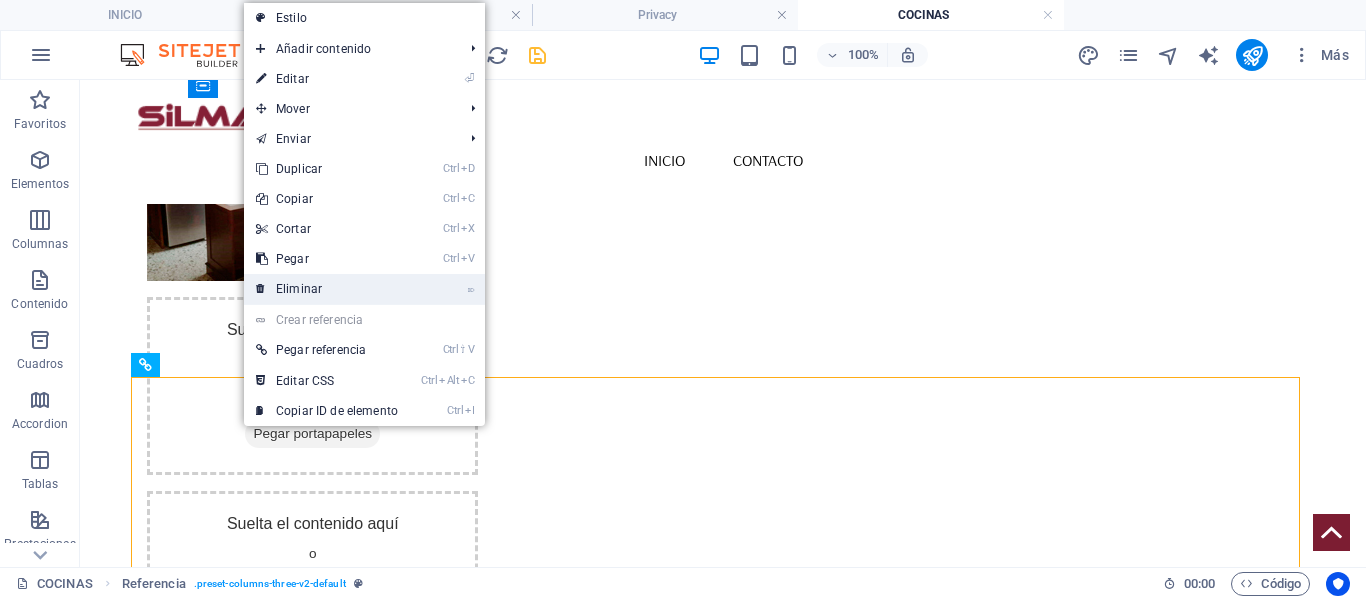 click at bounding box center [261, 289] 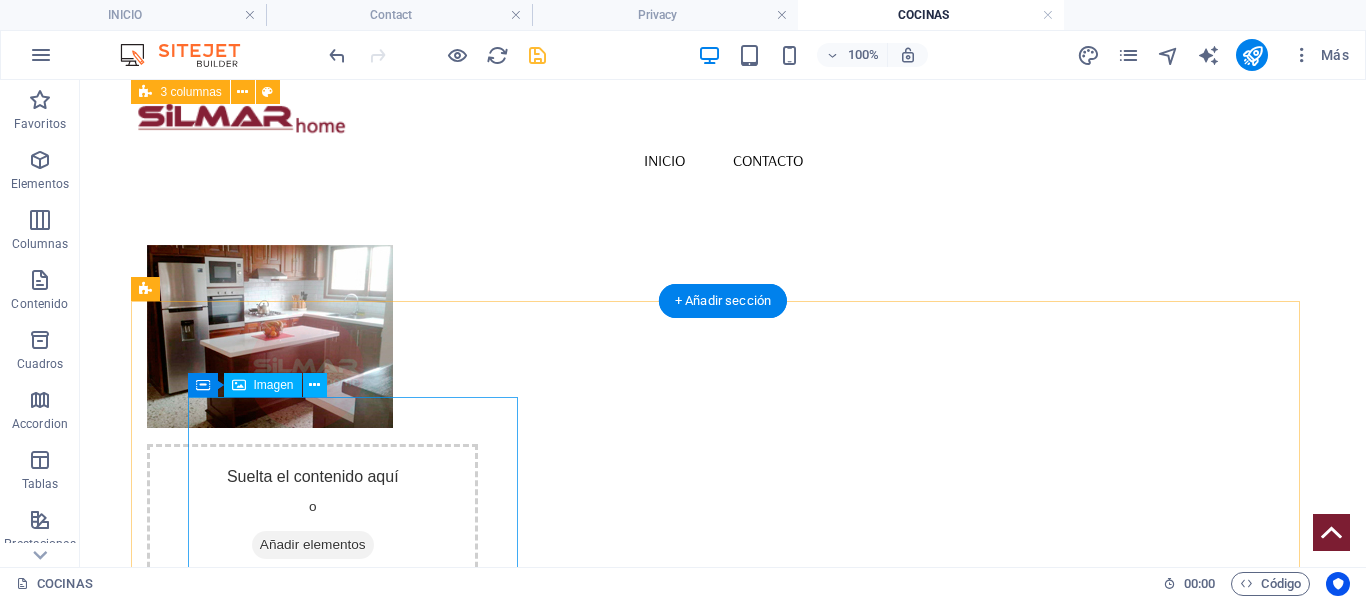 scroll, scrollTop: 200, scrollLeft: 0, axis: vertical 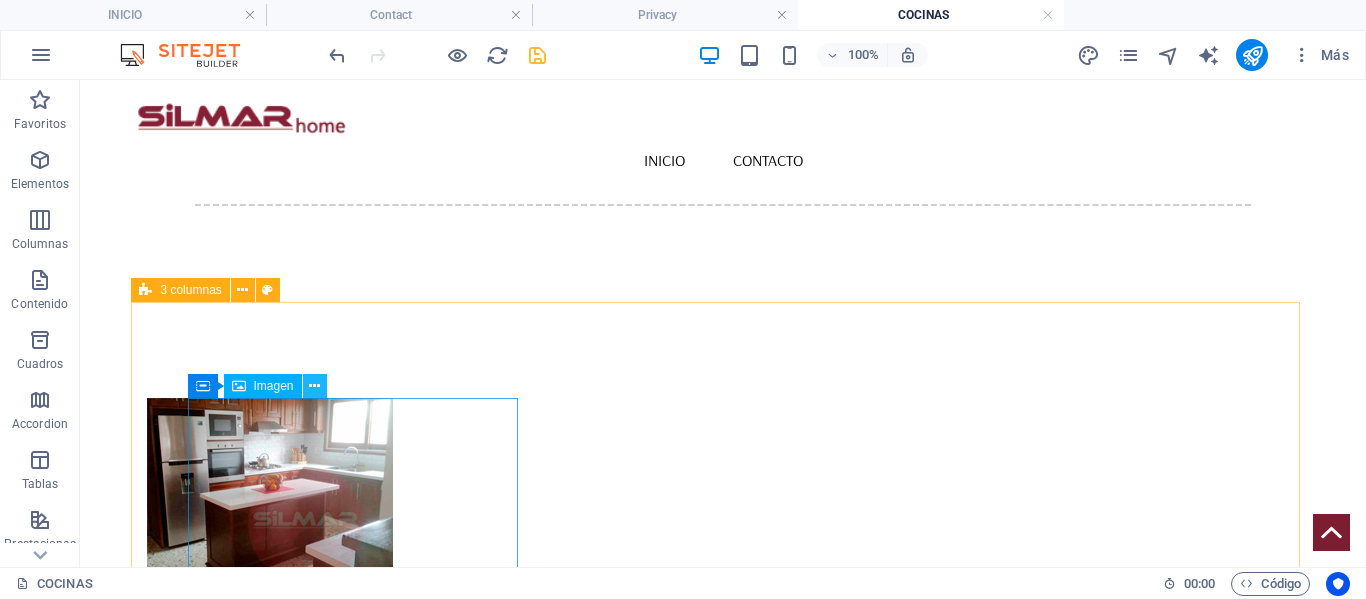 click at bounding box center (314, 386) 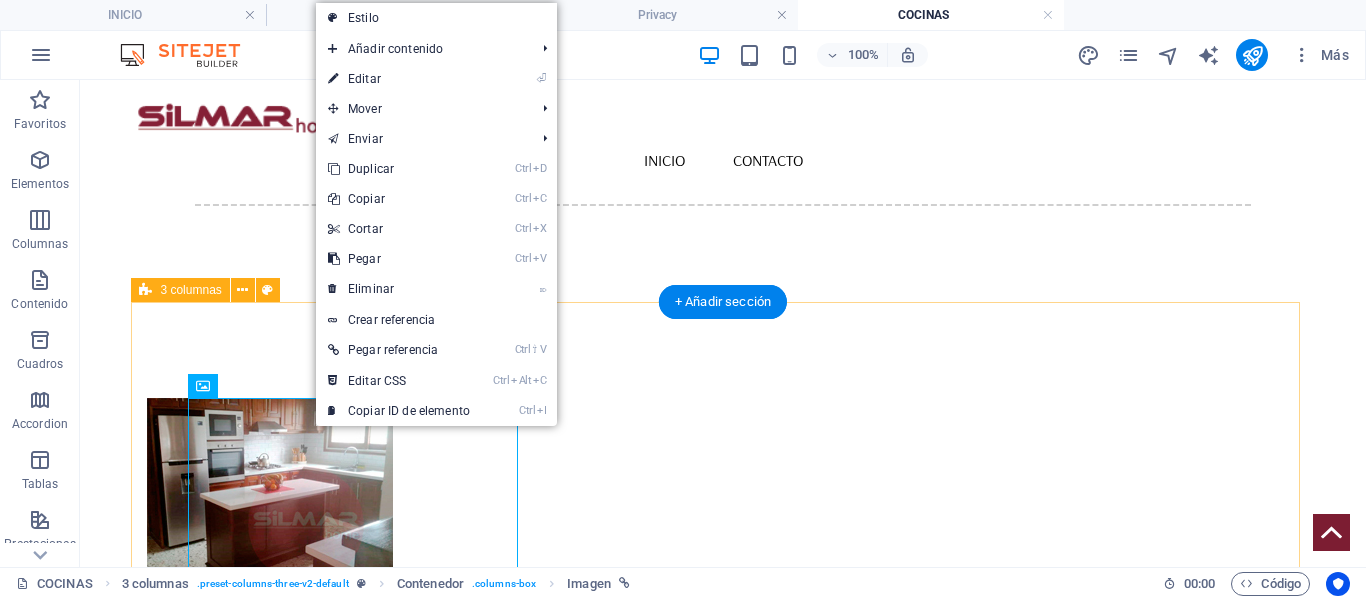 click on "Suelta el contenido aquí o  Añadir elementos  Pegar portapapeles Suelta el contenido aquí o  Añadir elementos  Pegar portapapeles" at bounding box center [722, 683] 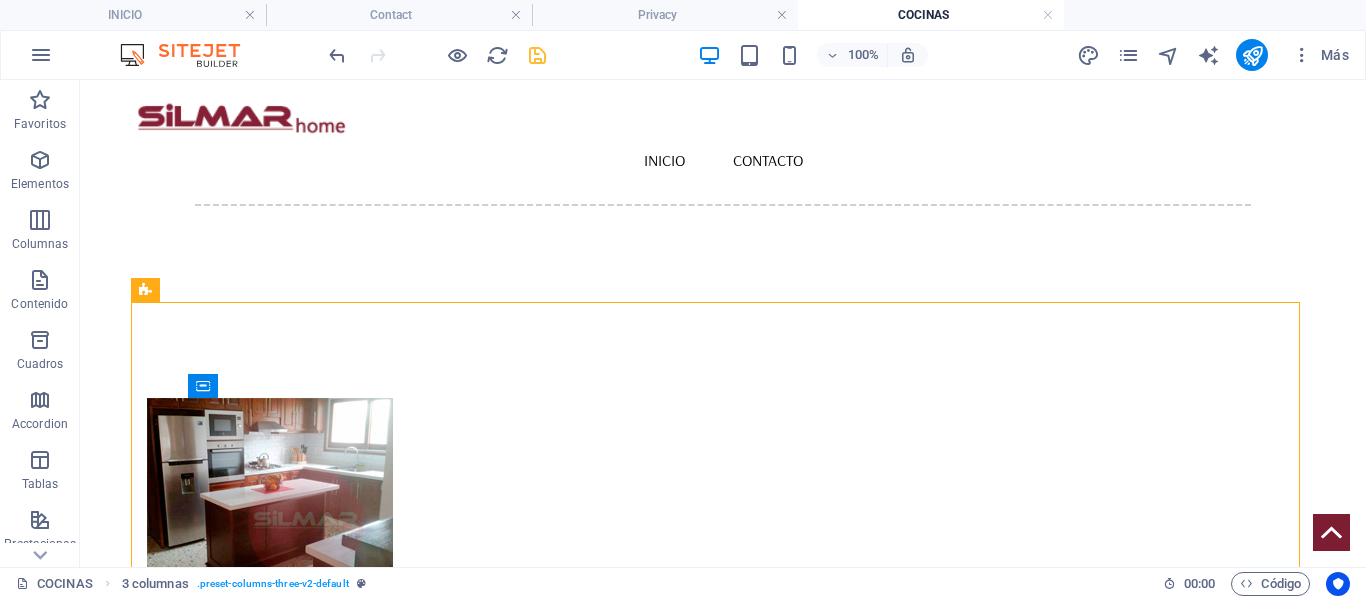 click at bounding box center (437, 55) 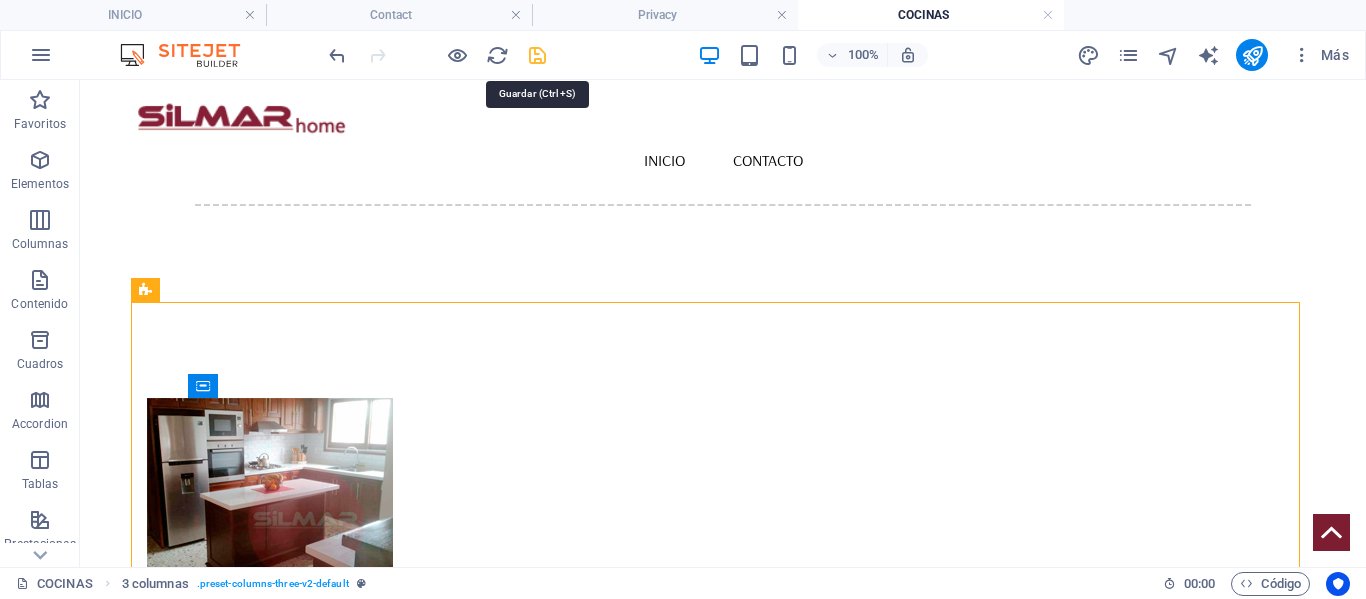 click at bounding box center [537, 55] 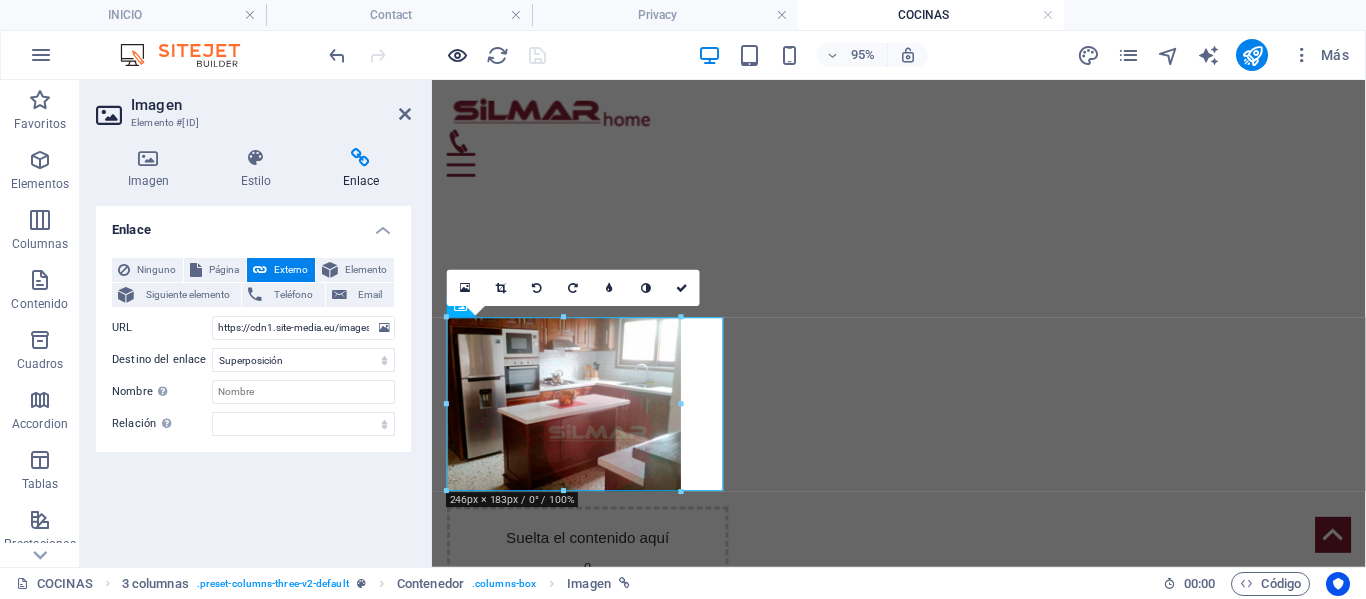 click at bounding box center (457, 55) 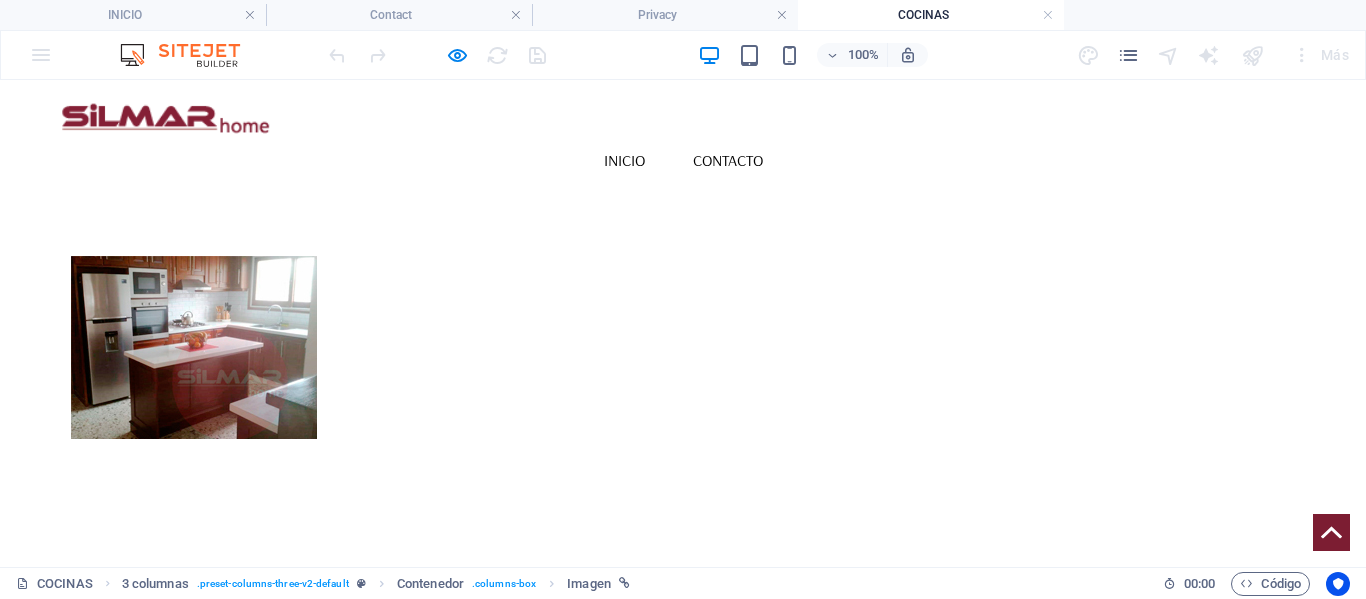 click at bounding box center [194, 347] 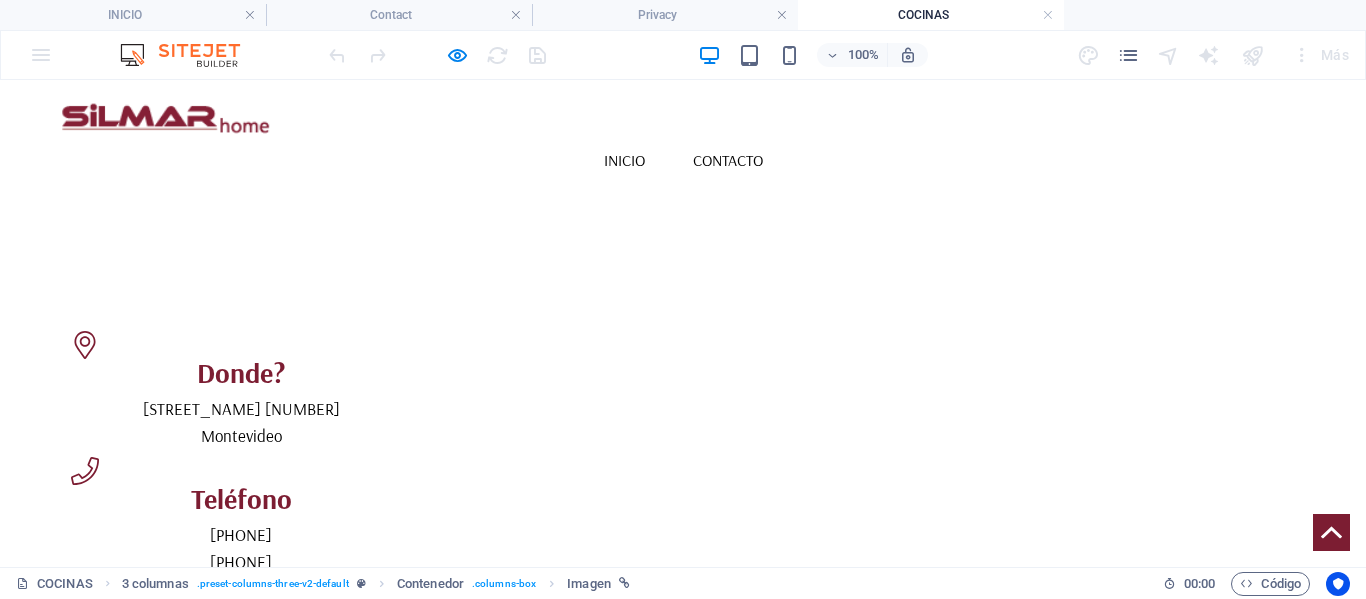 scroll, scrollTop: 100, scrollLeft: 0, axis: vertical 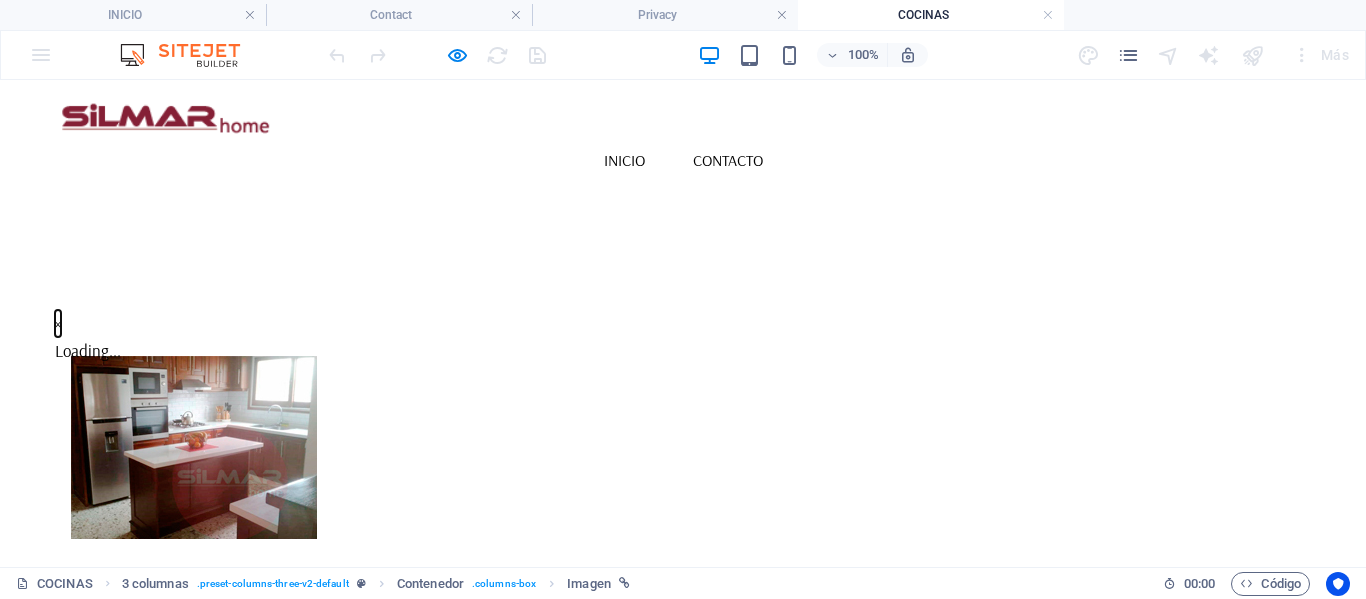 click on "×" at bounding box center (58, 323) 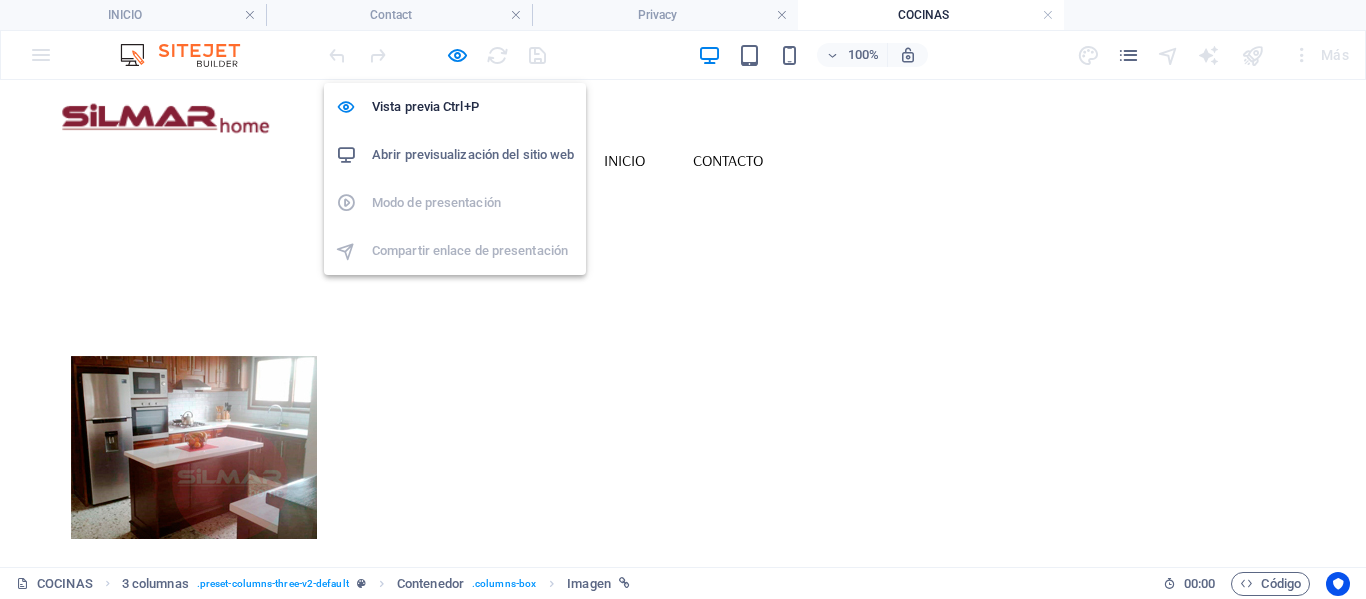 click at bounding box center (457, 55) 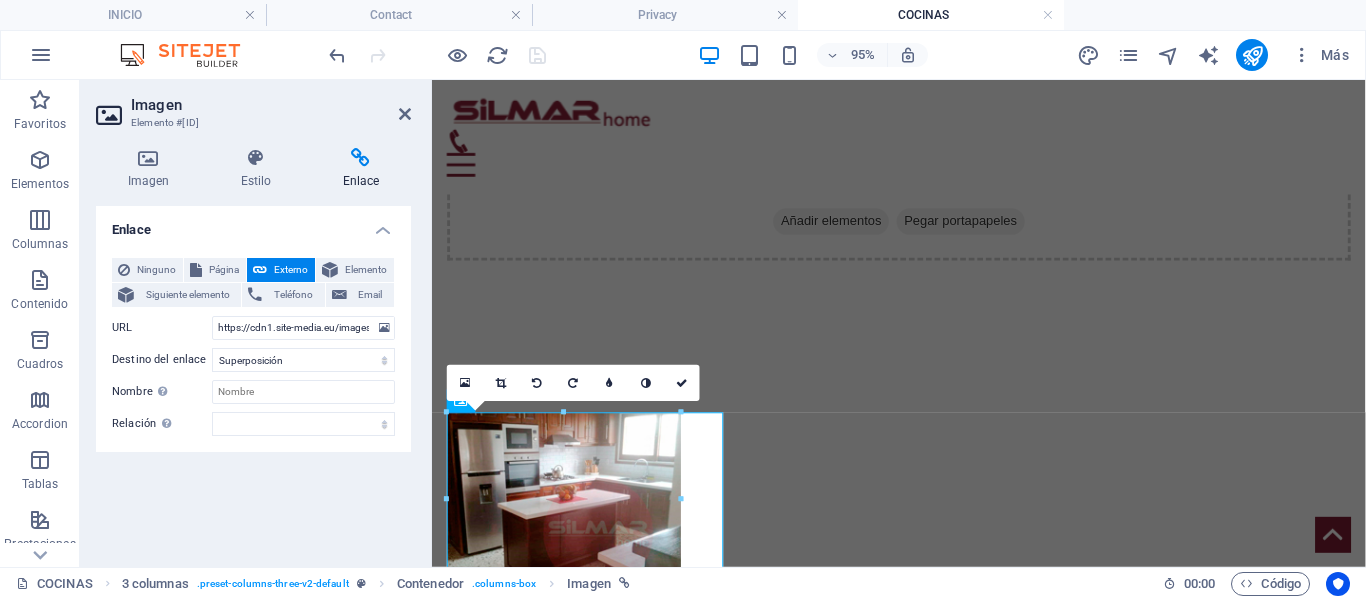 click on "Imagen" at bounding box center [271, 105] 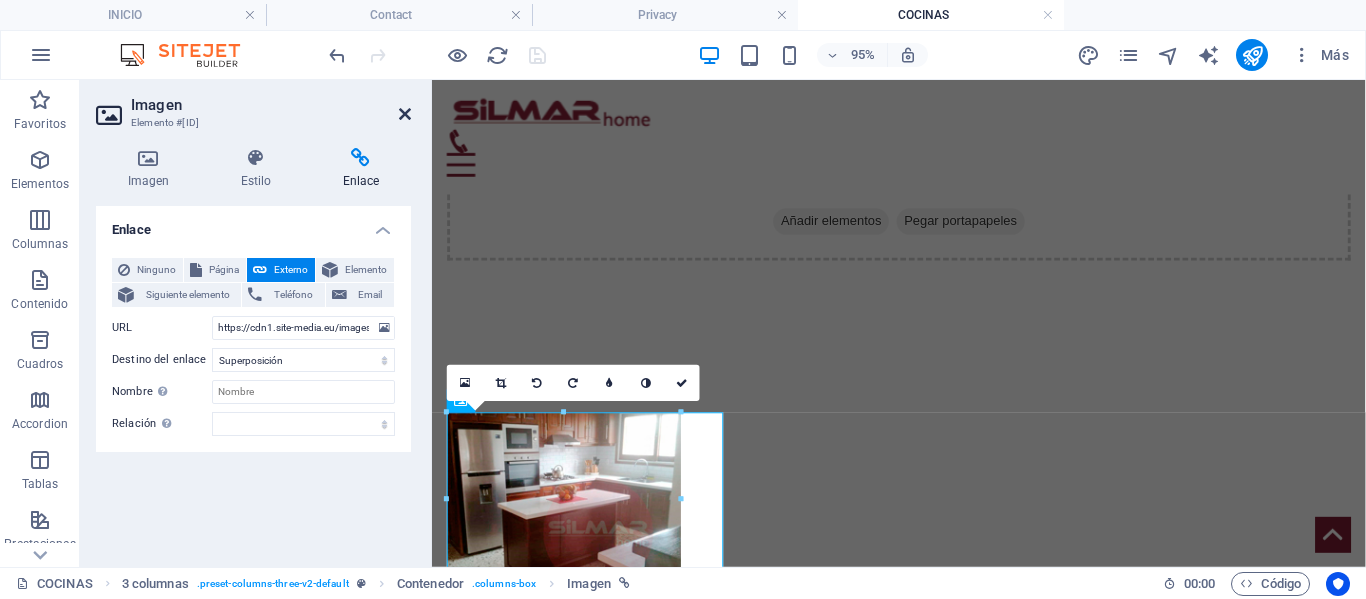 click at bounding box center [405, 114] 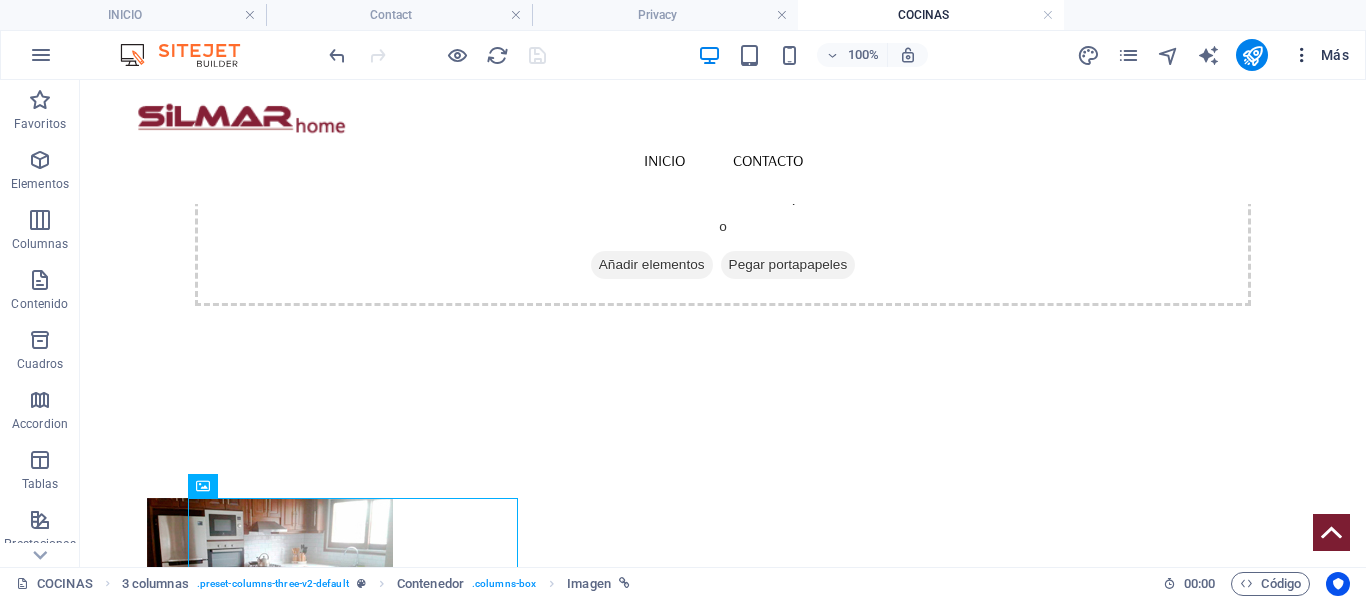 click at bounding box center (1302, 55) 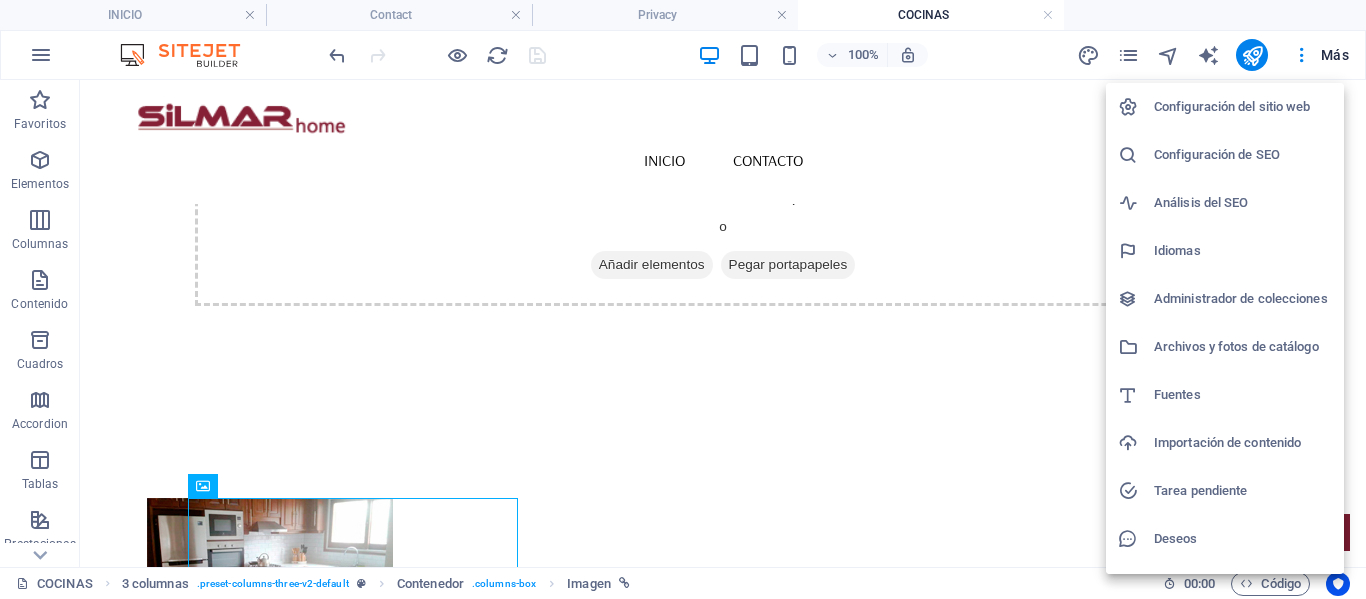 click on "Archivos y fotos de catálogo" at bounding box center (1243, 347) 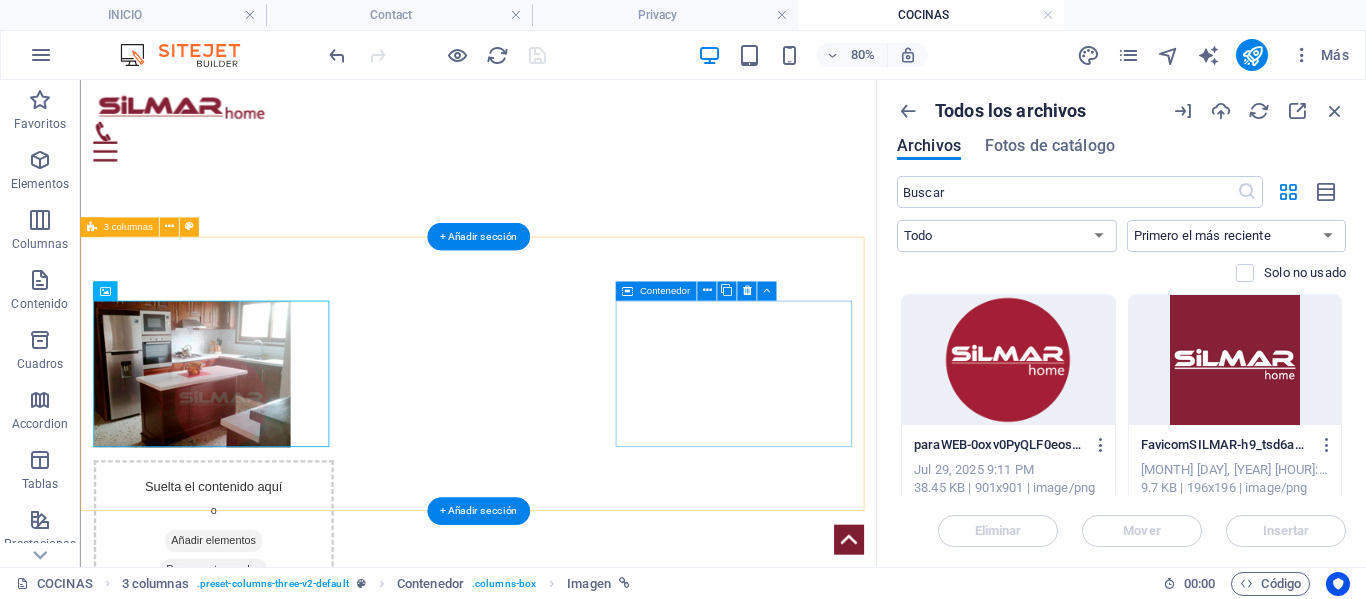 scroll, scrollTop: 200, scrollLeft: 0, axis: vertical 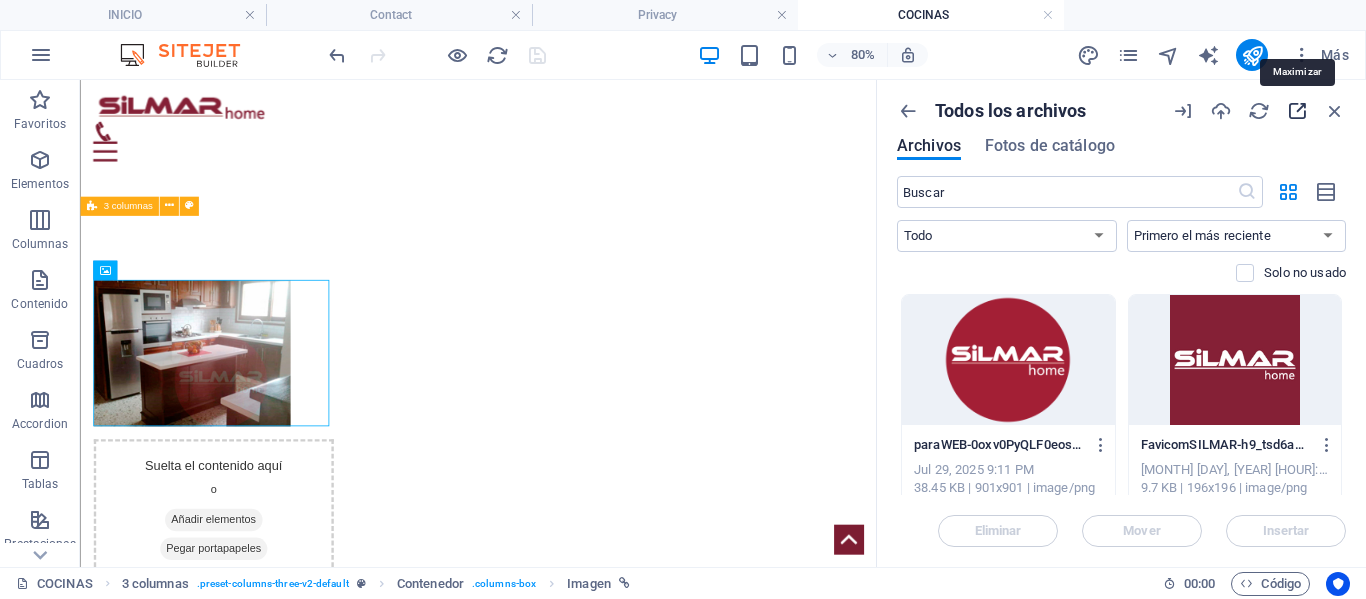 click at bounding box center (1297, 111) 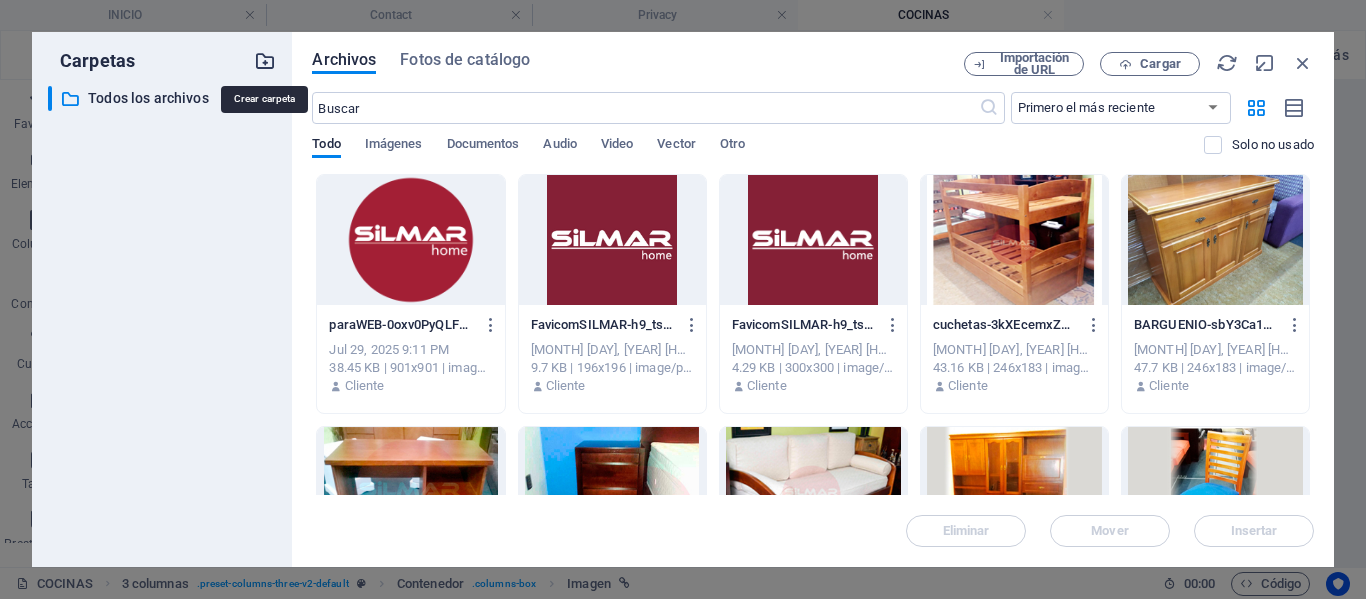 click at bounding box center [265, 61] 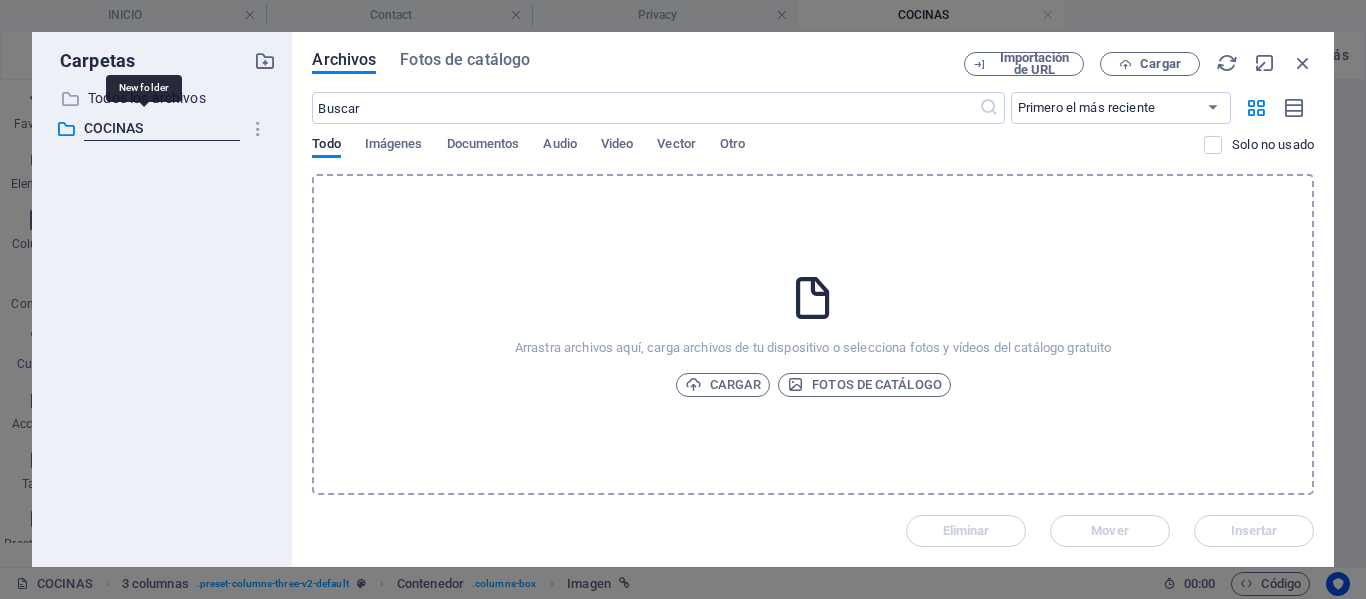 type on "COCINAS" 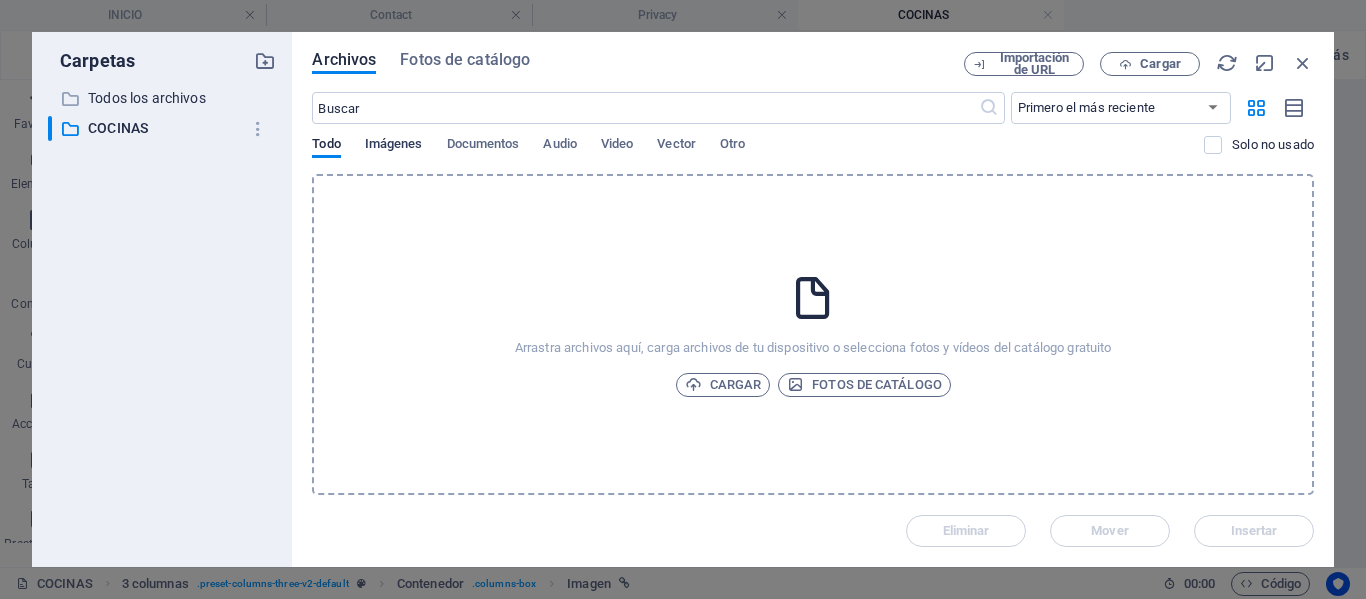 click on "Imágenes" at bounding box center (394, 146) 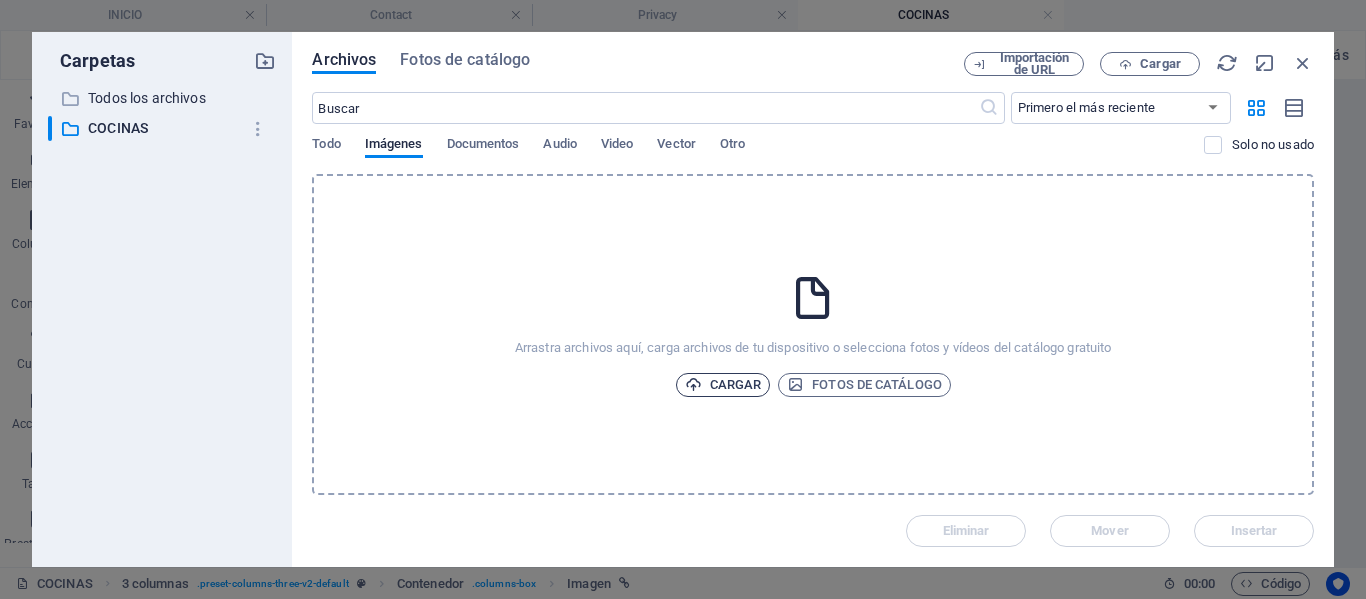 click on "Cargar" at bounding box center [723, 385] 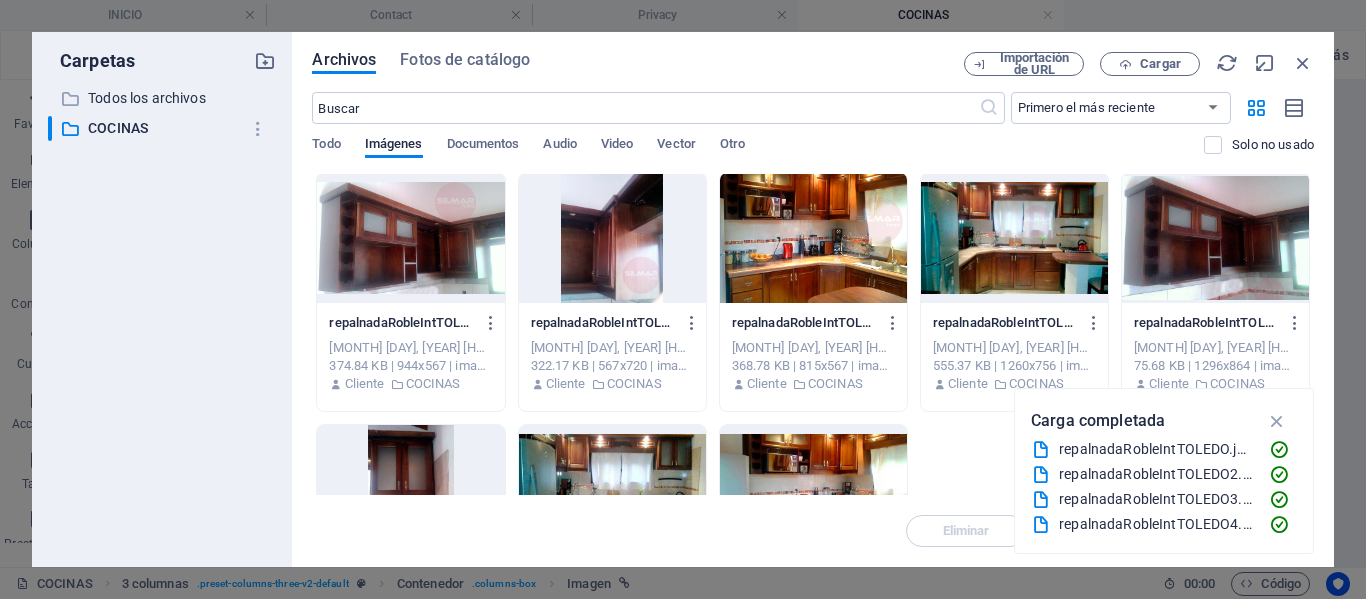 scroll, scrollTop: 0, scrollLeft: 0, axis: both 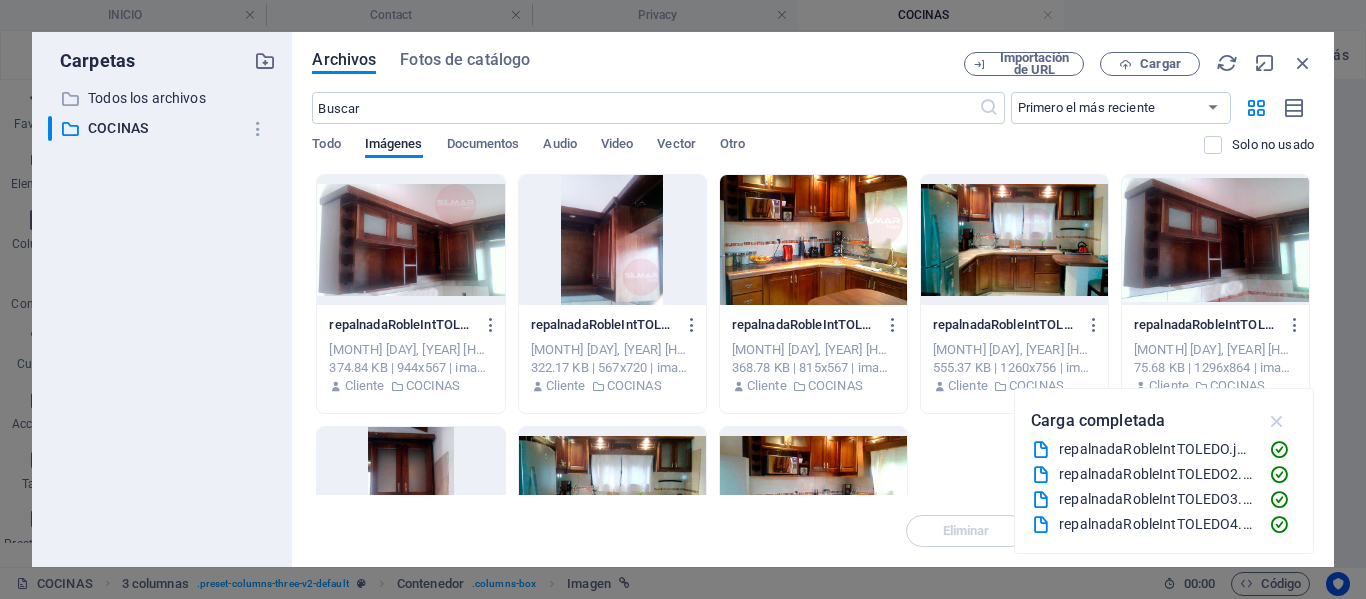 click at bounding box center [1277, 421] 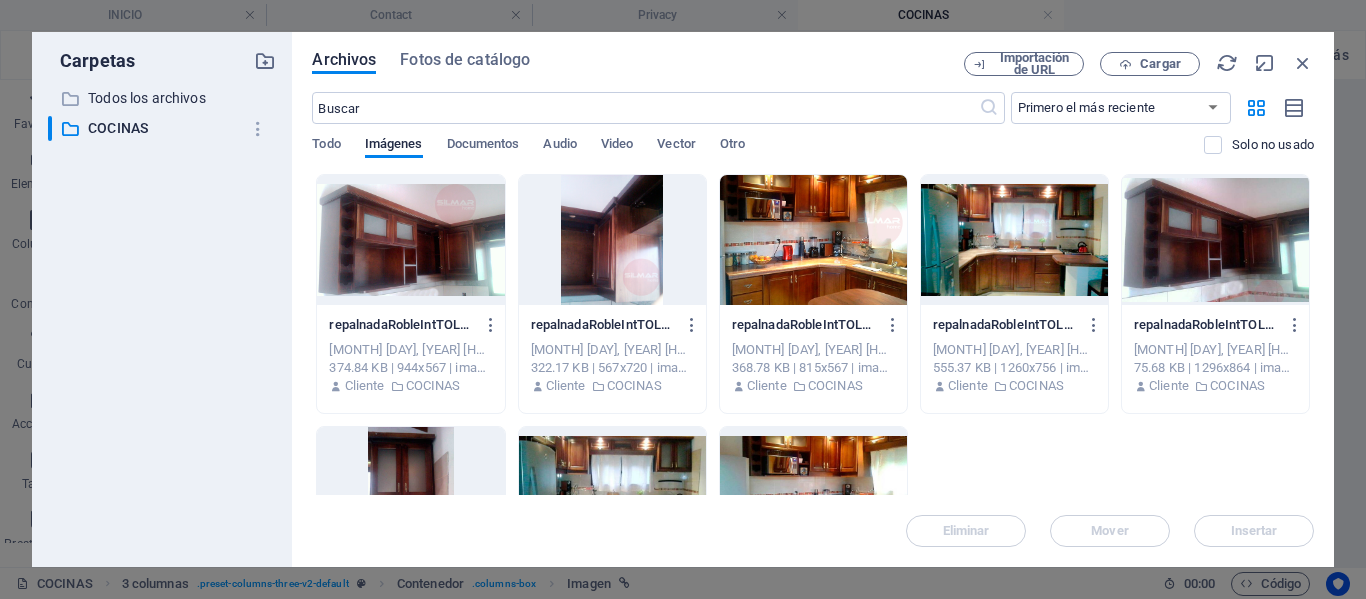 scroll, scrollTop: 171, scrollLeft: 0, axis: vertical 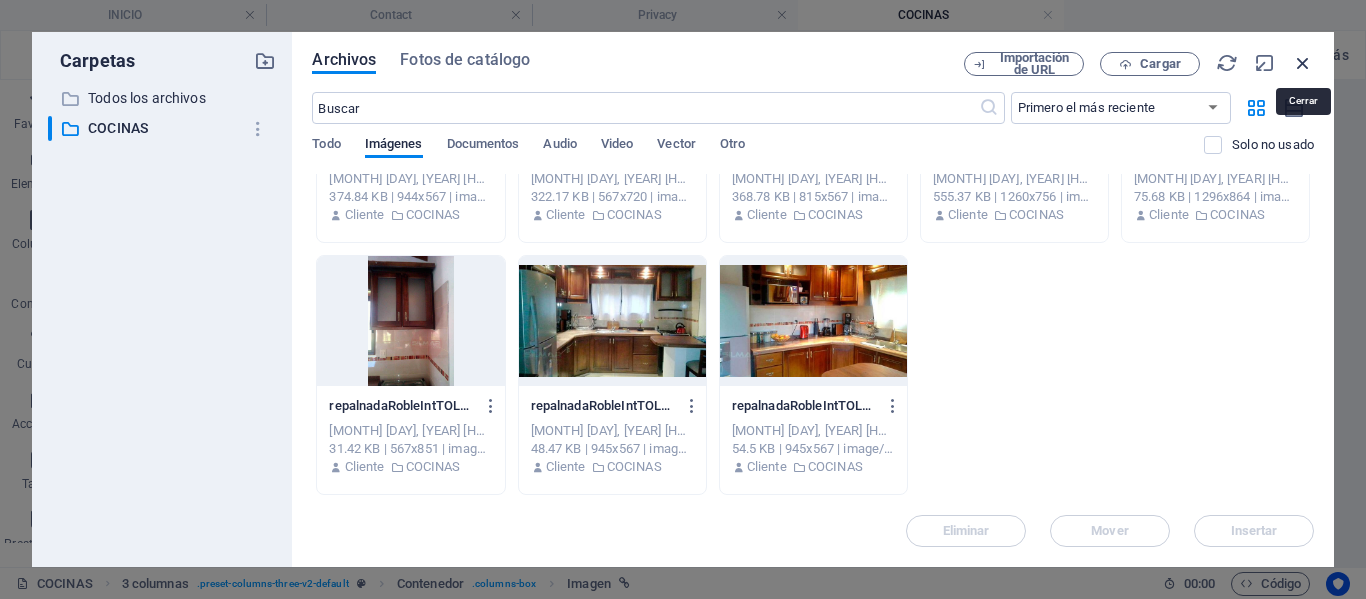 drag, startPoint x: 1303, startPoint y: 61, endPoint x: 1294, endPoint y: 69, distance: 12.0415945 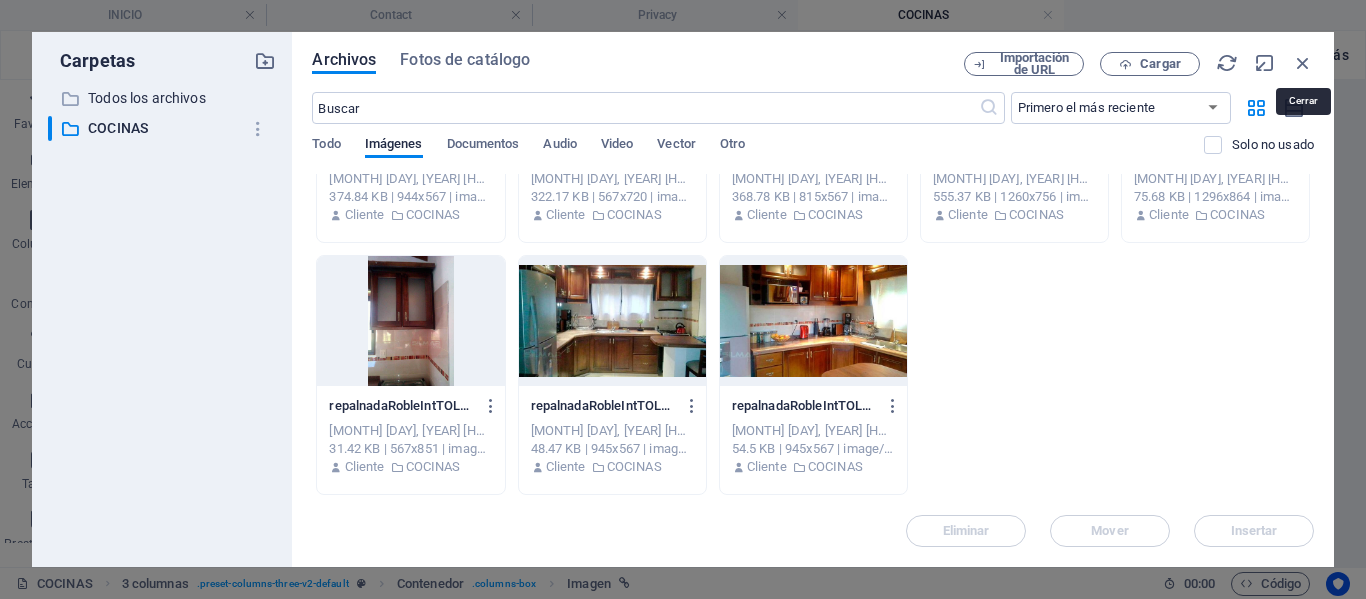 click at bounding box center [1303, 63] 